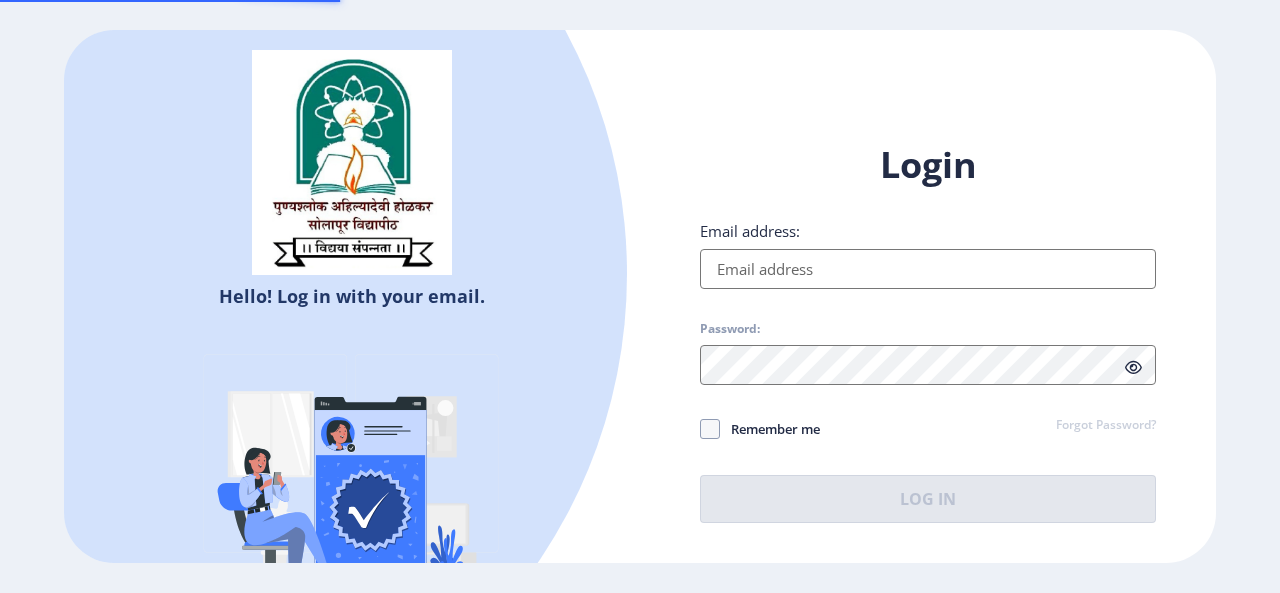 scroll, scrollTop: 0, scrollLeft: 0, axis: both 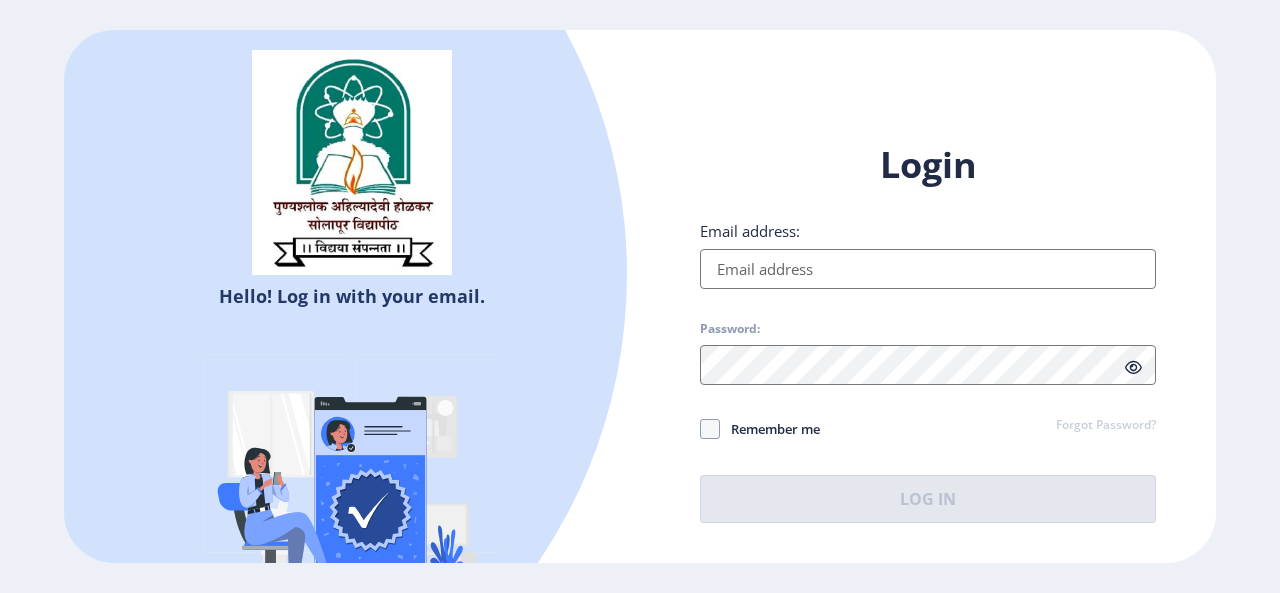type on "[EMAIL_ADDRESS][DOMAIN_NAME]" 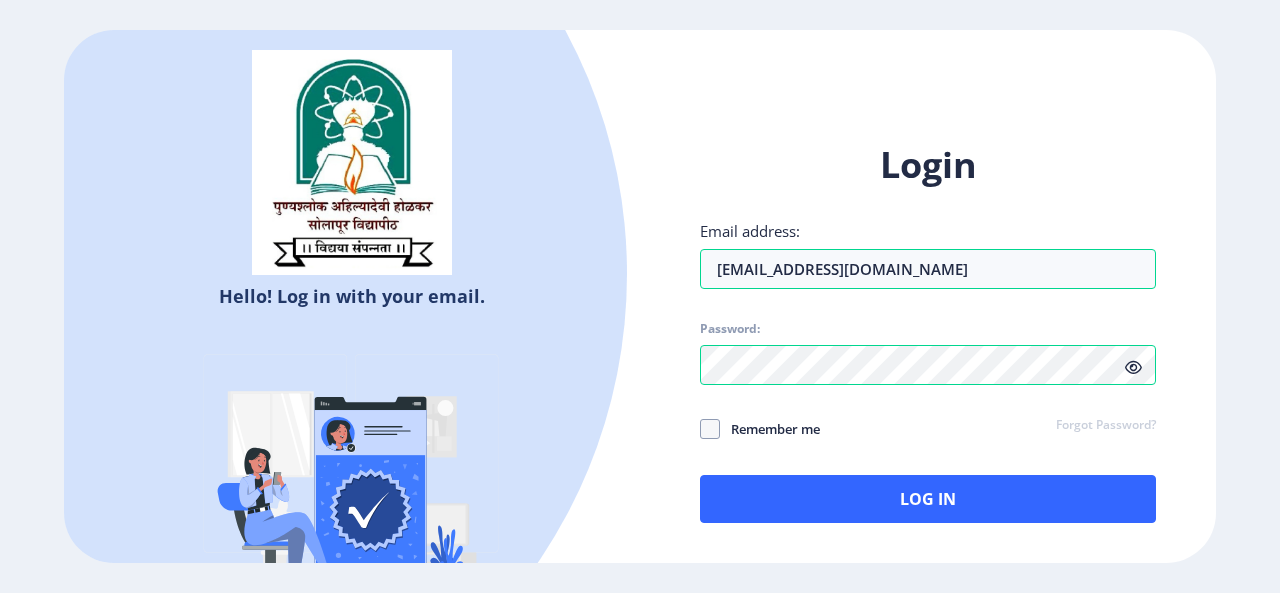 click 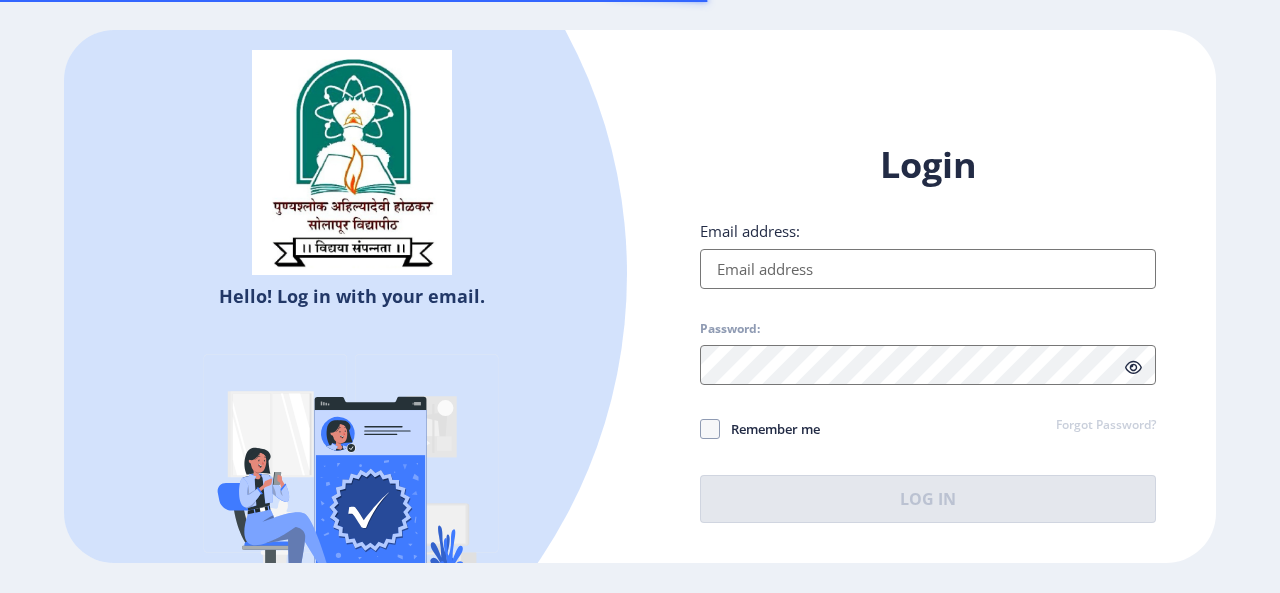 scroll, scrollTop: 0, scrollLeft: 0, axis: both 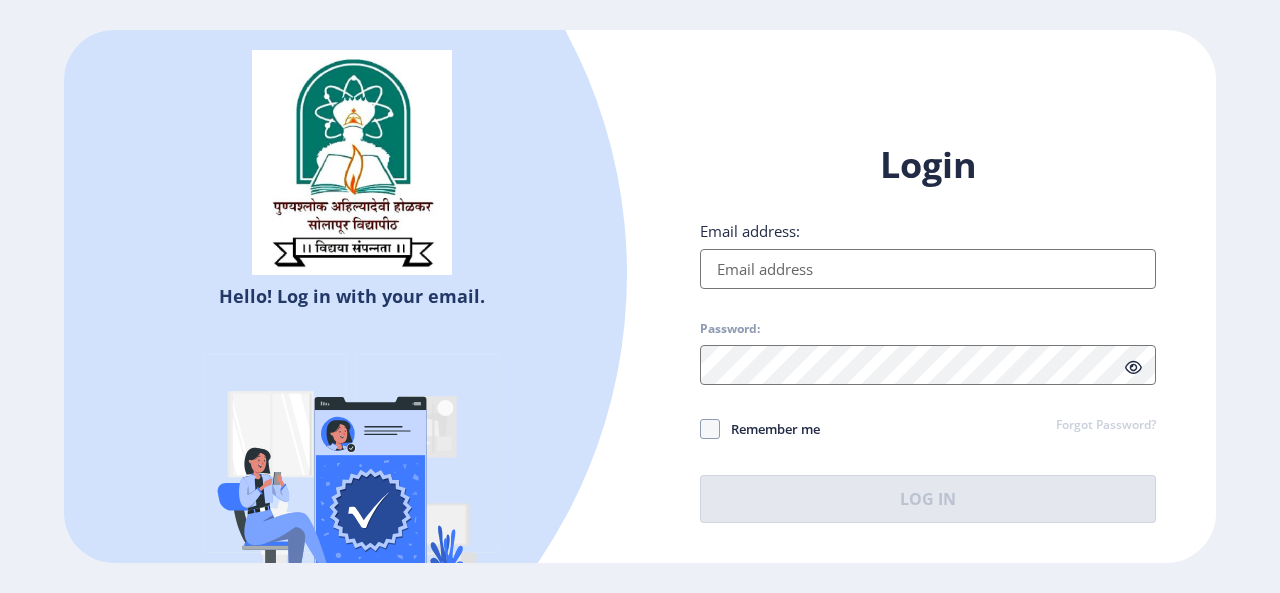 type on "[EMAIL_ADDRESS][DOMAIN_NAME]" 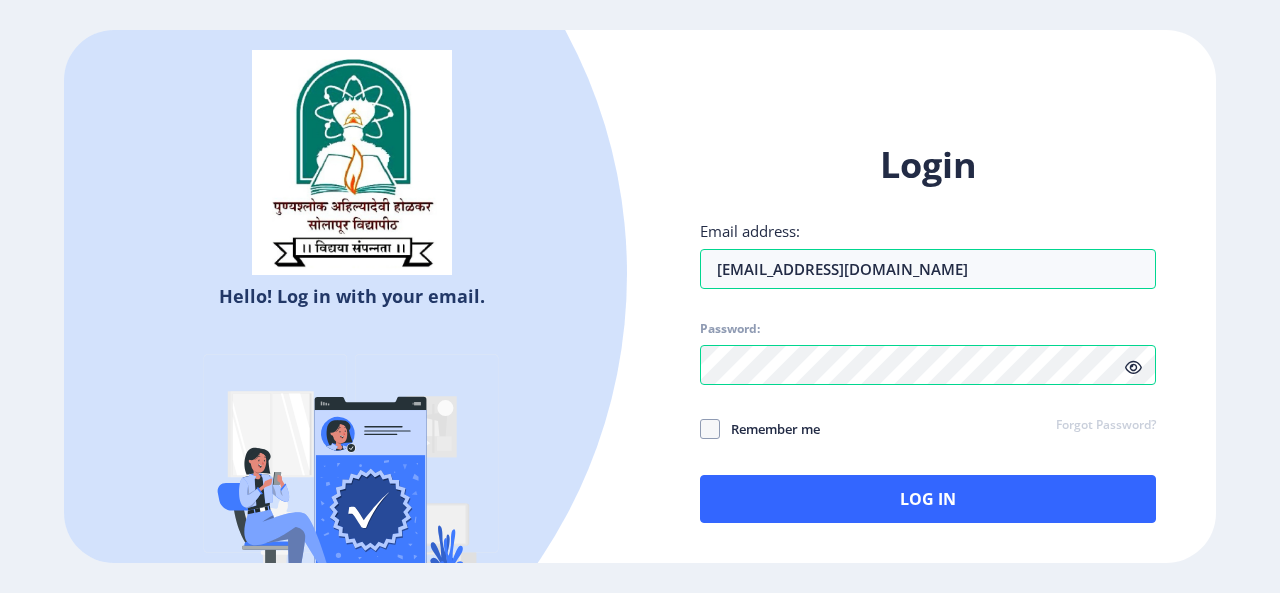click 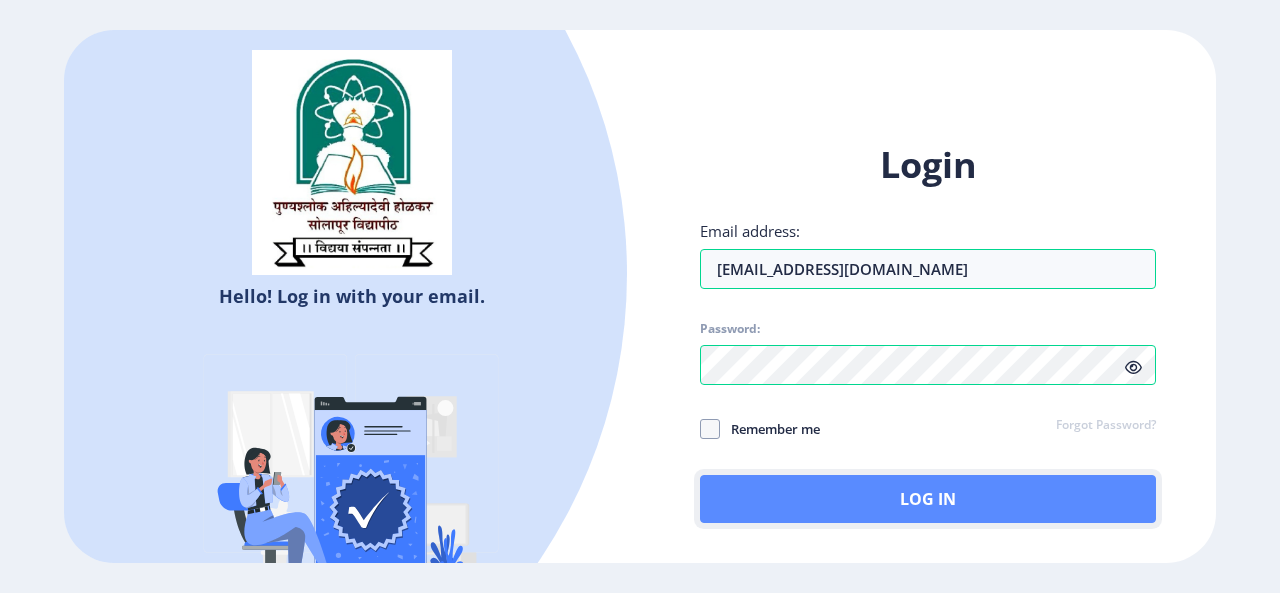 click on "Log In" 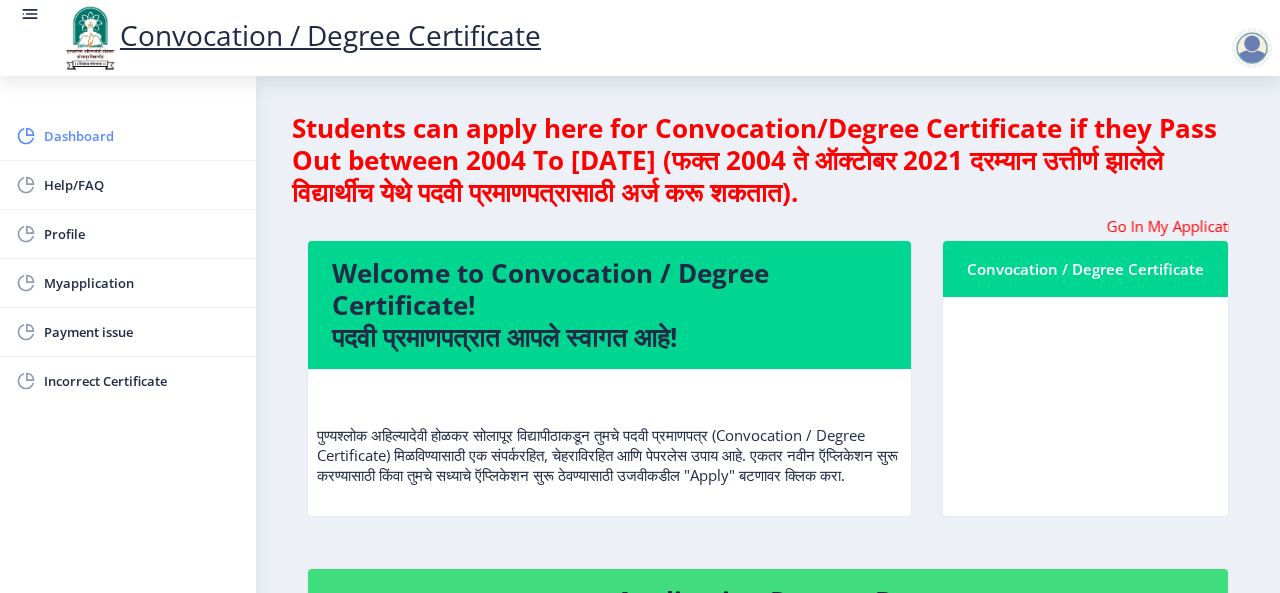 click on "Dashboard" 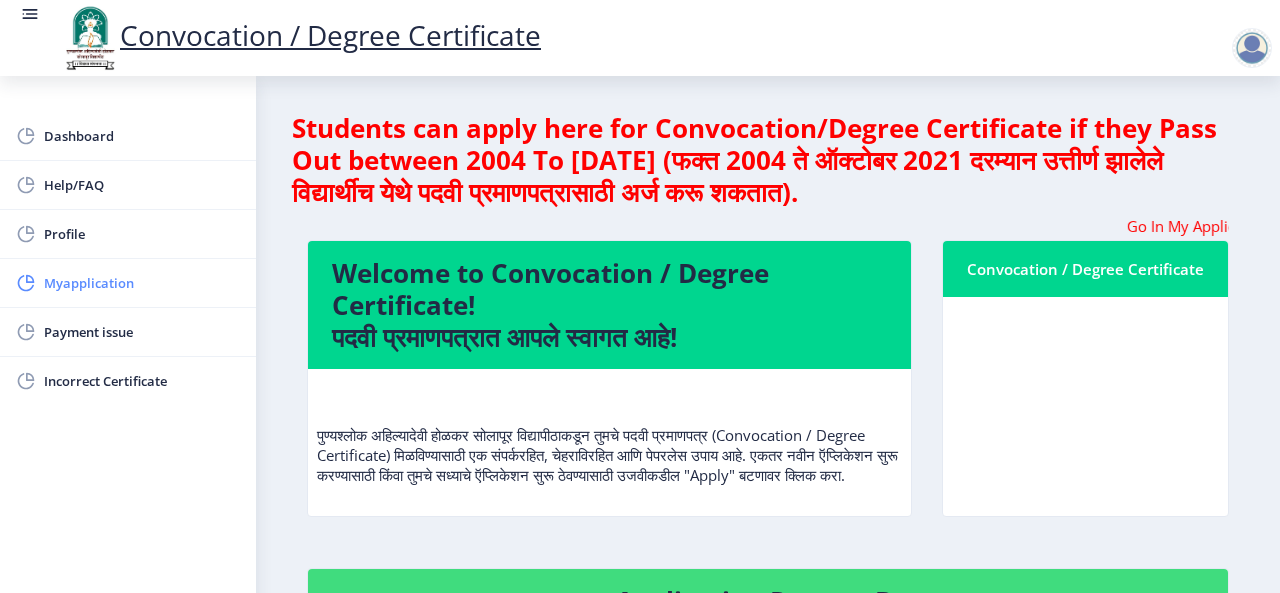 click on "Myapplication" 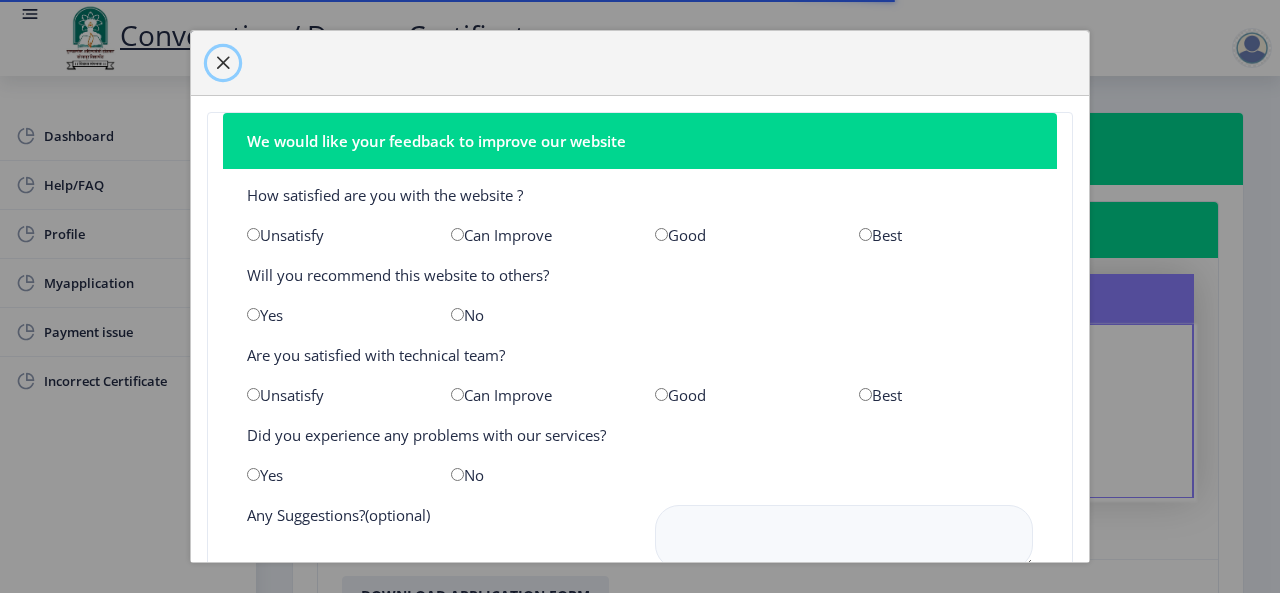 click 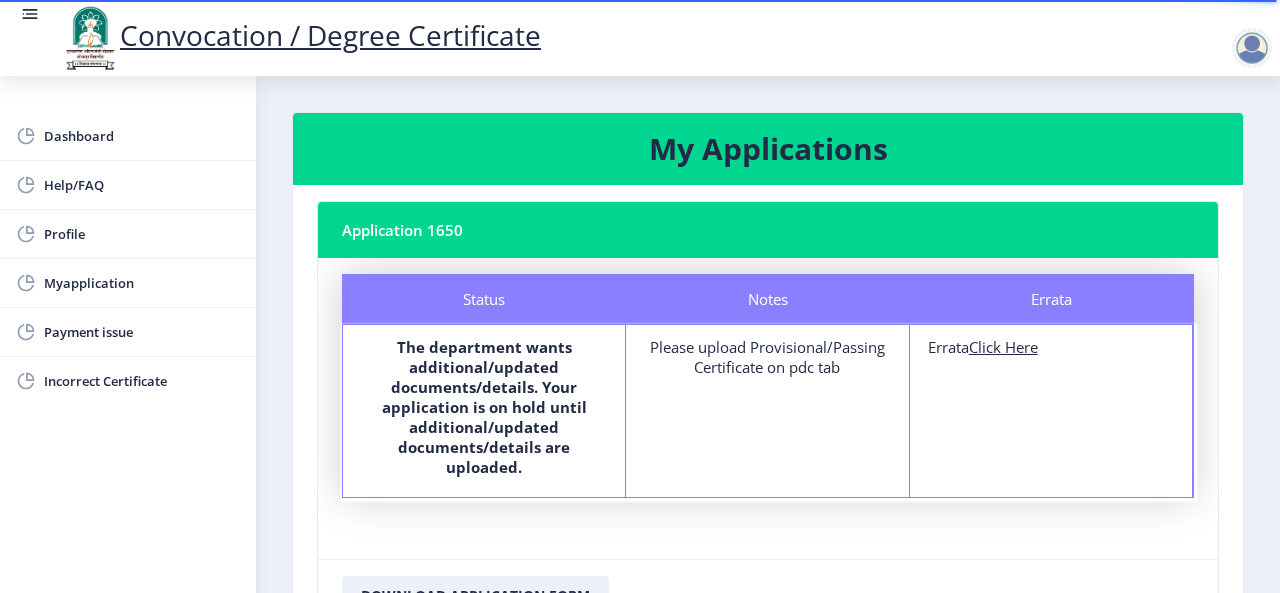 click on "Click Here" 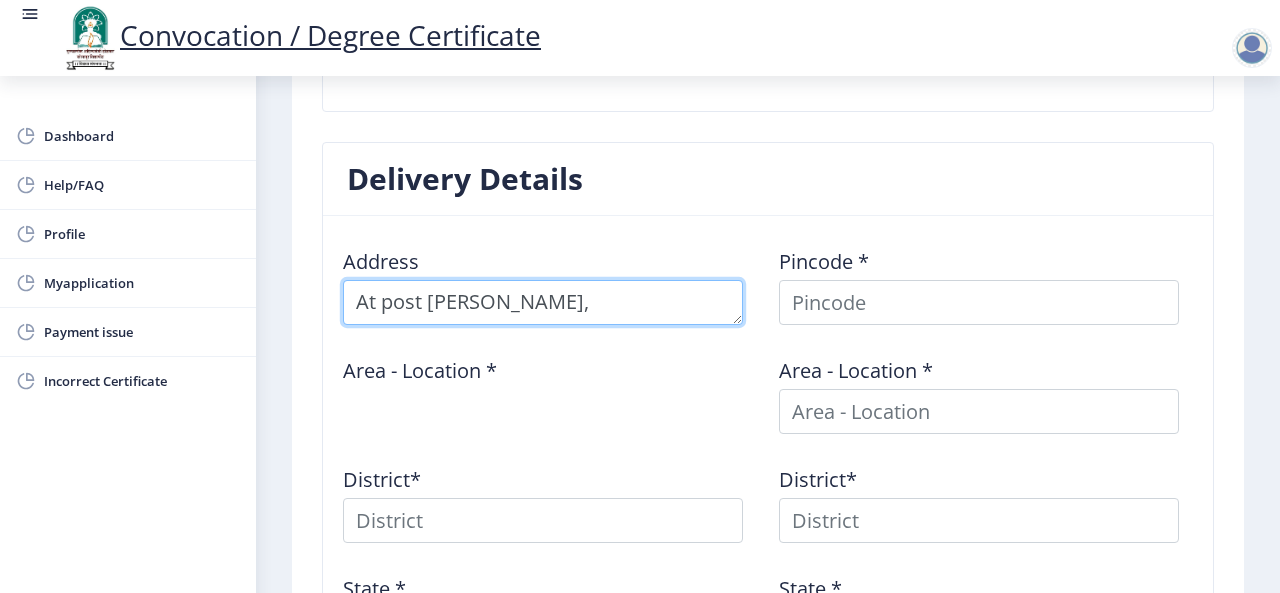 scroll, scrollTop: 0, scrollLeft: 0, axis: both 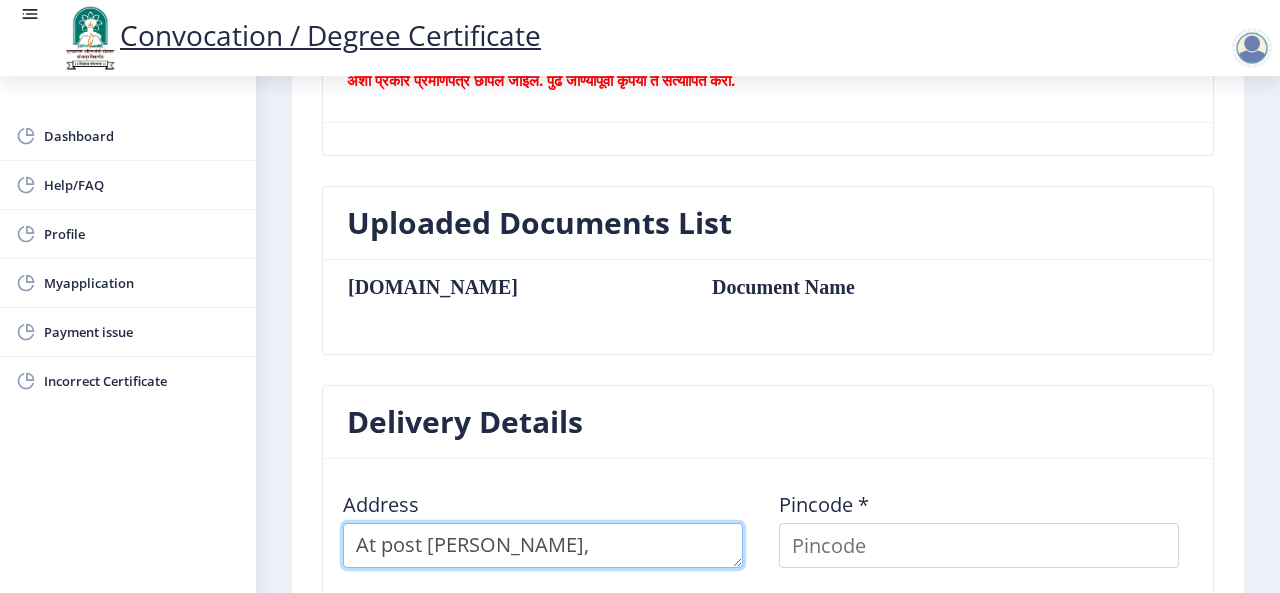 type on "At post Kati," 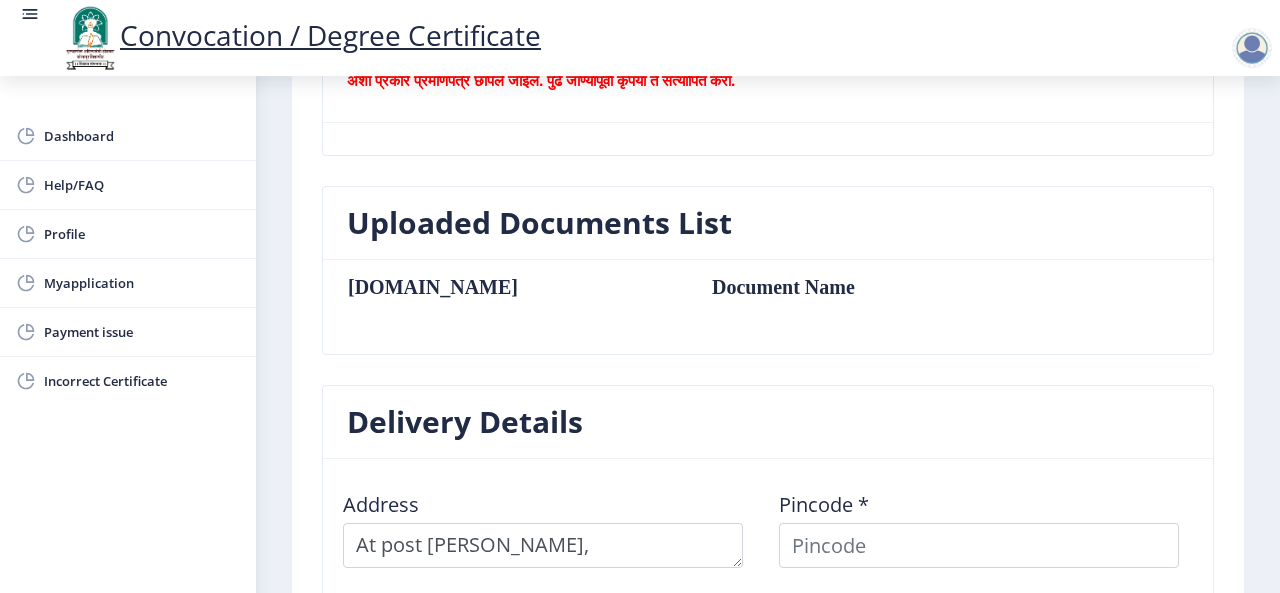 click on "Sr.No" 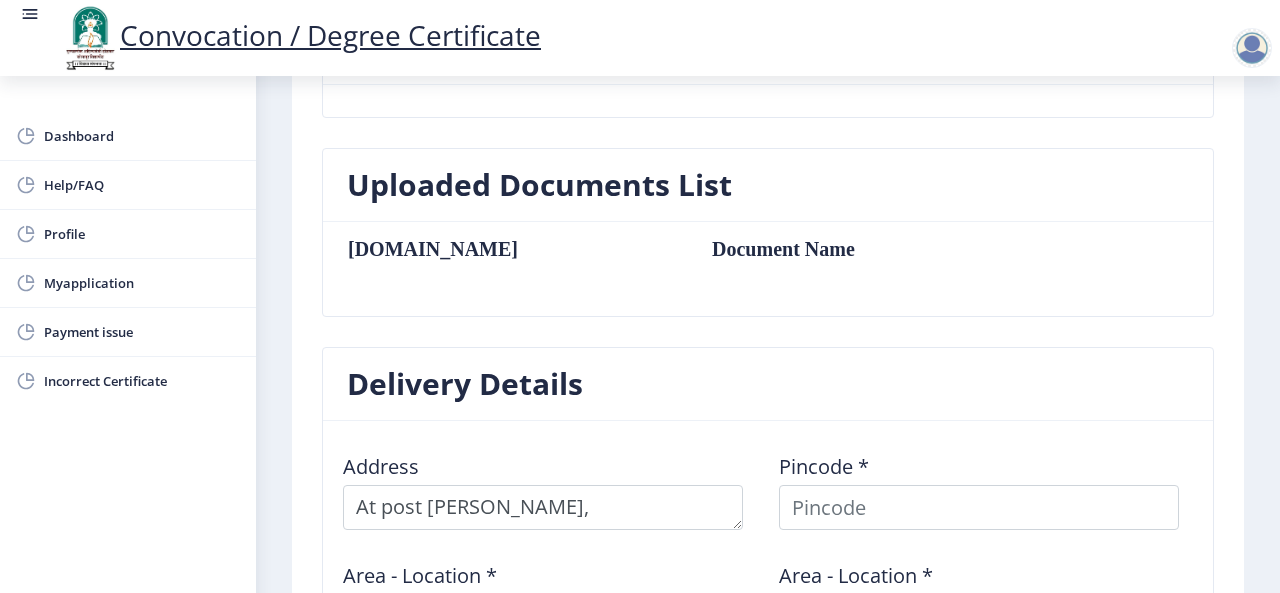 scroll, scrollTop: 0, scrollLeft: 0, axis: both 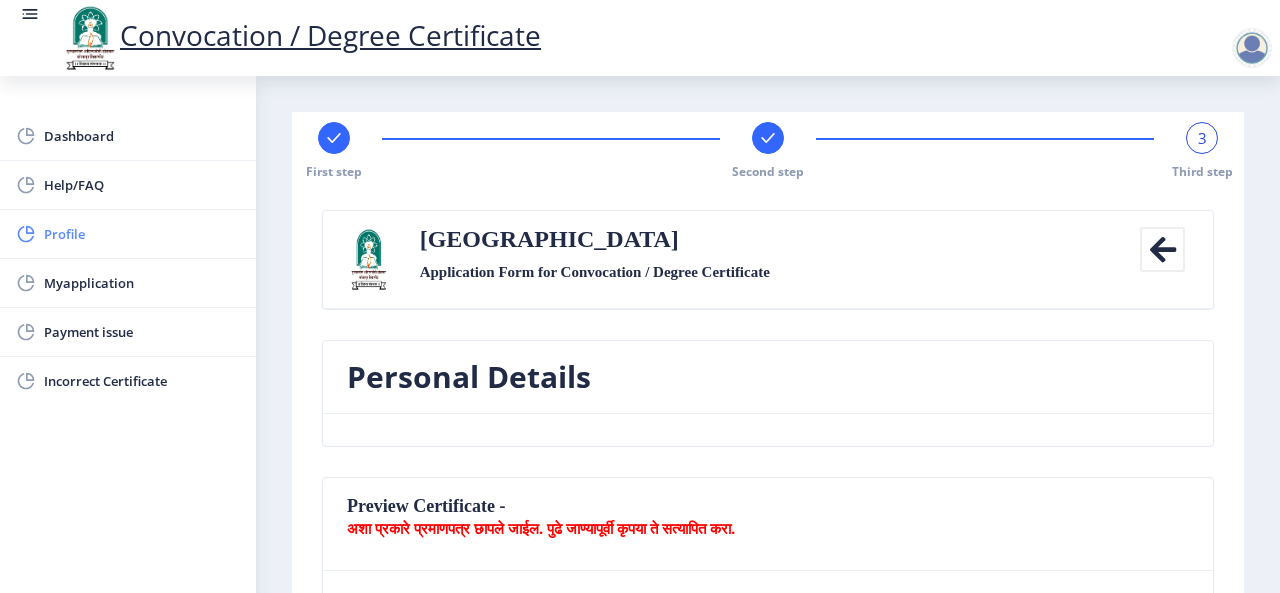 click on "Profile" 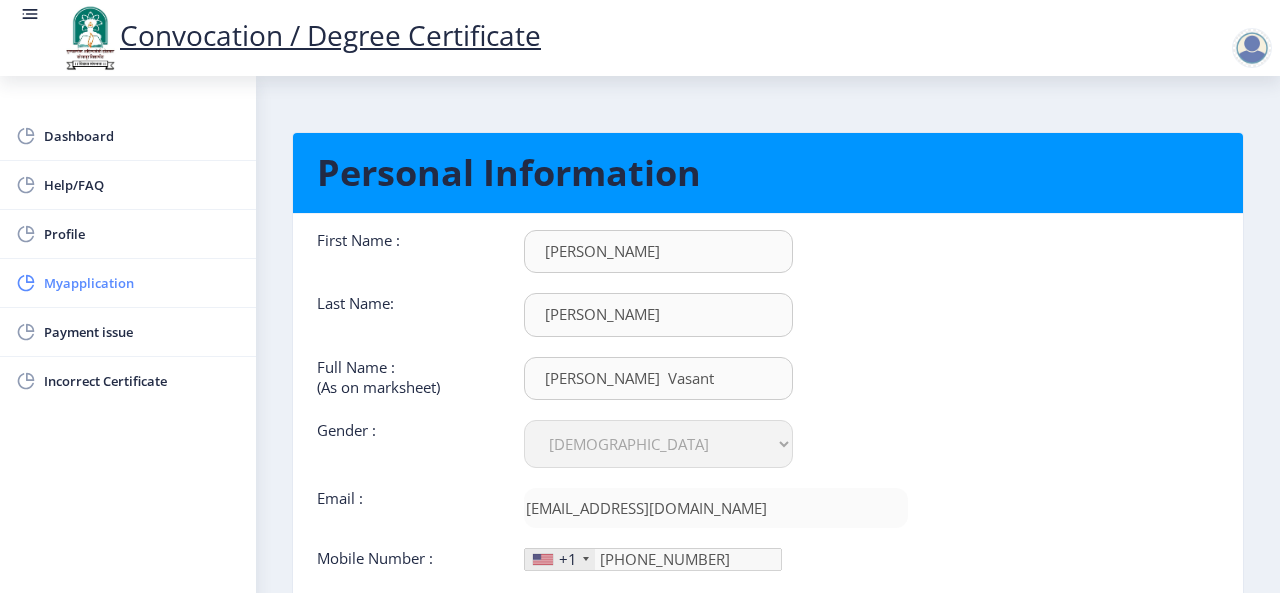click on "Myapplication" 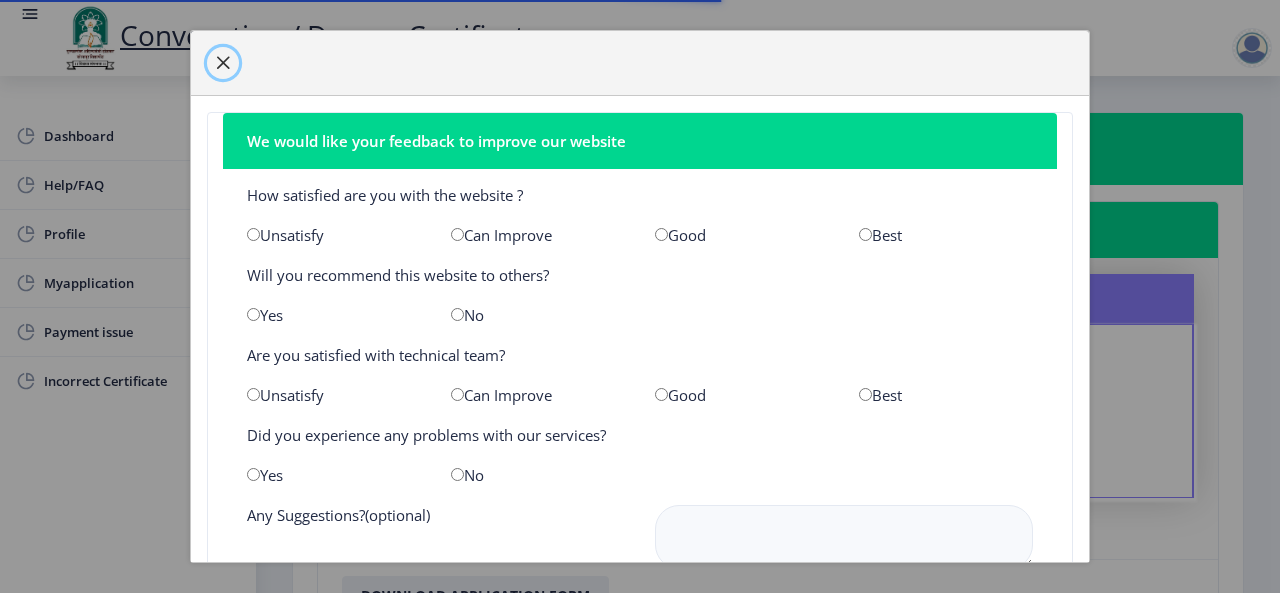 click 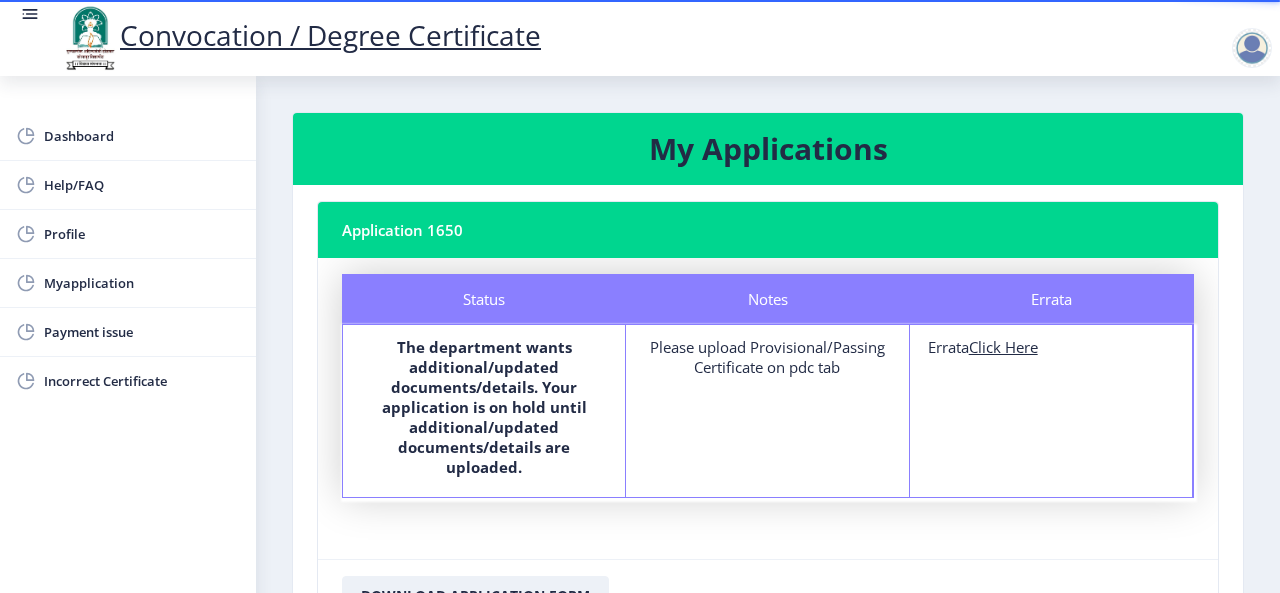 click on "Click Here" 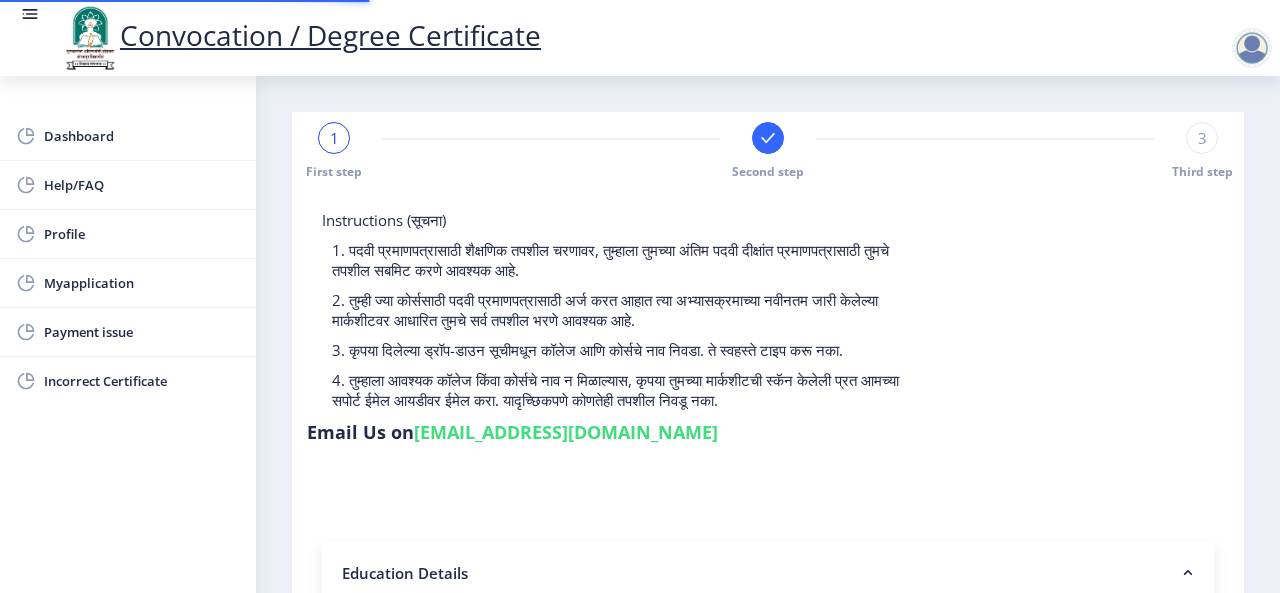 type on "2015032500148374" 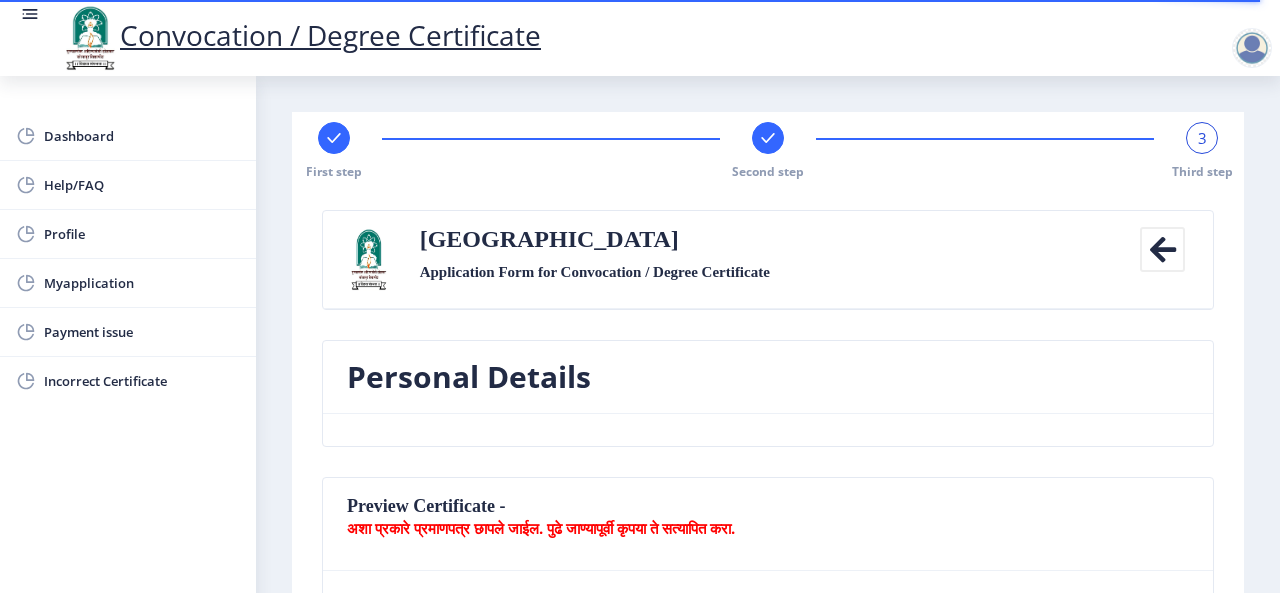 scroll, scrollTop: 519, scrollLeft: 0, axis: vertical 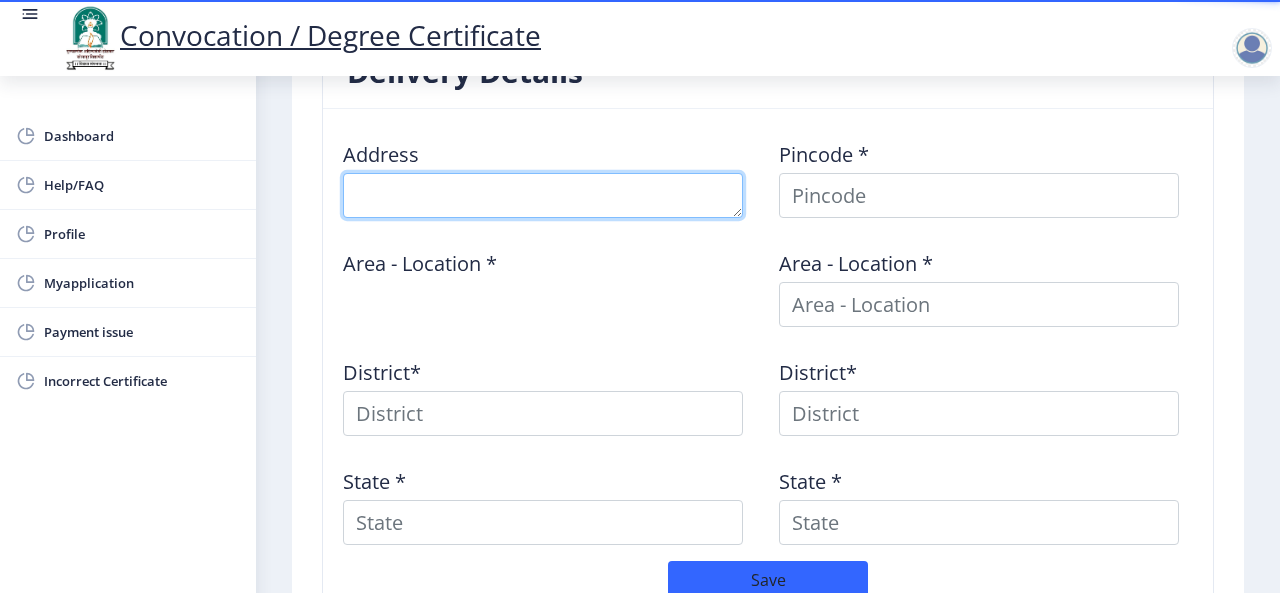 click at bounding box center (543, 195) 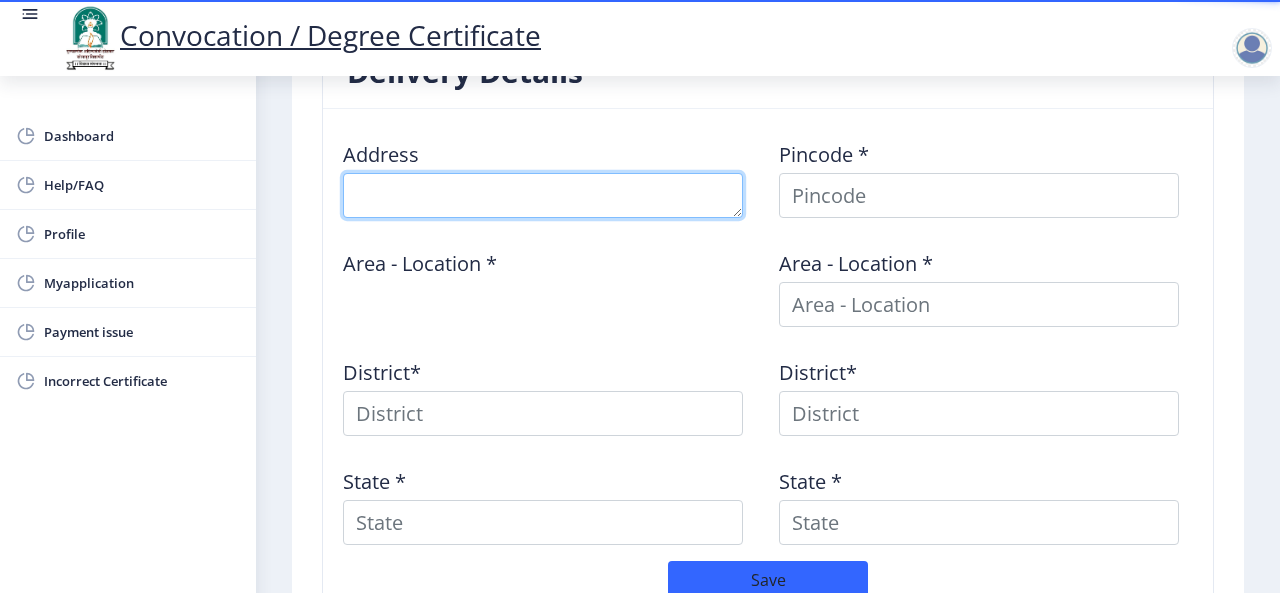 type on "a" 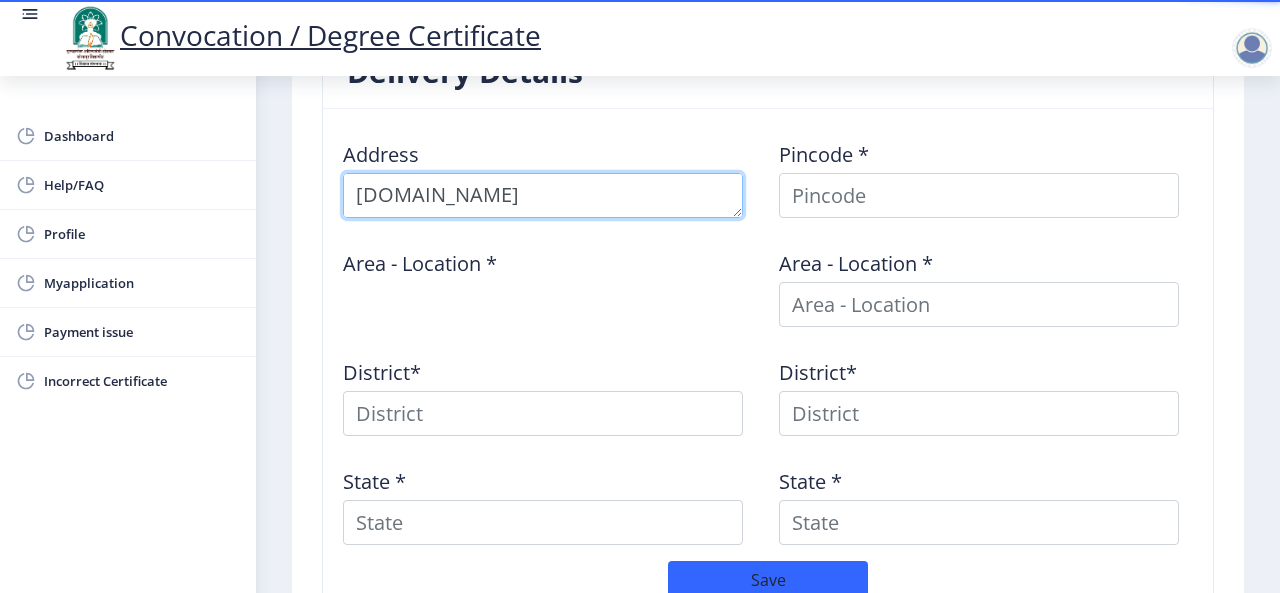 scroll, scrollTop: 21, scrollLeft: 0, axis: vertical 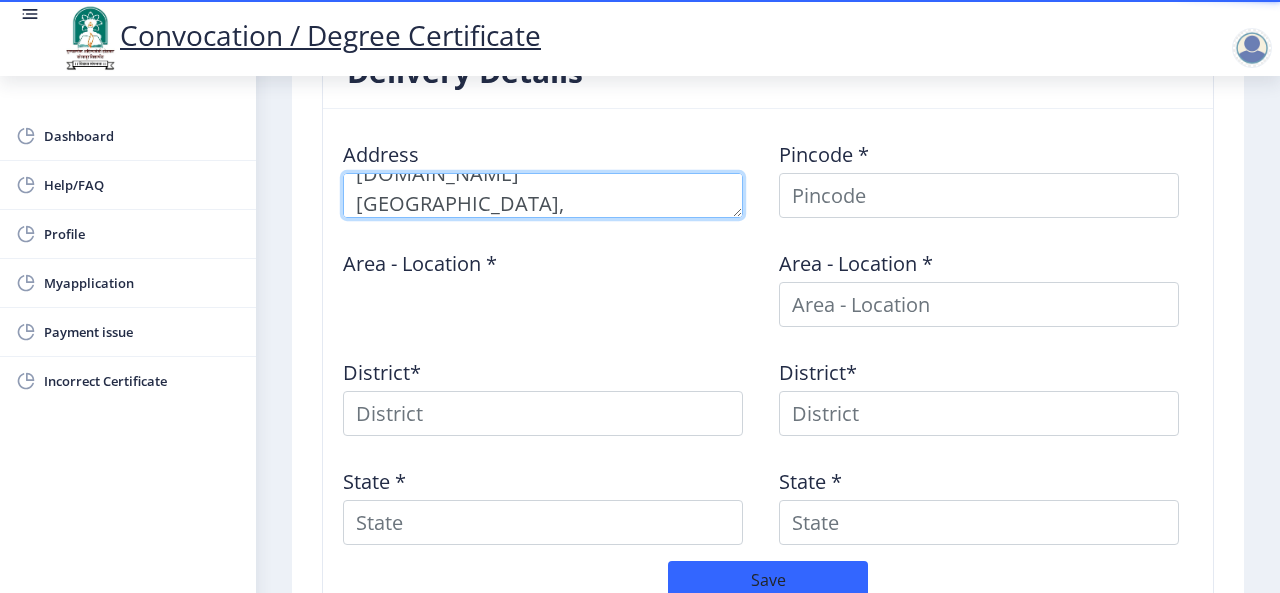 type on "At.post Kati,Tal-Tuljapur,Dist-Osmanabad." 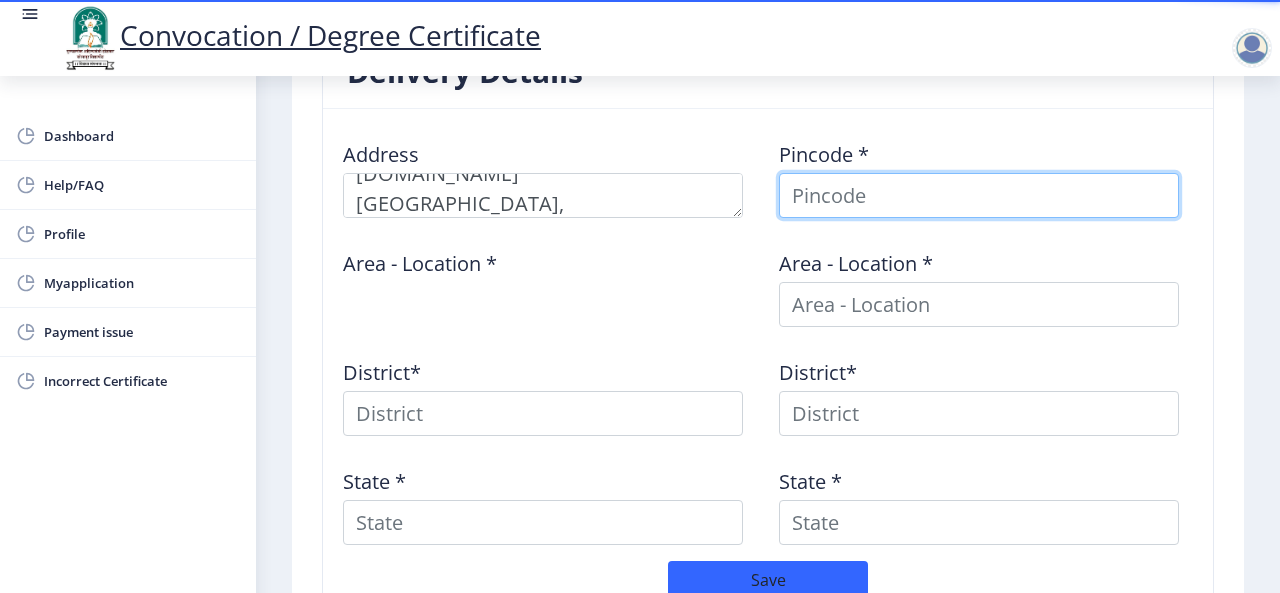 click at bounding box center [979, 195] 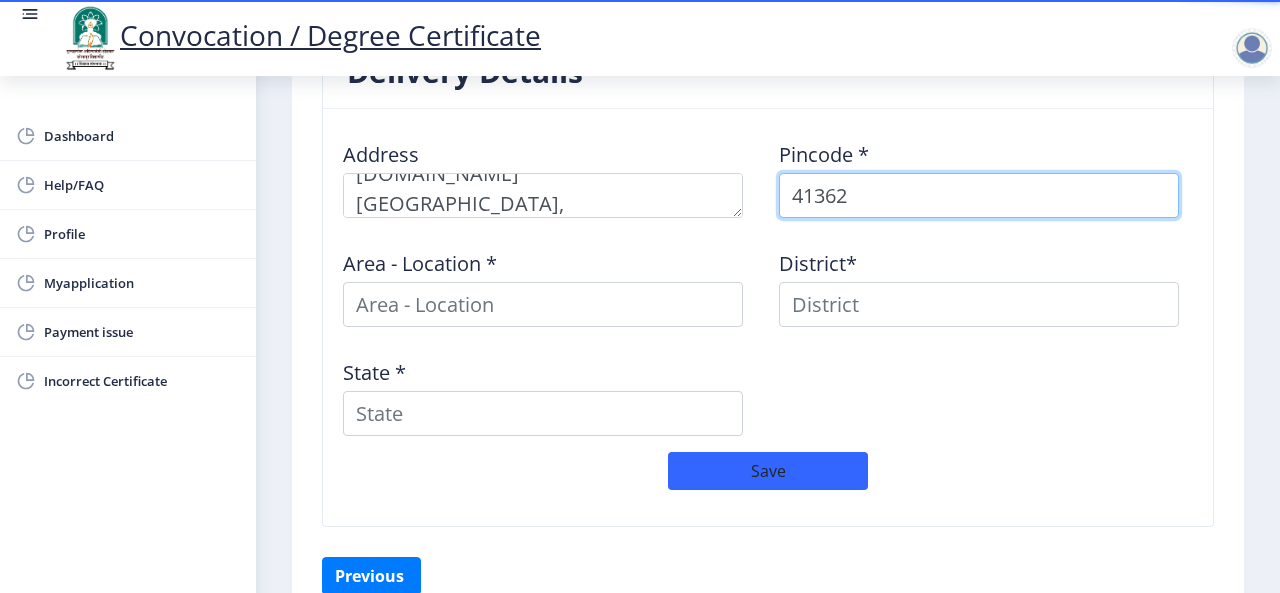 type on "413624" 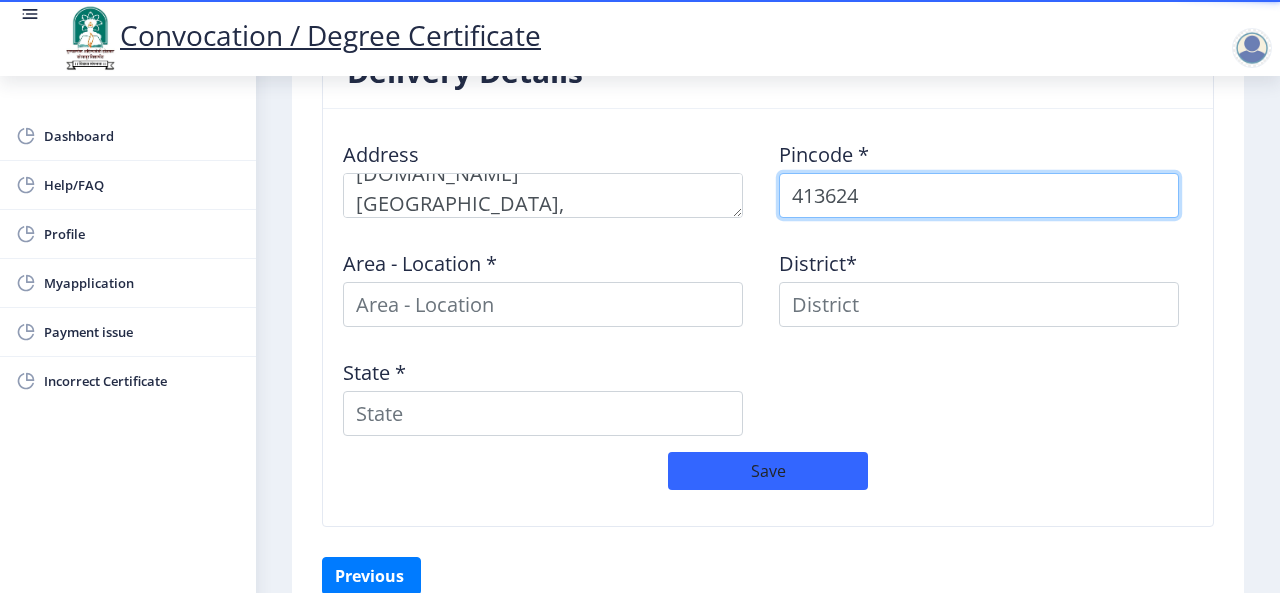 select 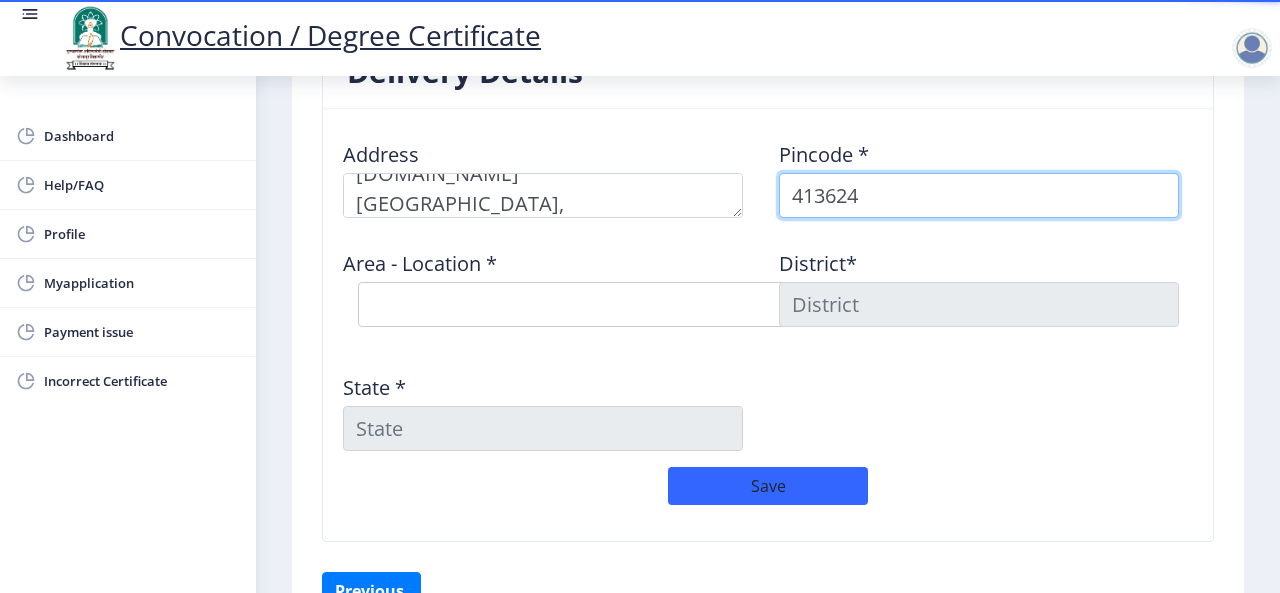 type on "413624" 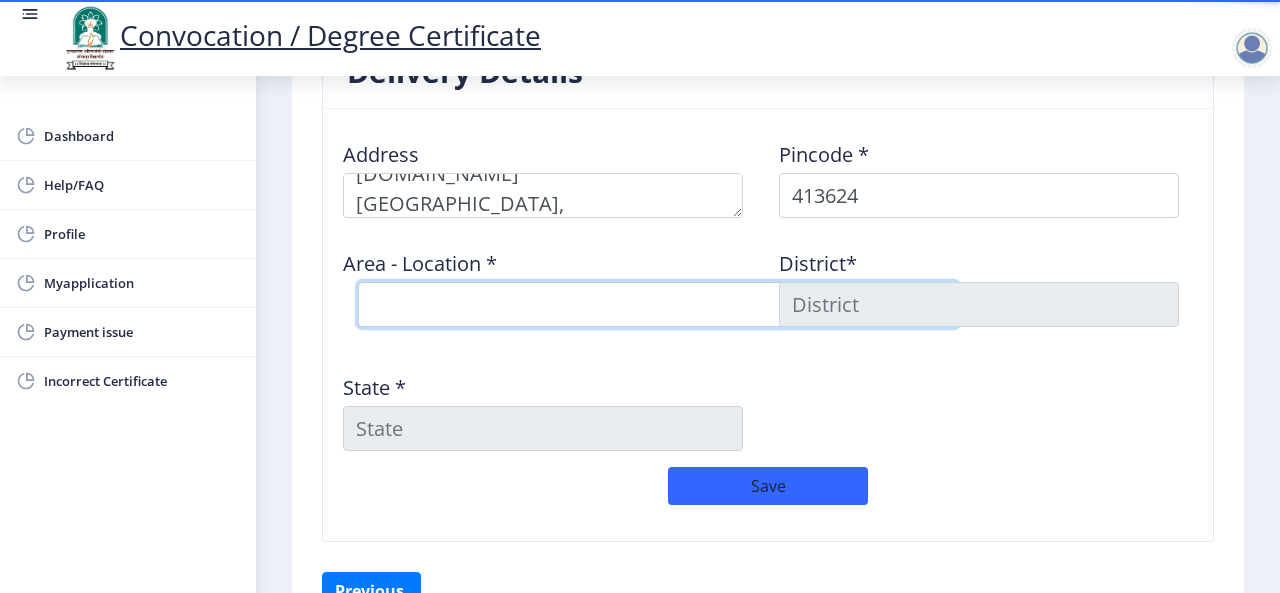 click on "Select Area Location Kati S.O Masla Khurd B.O Sawargaon Kati B.O" at bounding box center (658, 304) 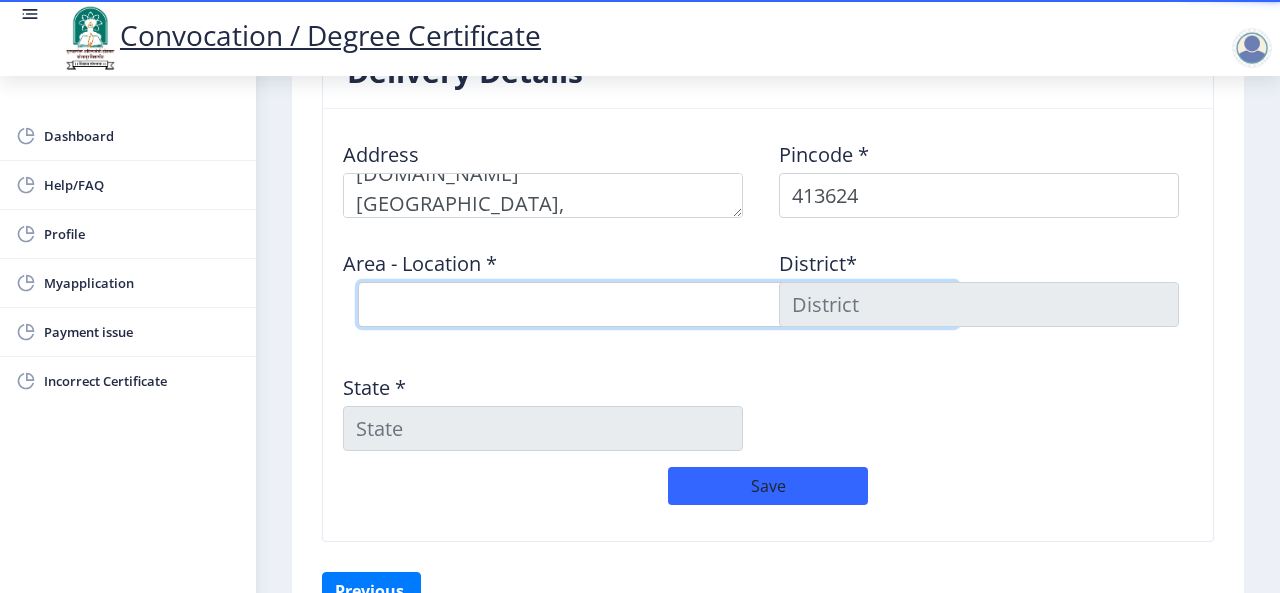 select on "1: Object" 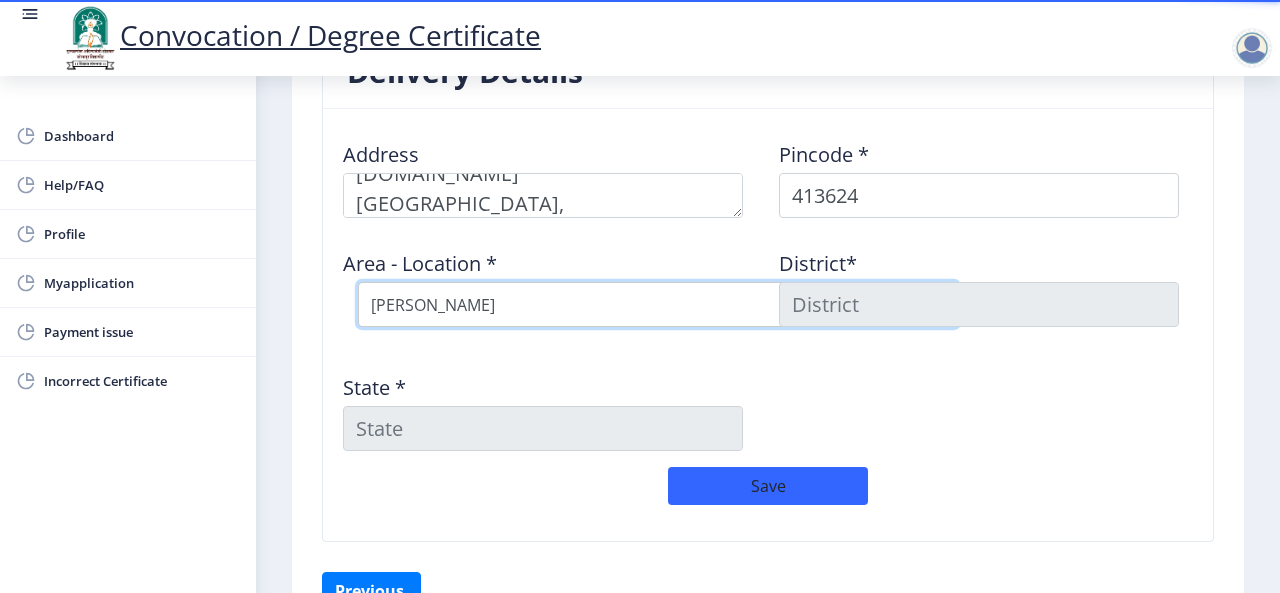 click on "Select Area Location Kati S.O Masla Khurd B.O Sawargaon Kati B.O" at bounding box center [658, 304] 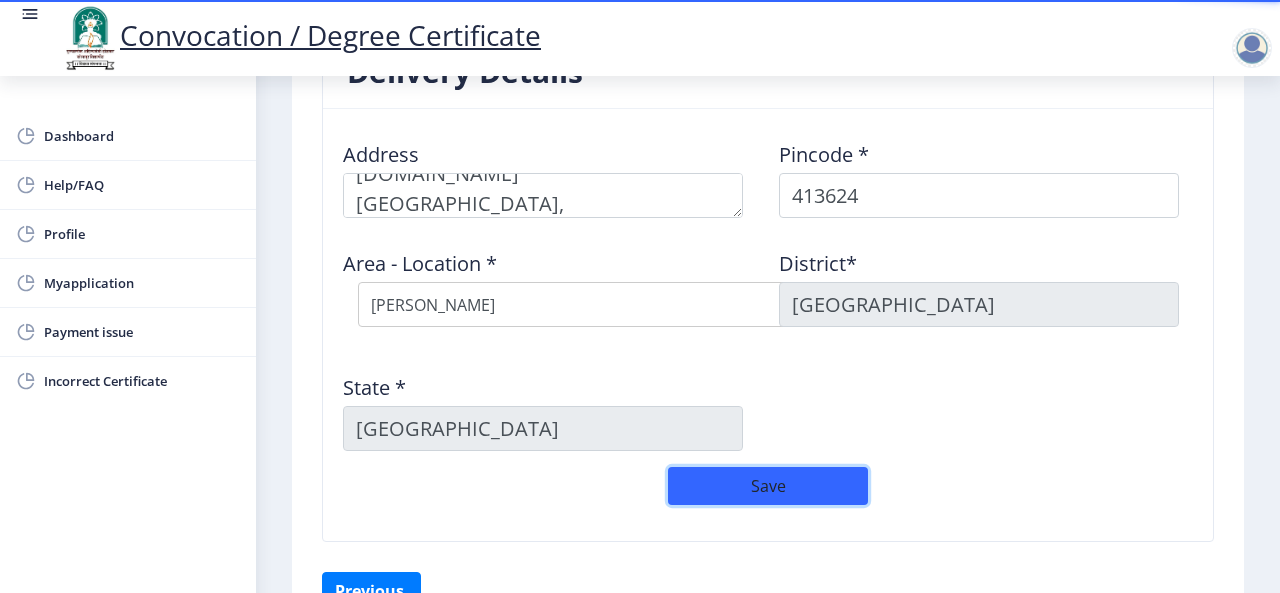 click on "Save" 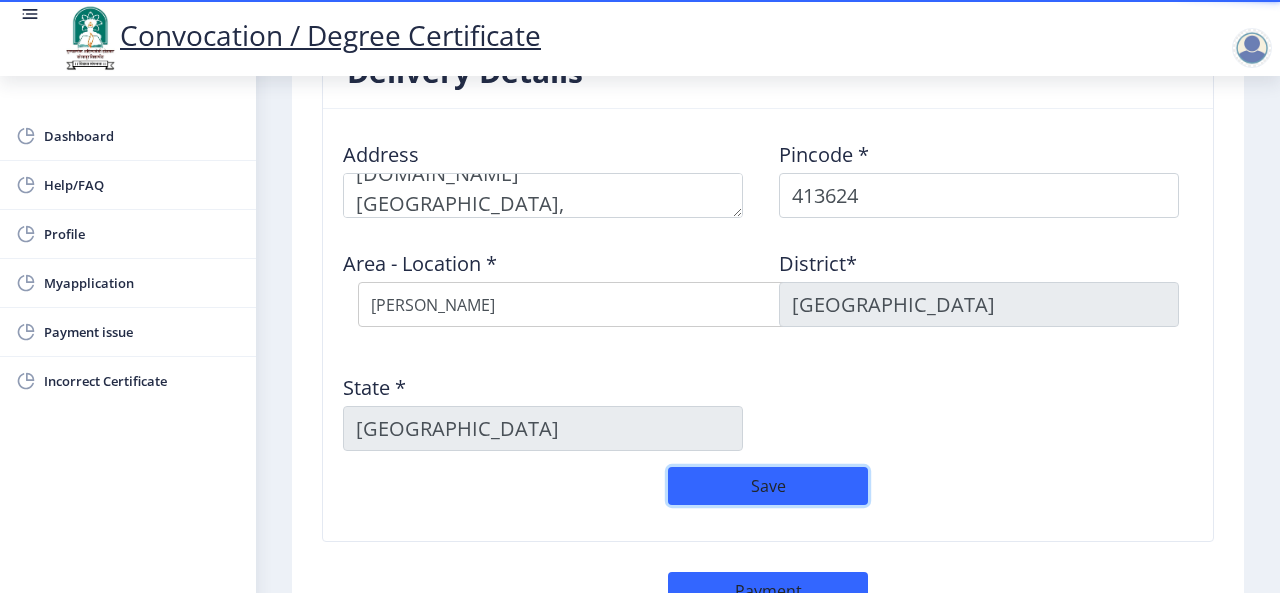 scroll, scrollTop: 968, scrollLeft: 0, axis: vertical 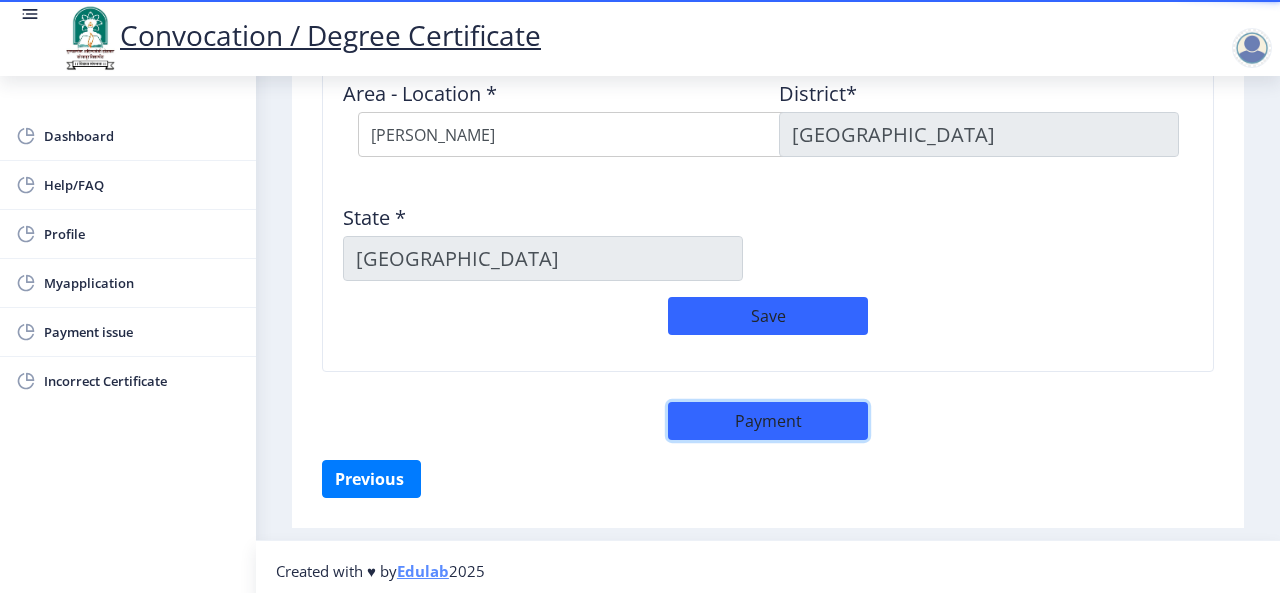 click on "Payment" 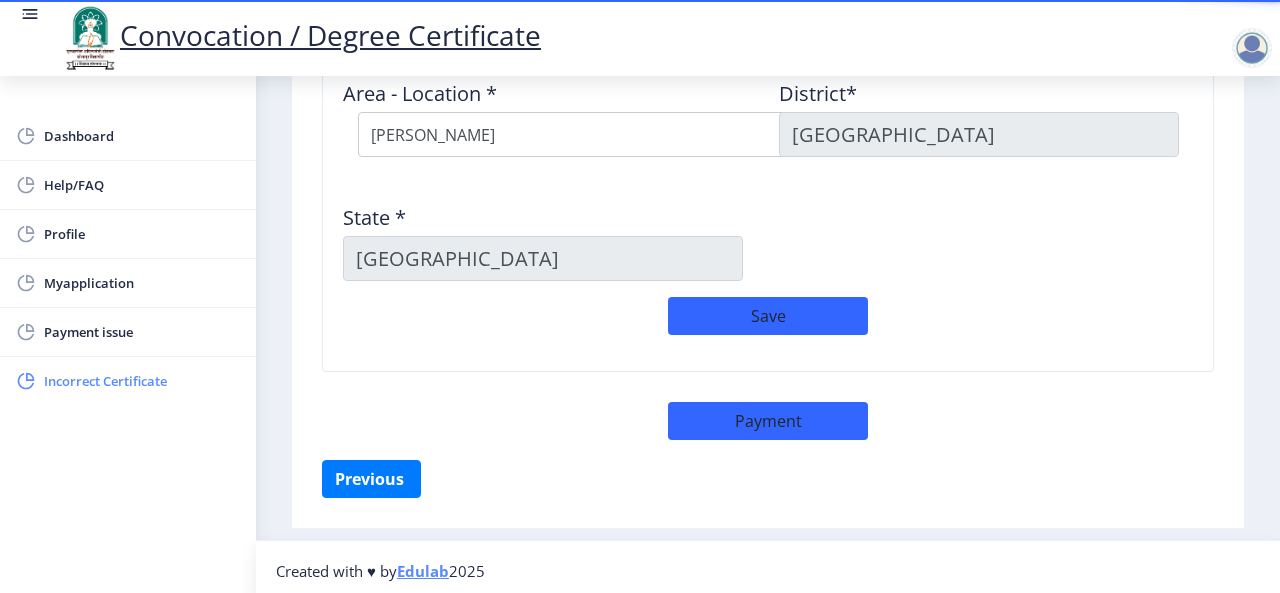 click on "Incorrect Certificate" 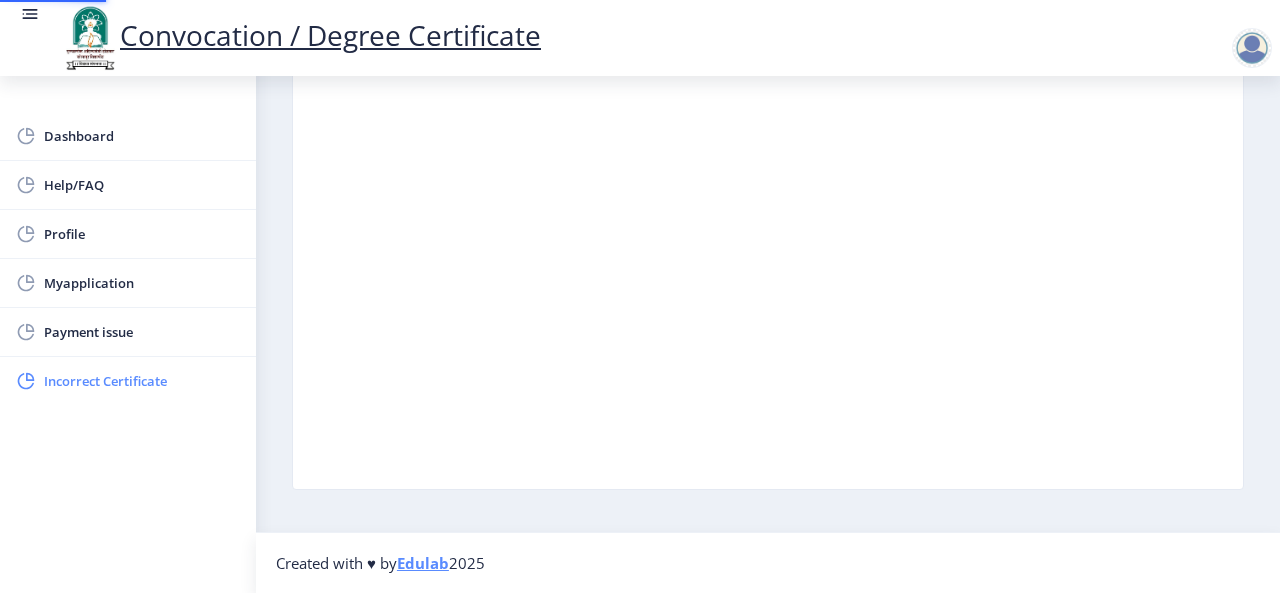 scroll, scrollTop: 0, scrollLeft: 0, axis: both 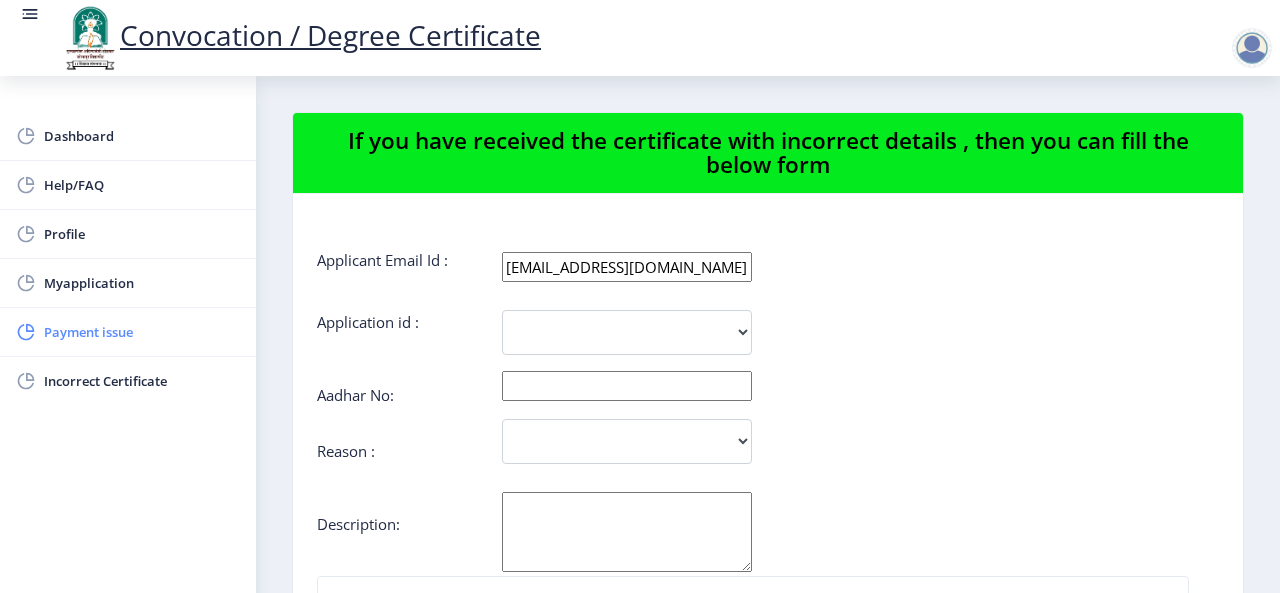 click on "Payment issue" 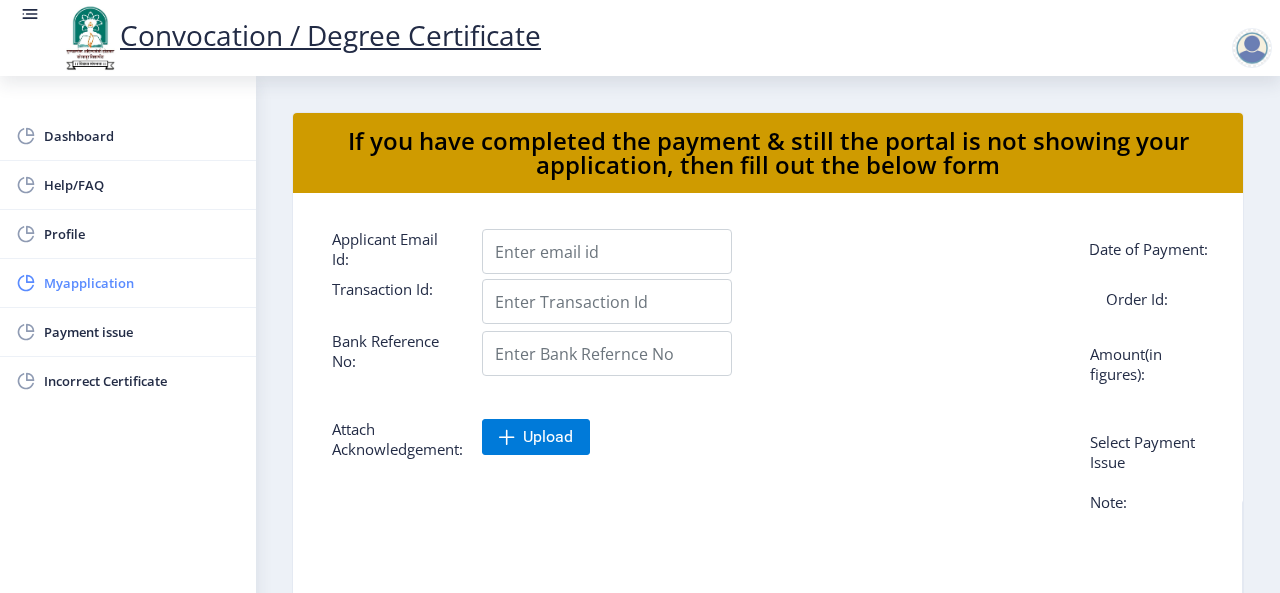 click on "Myapplication" 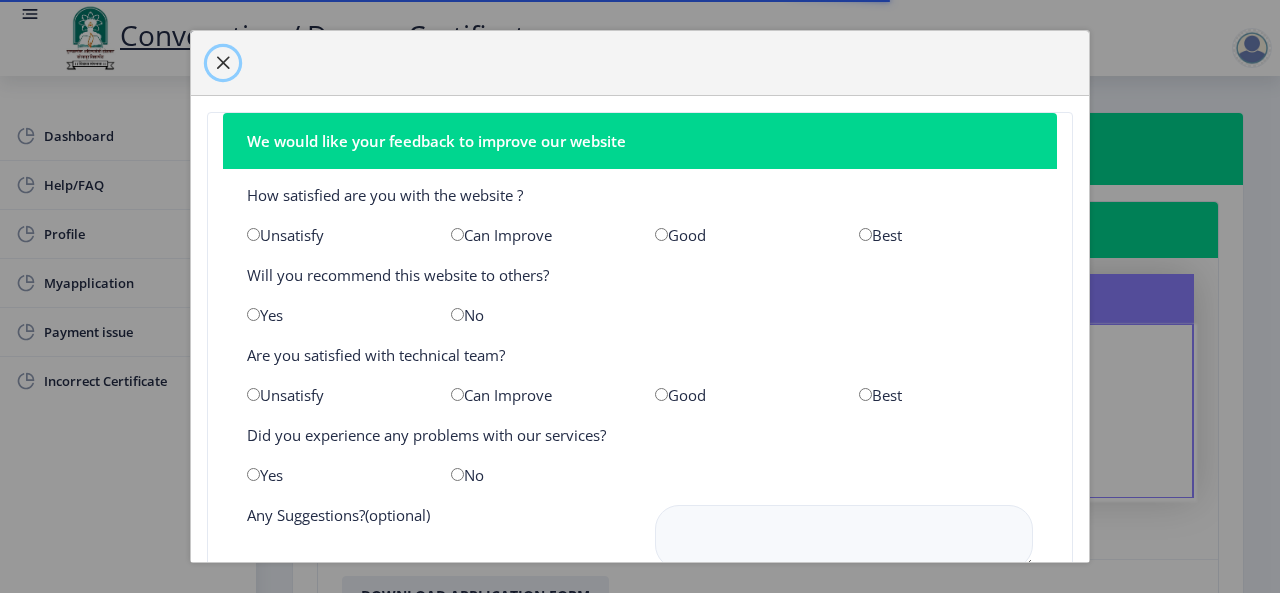 click 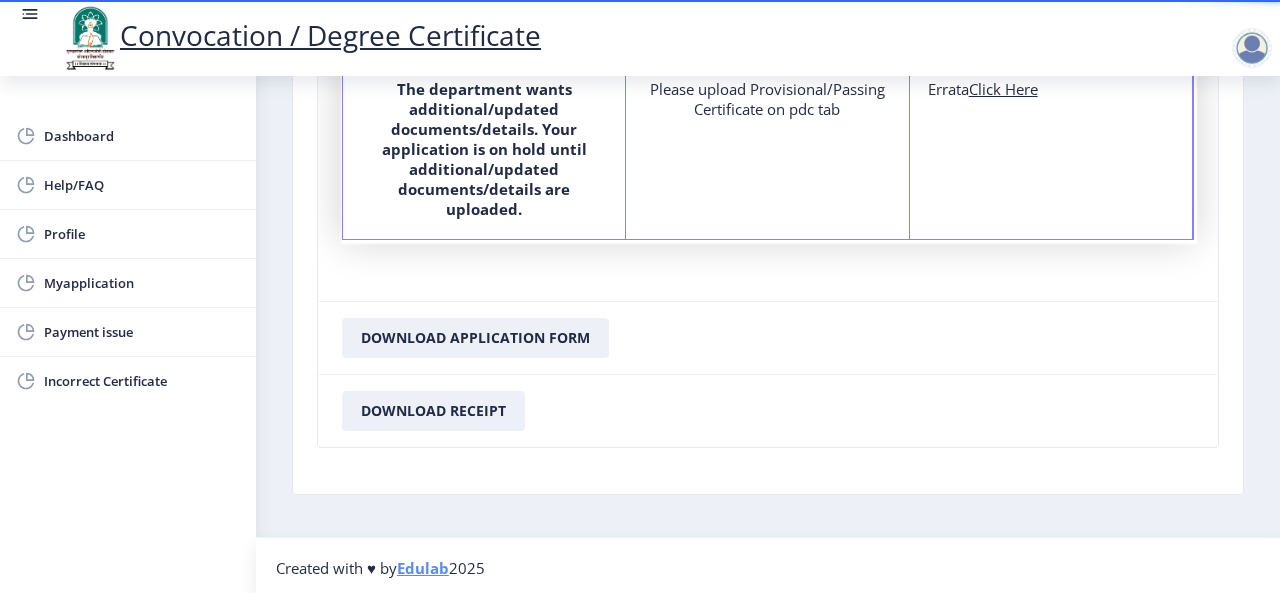 scroll, scrollTop: 0, scrollLeft: 0, axis: both 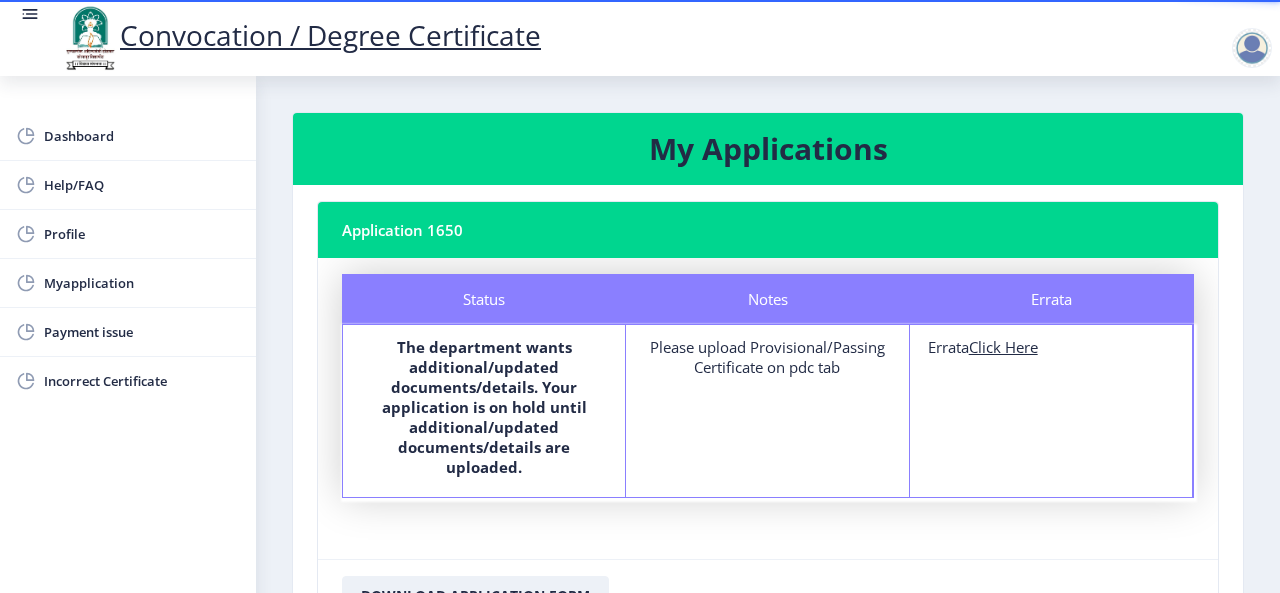 click 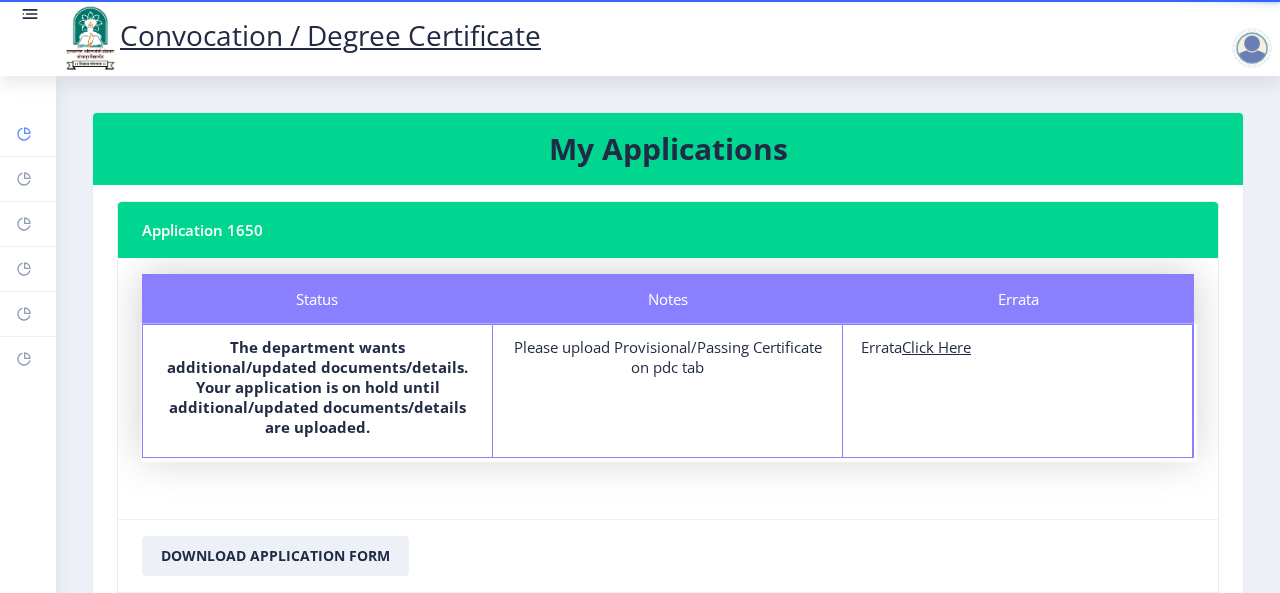 click 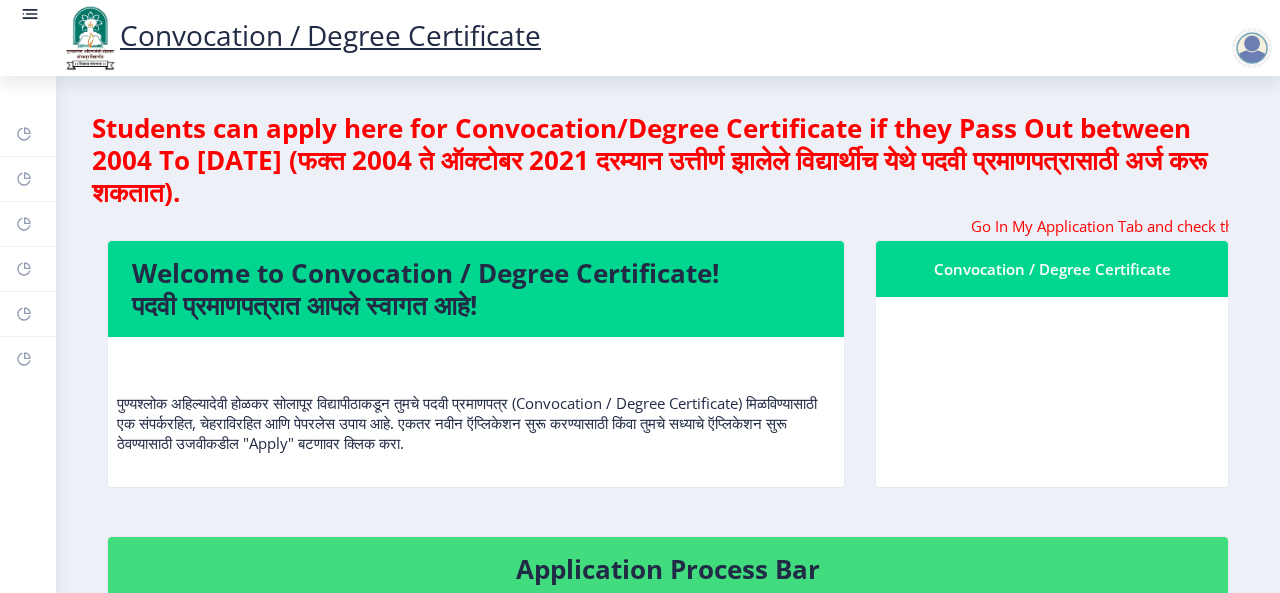 scroll, scrollTop: 519, scrollLeft: 0, axis: vertical 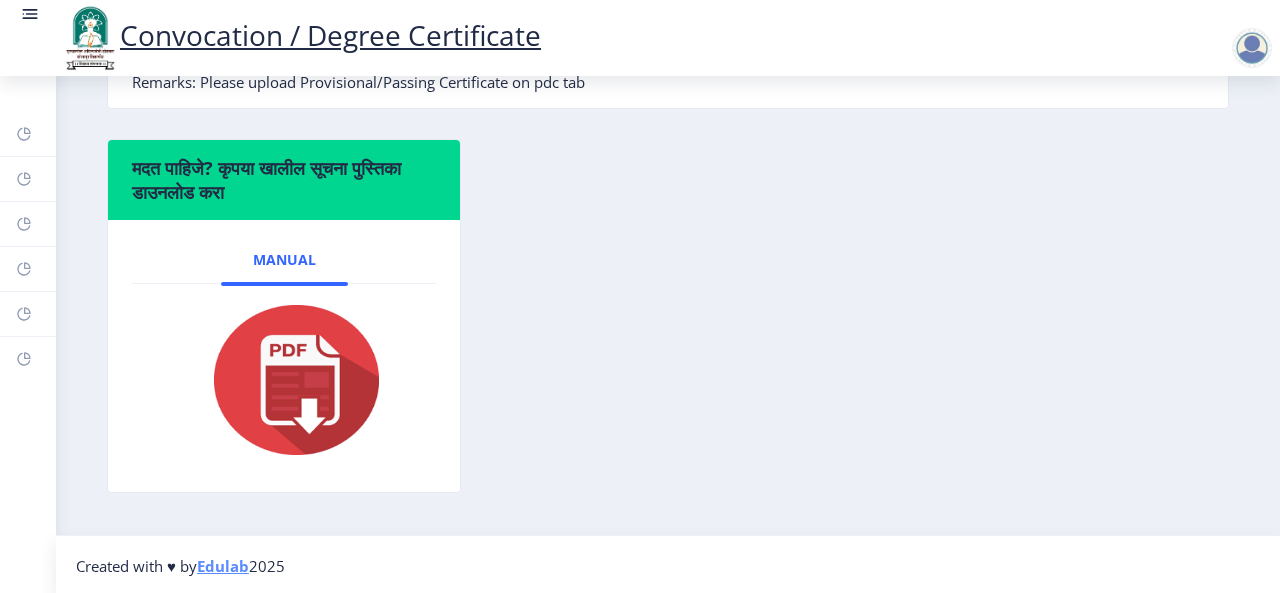 click 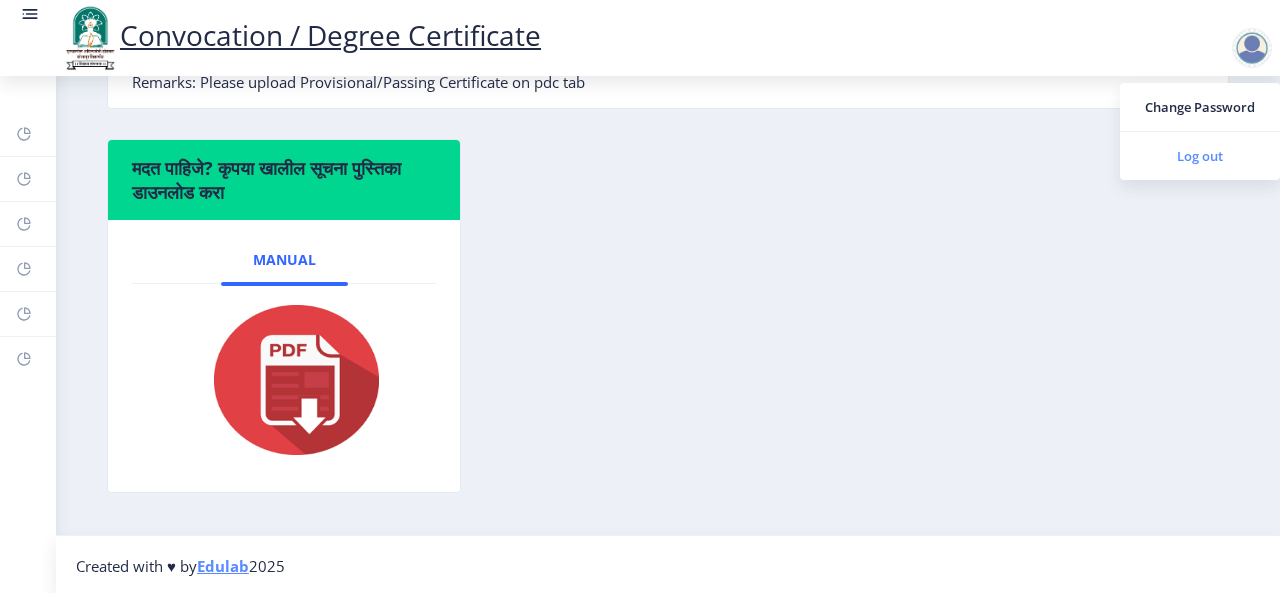 click on "Log out" at bounding box center [1200, 156] 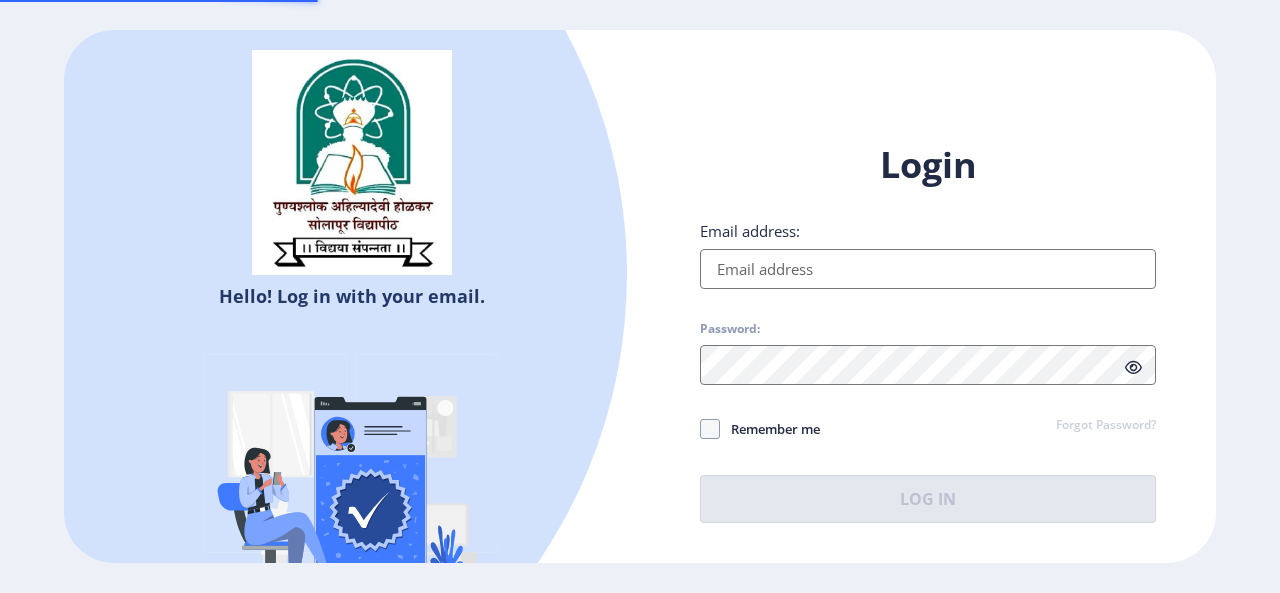 type on "[EMAIL_ADDRESS][DOMAIN_NAME]" 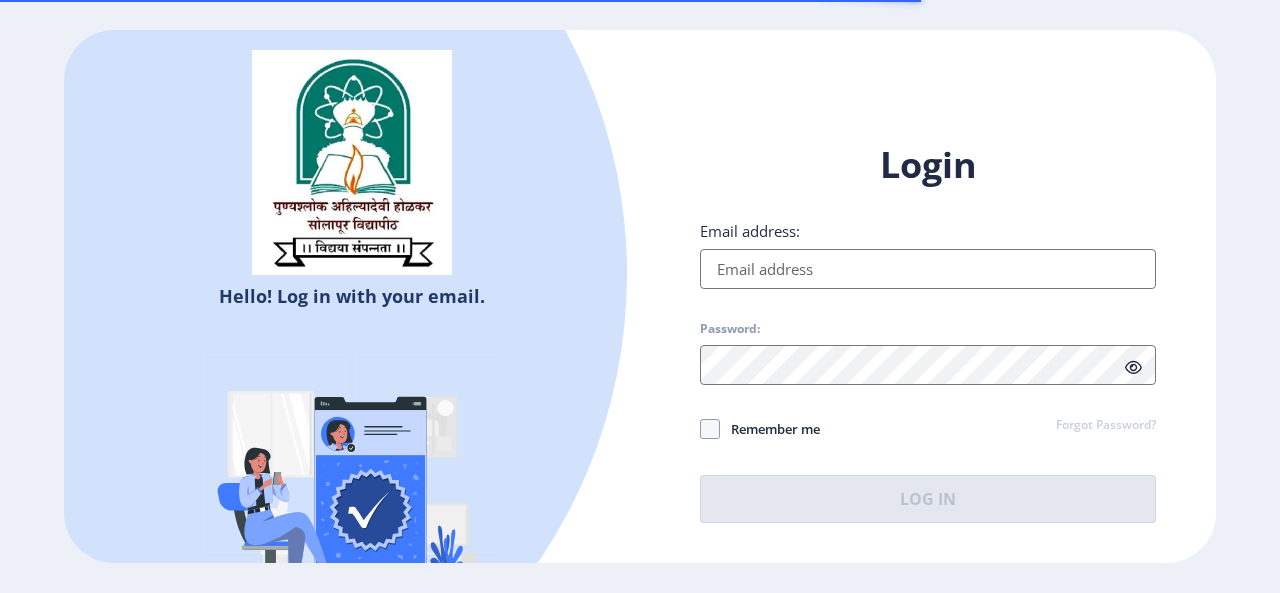 scroll, scrollTop: 0, scrollLeft: 0, axis: both 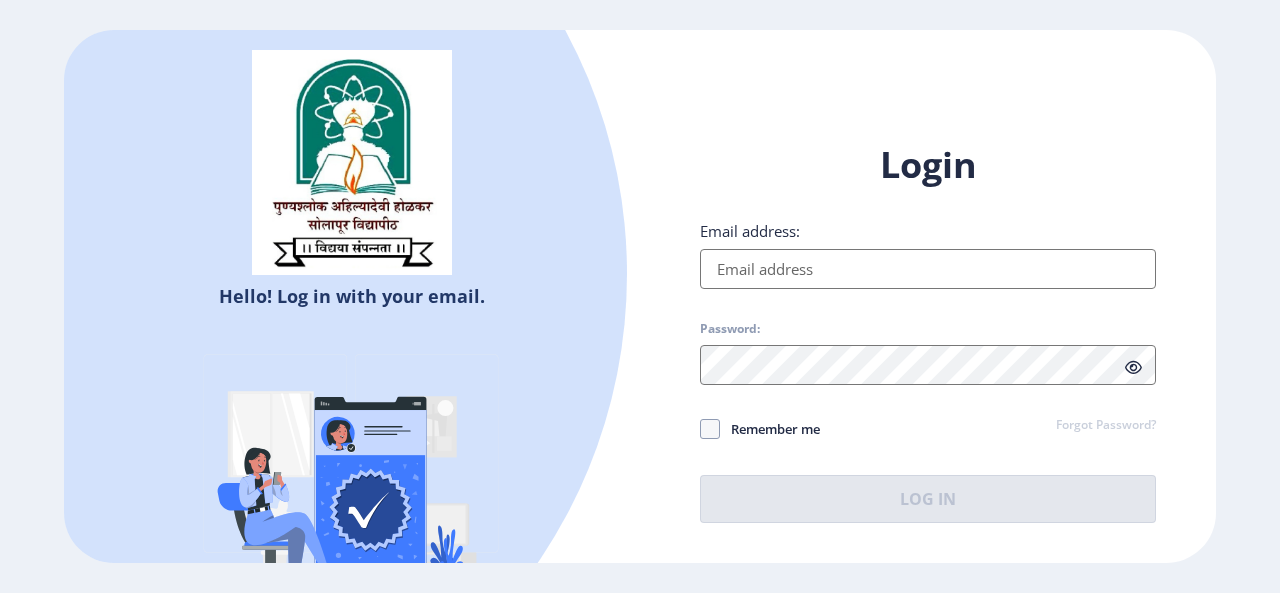 type on "[EMAIL_ADDRESS][DOMAIN_NAME]" 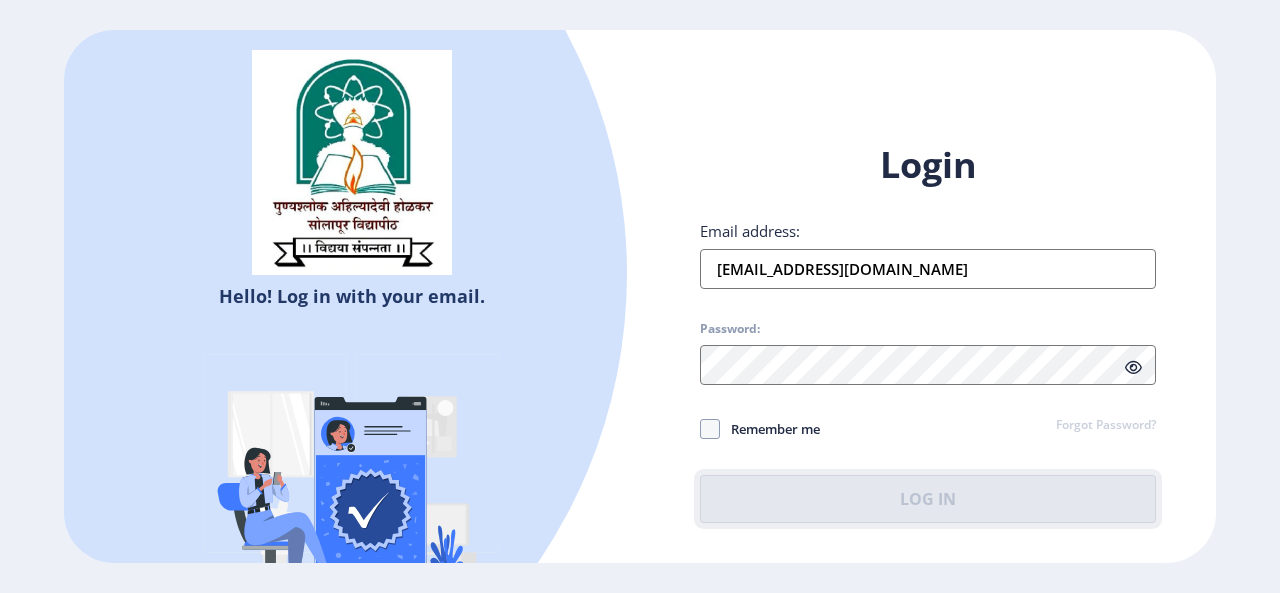 click on "Log In" 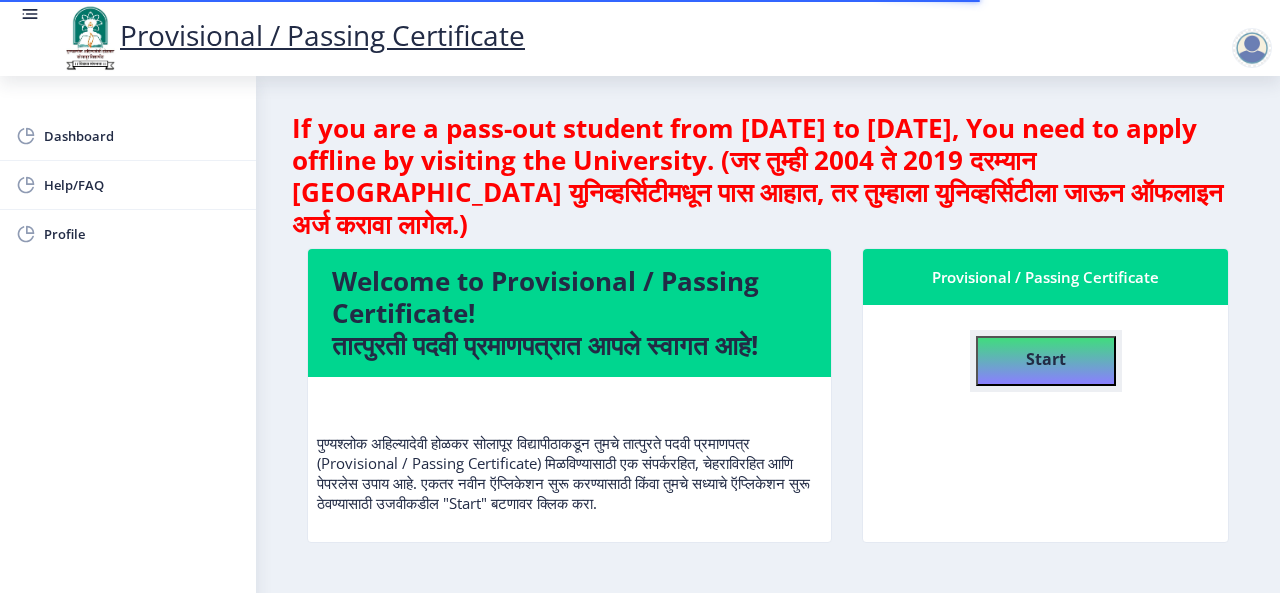 click on "Start" 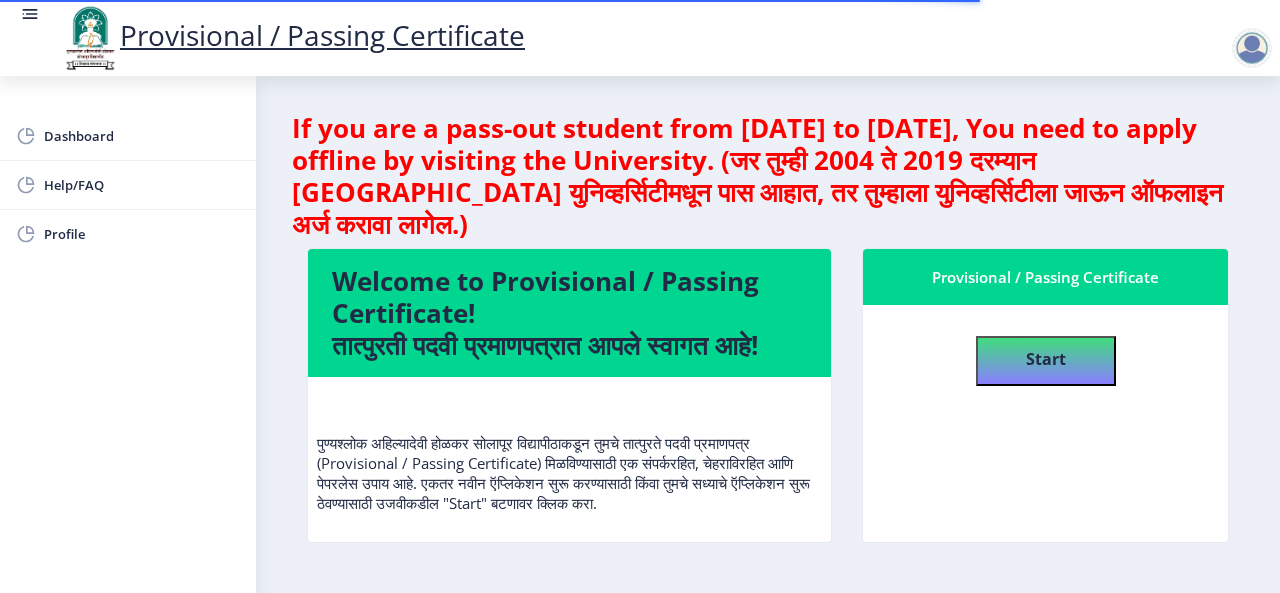 select 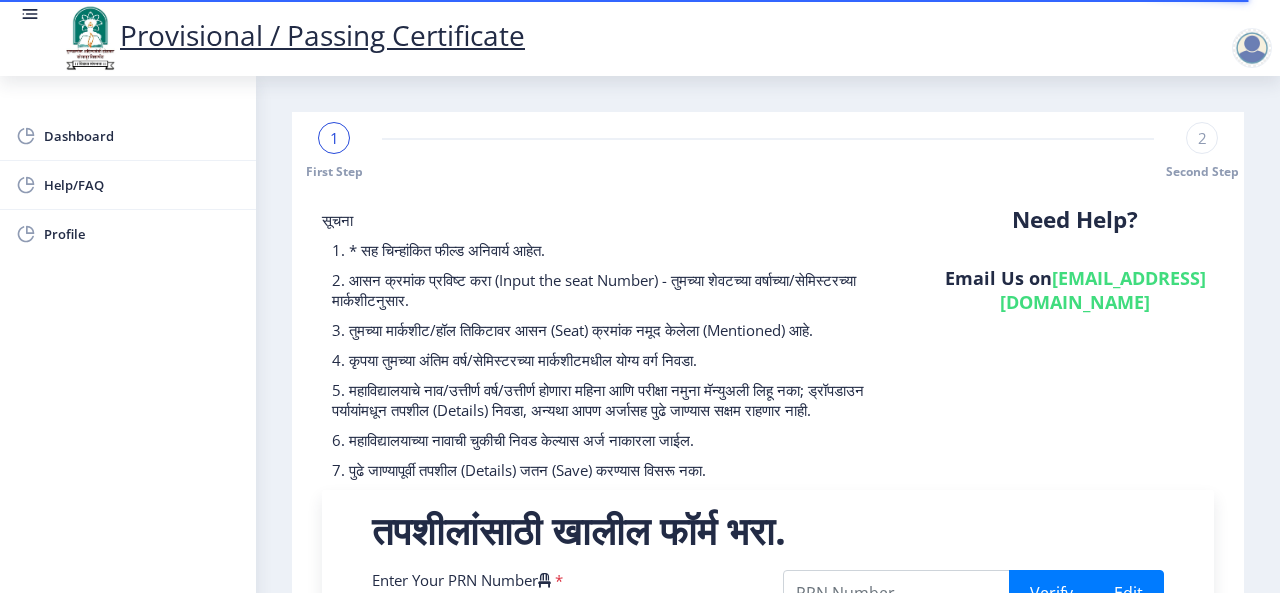 scroll, scrollTop: 519, scrollLeft: 0, axis: vertical 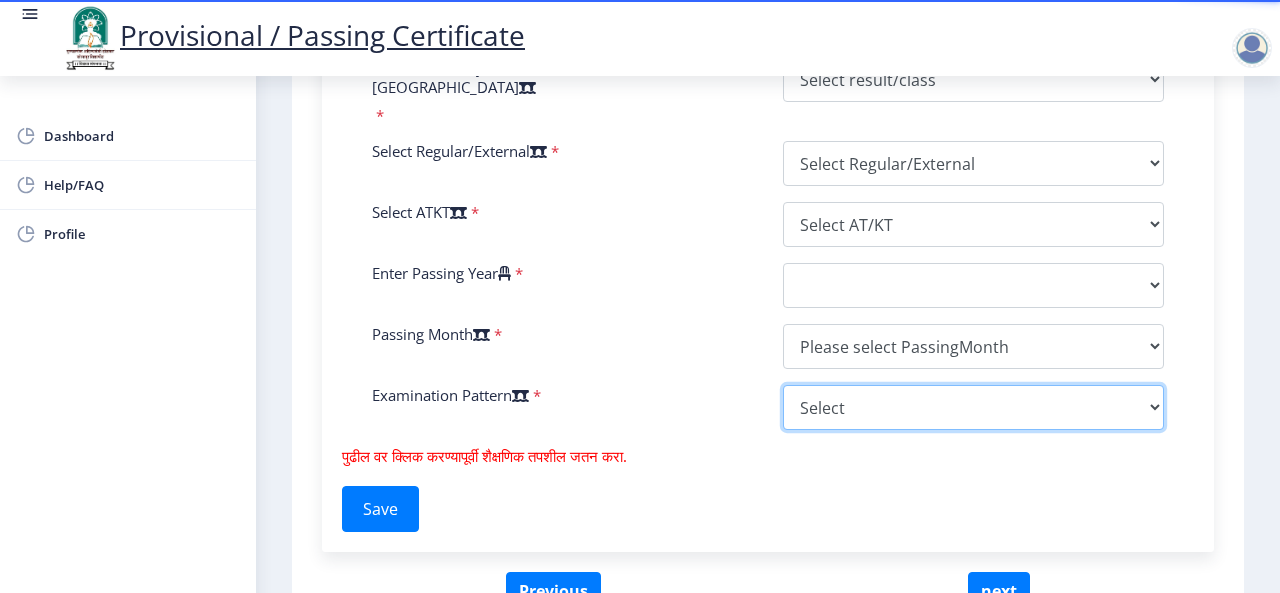 click on "Select  Yearly Semester" at bounding box center [973, 407] 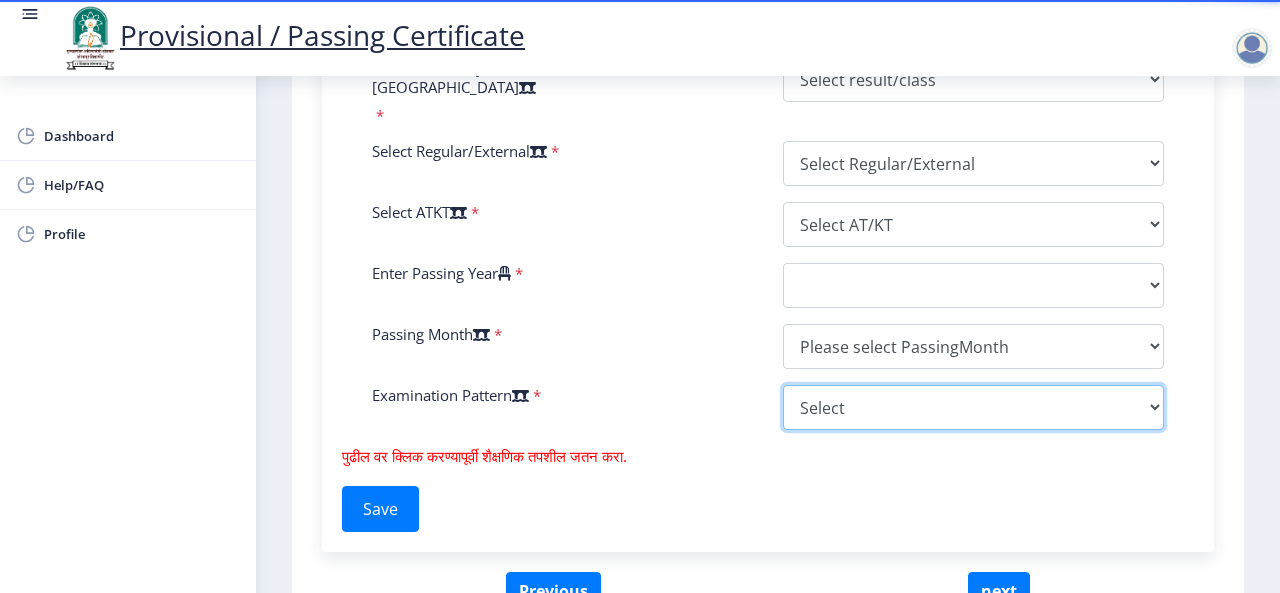 select on "Semester" 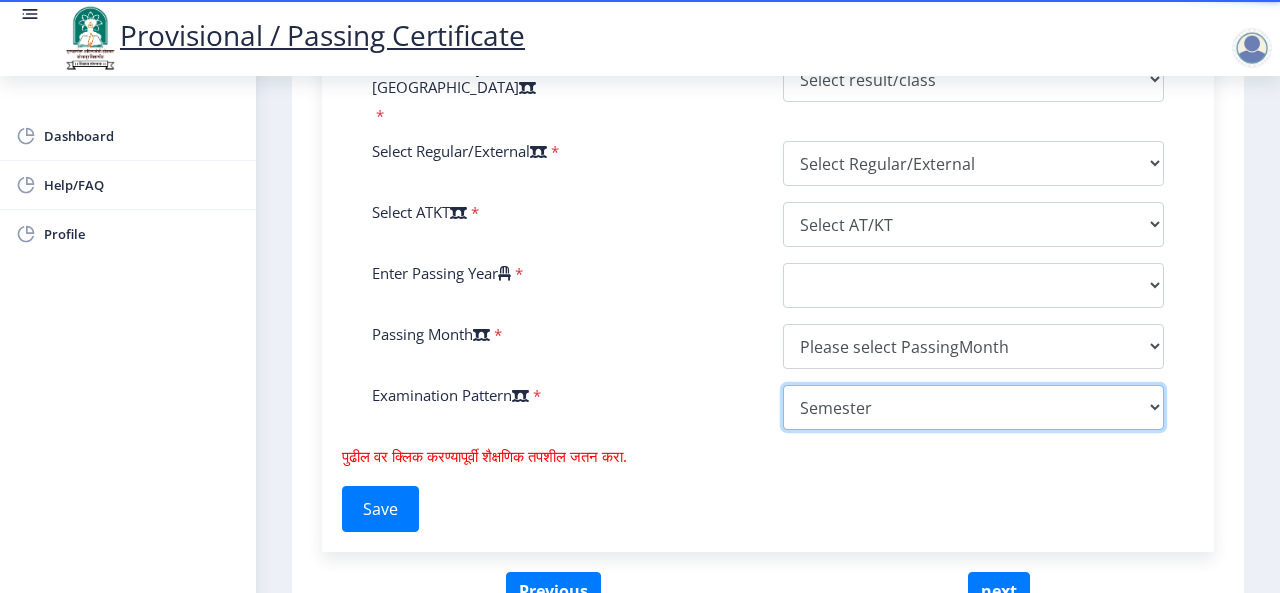 click on "Select  Yearly Semester" at bounding box center [973, 407] 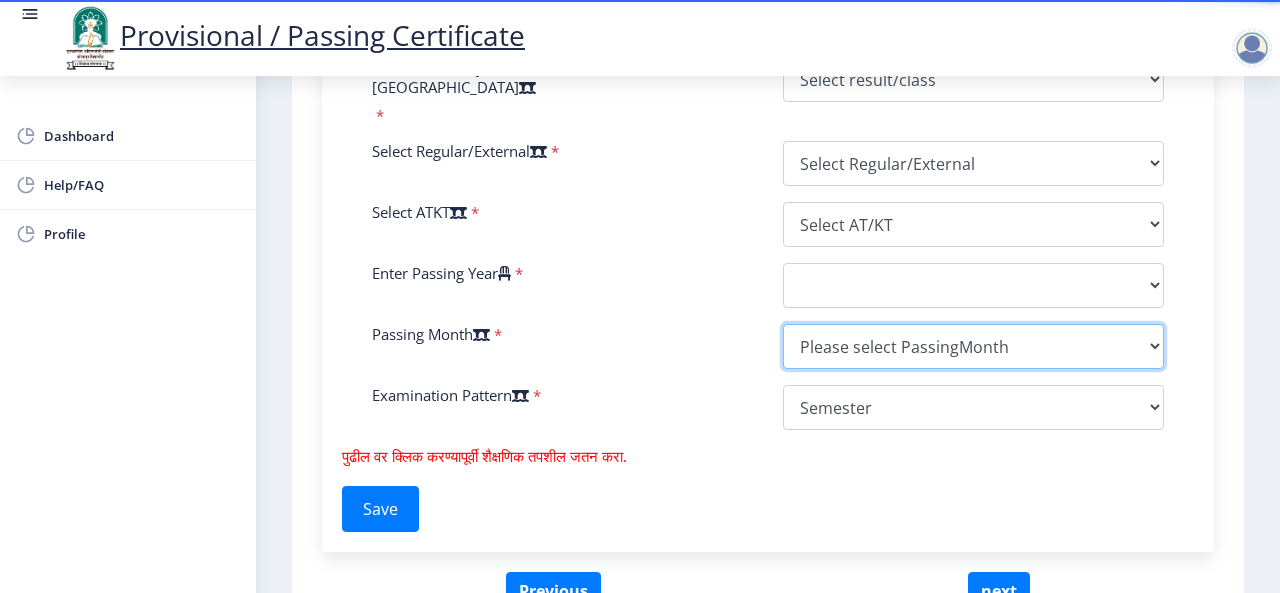 click on "Please select PassingMonth  (01) January (02) February (03) March (04) April (05) May (06) June (07) July (08) August (09) September (10) October (11) November (12) December" at bounding box center [973, 346] 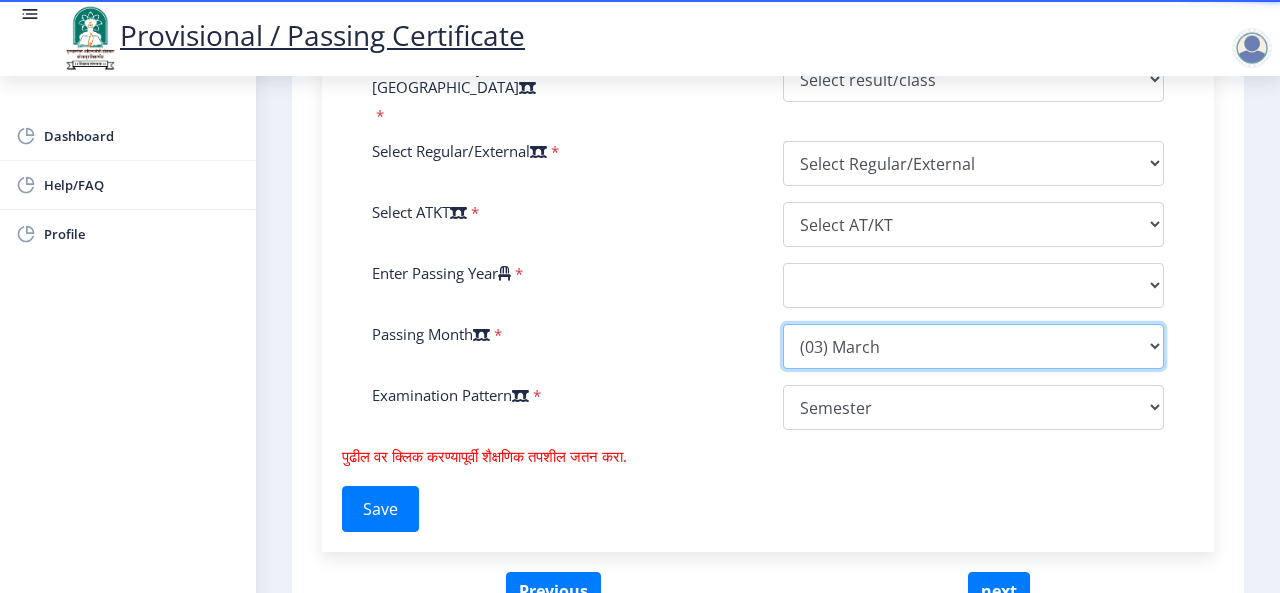 click on "Please select PassingMonth  (01) January (02) February (03) March (04) April (05) May (06) June (07) July (08) August (09) September (10) October (11) November (12) December" at bounding box center (973, 346) 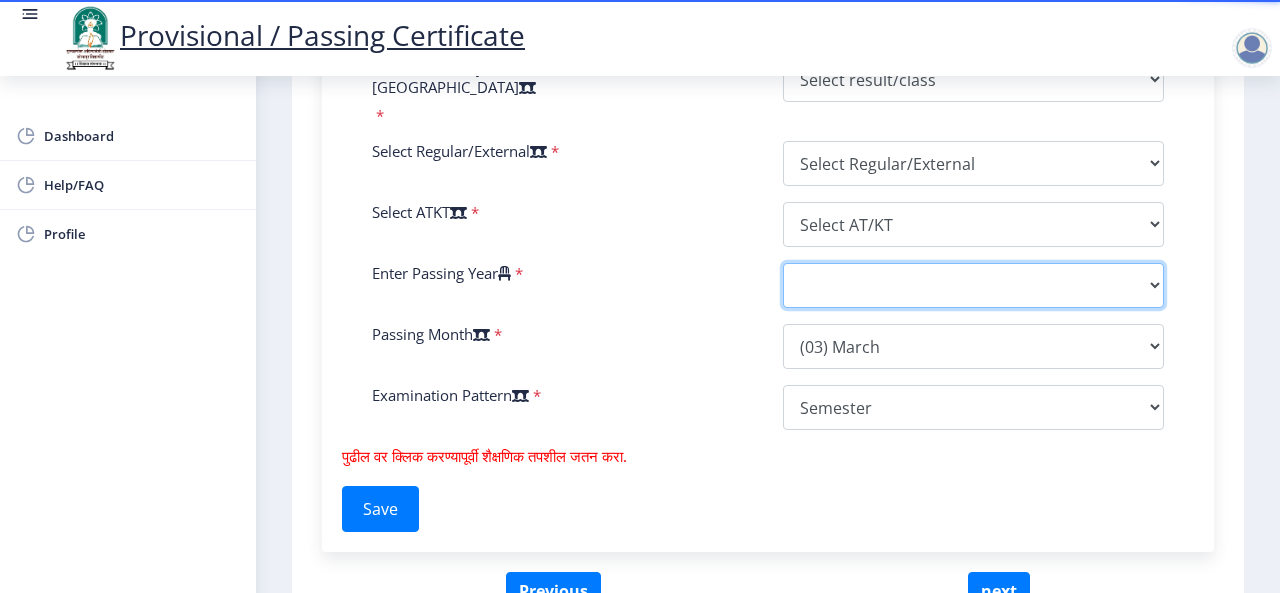 click on "2025   2024   2023   2022   2021   2020   2019   2018   2017   2016   2015   2014   2013   2012   2011   2010   2009   2008   2007   2006   2005   2004   2003   2002   2001   2000   1999   1998   1997   1996   1995   1994   1993   1992   1991   1990   1989   1988   1987   1986   1985   1984   1983   1982   1981   1980   1979   1978   1977   1976   1975   1974   1973   1972   1971   1970   1969   1968   1967" at bounding box center [973, 285] 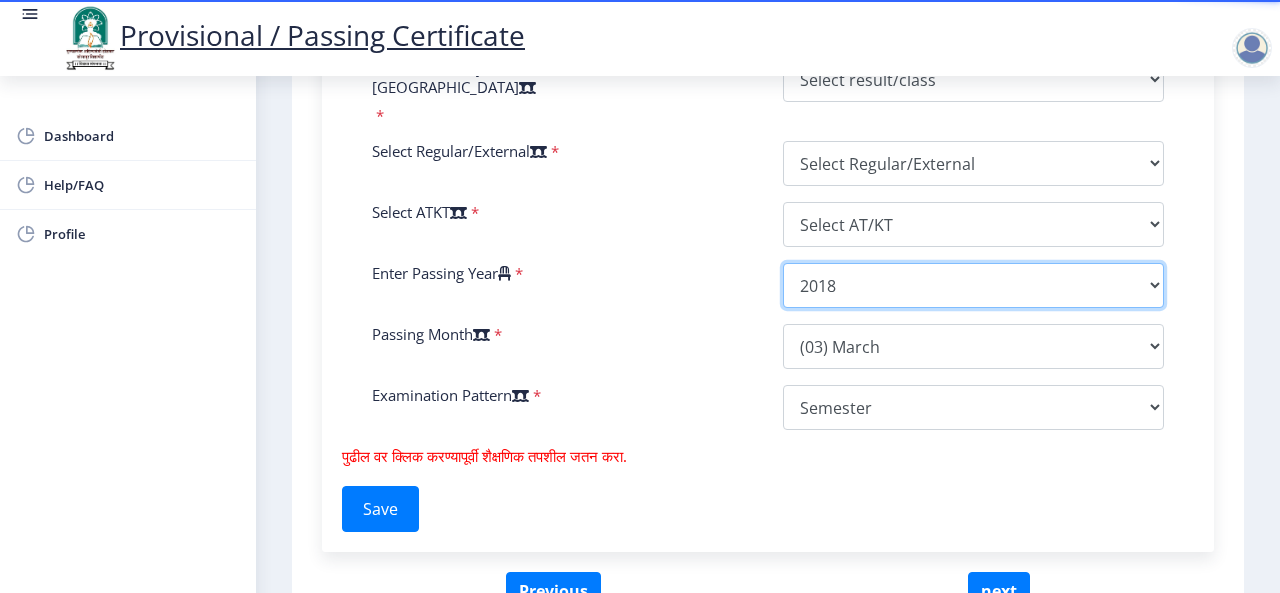 click on "2025   2024   2023   2022   2021   2020   2019   2018   2017   2016   2015   2014   2013   2012   2011   2010   2009   2008   2007   2006   2005   2004   2003   2002   2001   2000   1999   1998   1997   1996   1995   1994   1993   1992   1991   1990   1989   1988   1987   1986   1985   1984   1983   1982   1981   1980   1979   1978   1977   1976   1975   1974   1973   1972   1971   1970   1969   1968   1967" at bounding box center (973, 285) 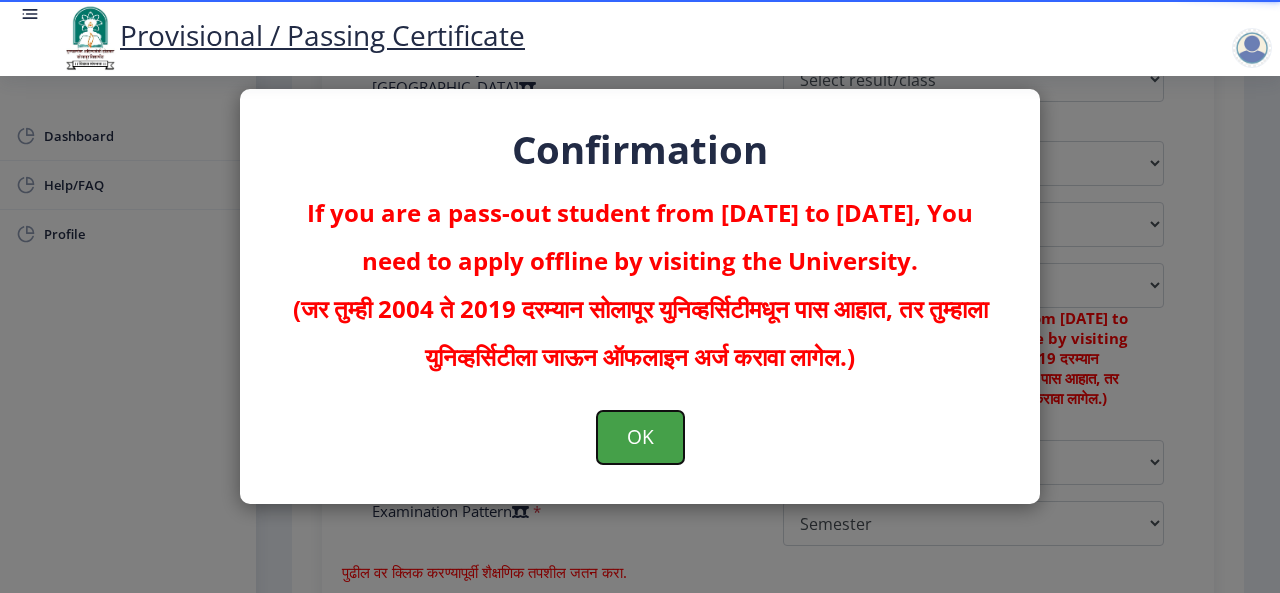 click on "OK" 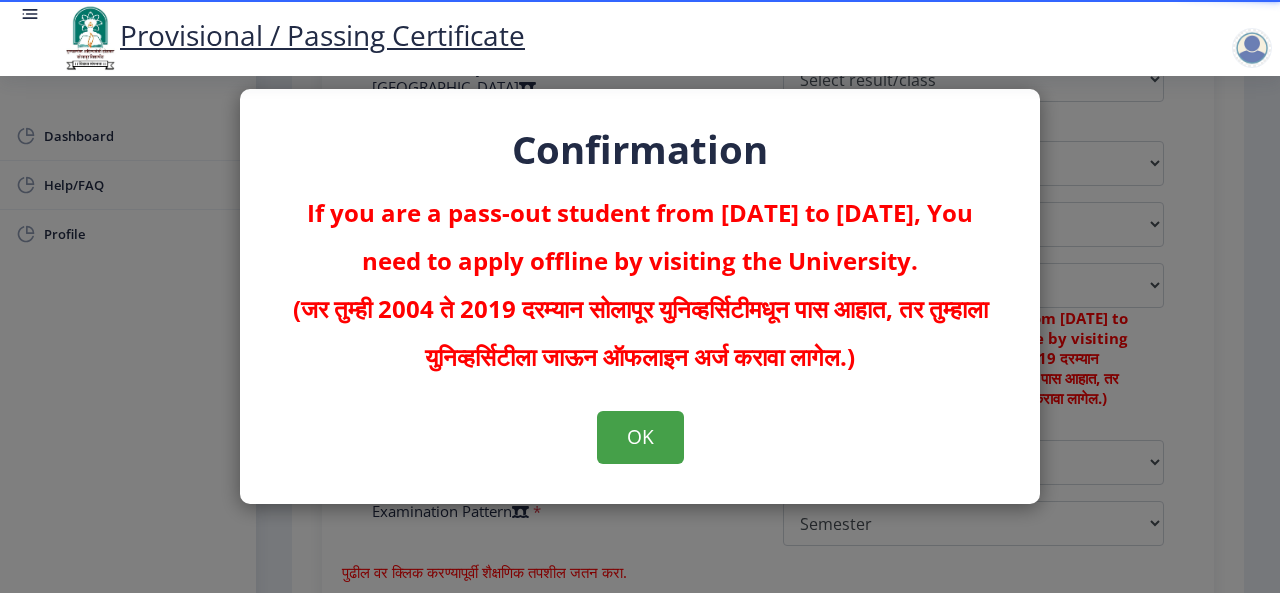 scroll, scrollTop: 0, scrollLeft: 0, axis: both 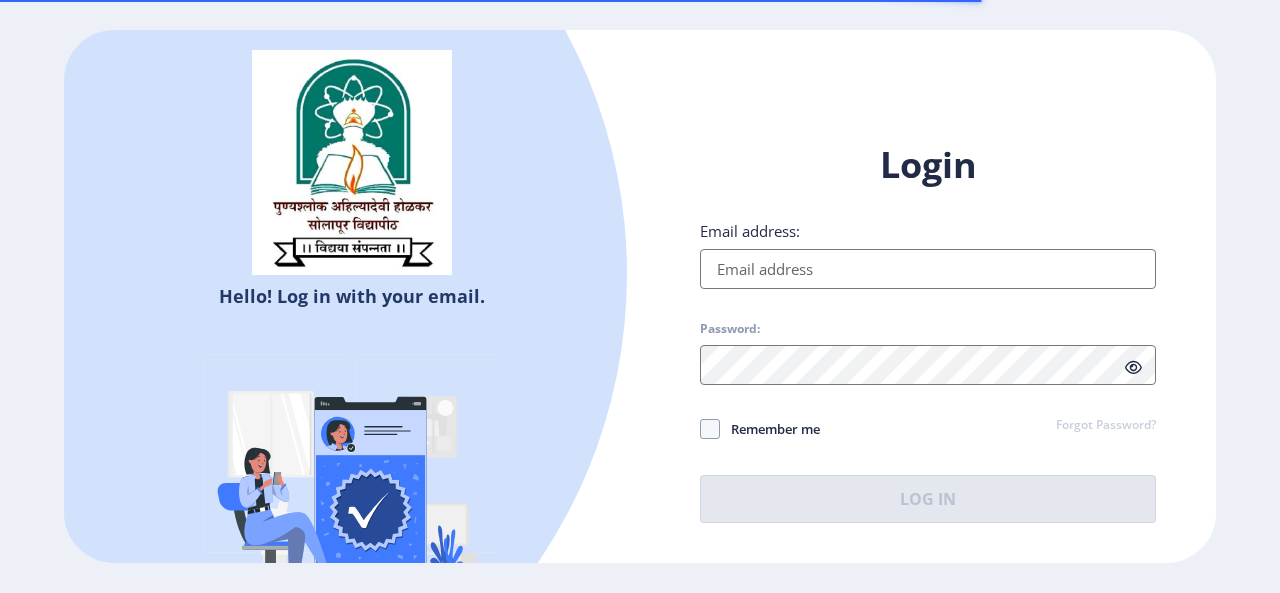 type on "[EMAIL_ADDRESS][DOMAIN_NAME]" 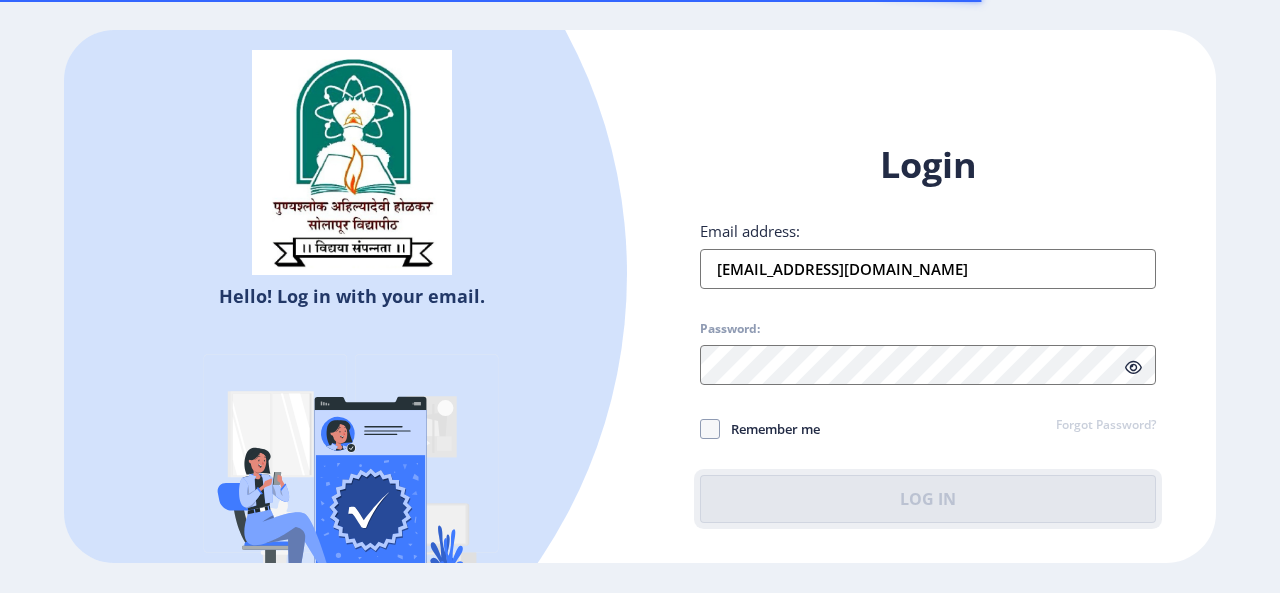 click on "Log In" 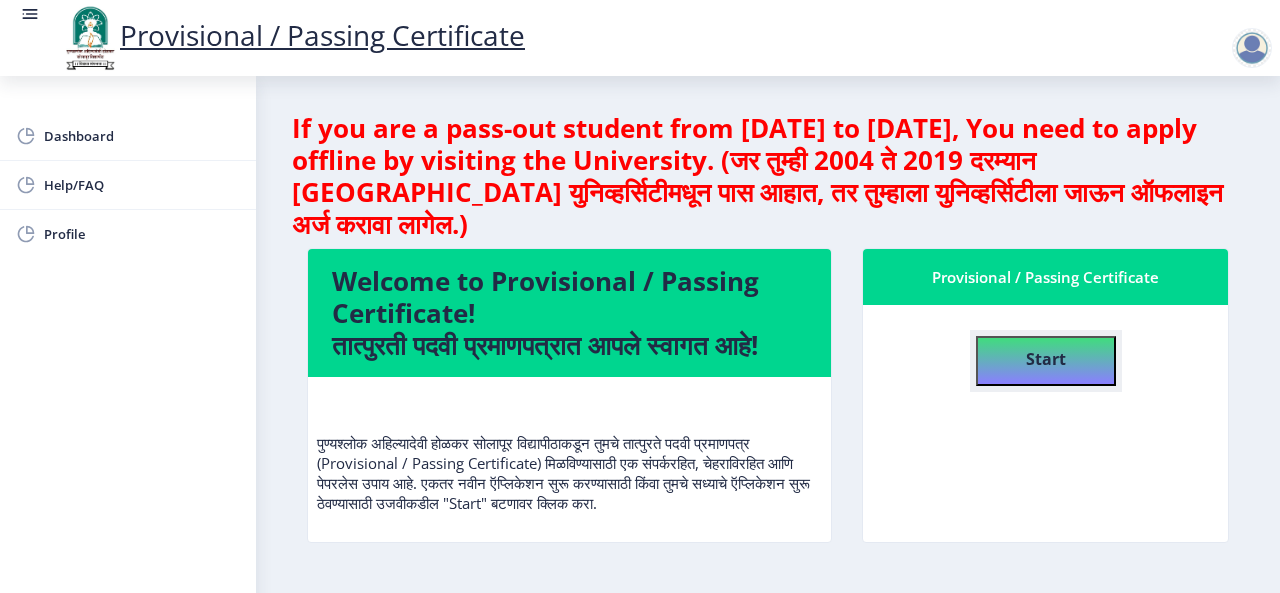 click on "Start" 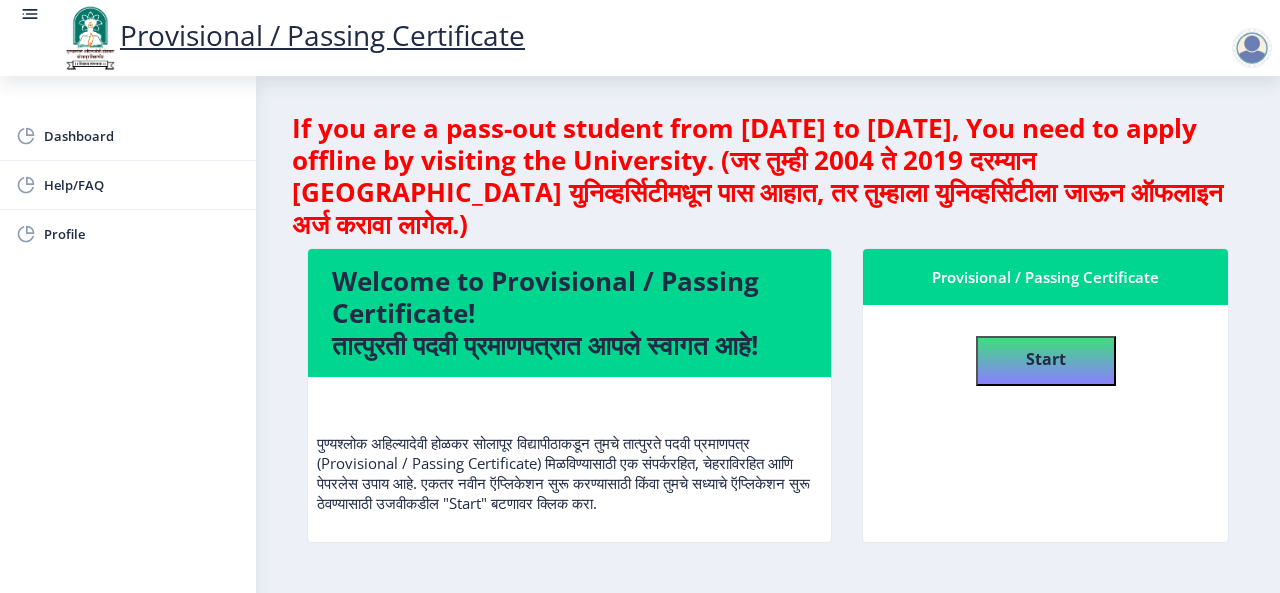 select 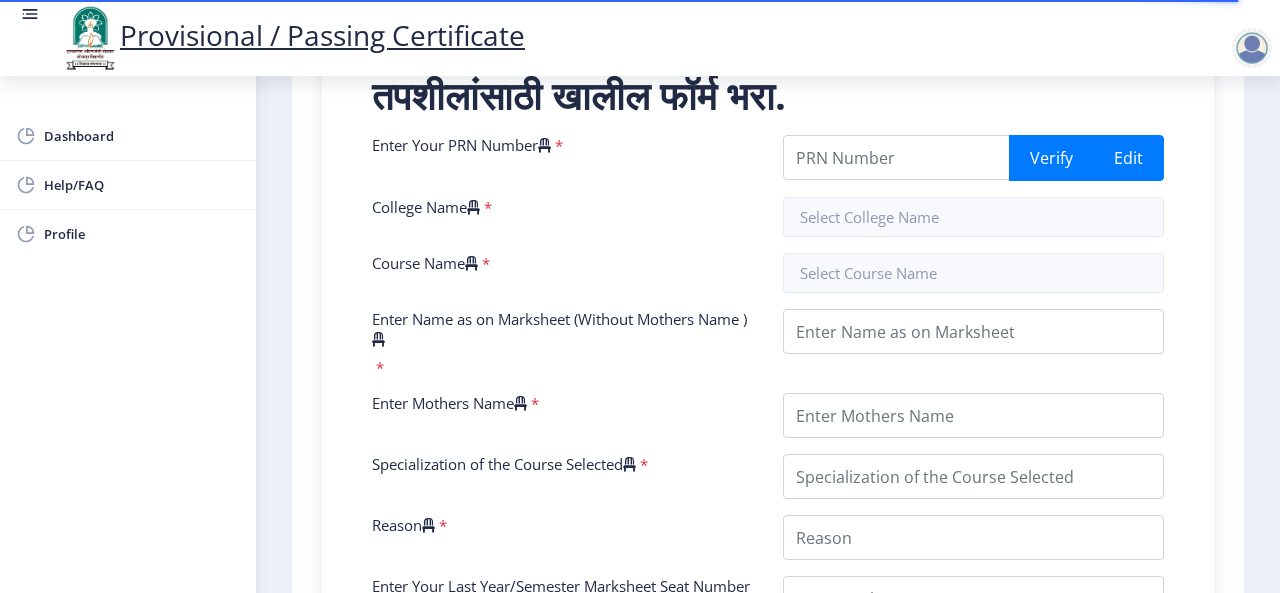 scroll, scrollTop: 451, scrollLeft: 0, axis: vertical 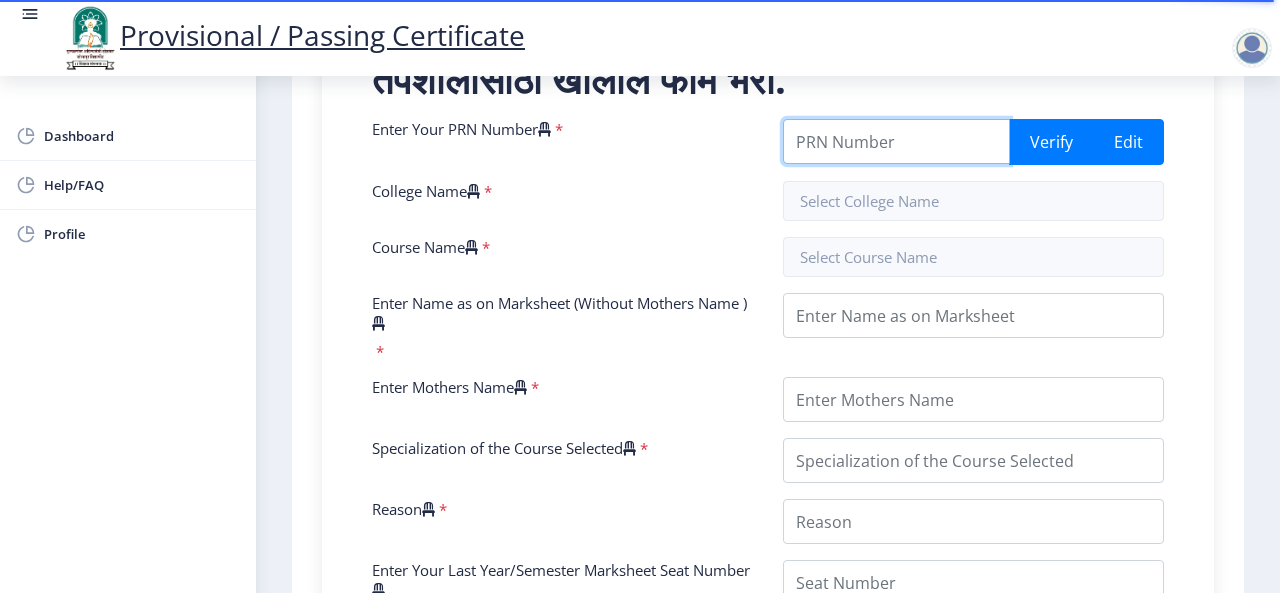 click on "Enter Your PRN Number" at bounding box center [896, 141] 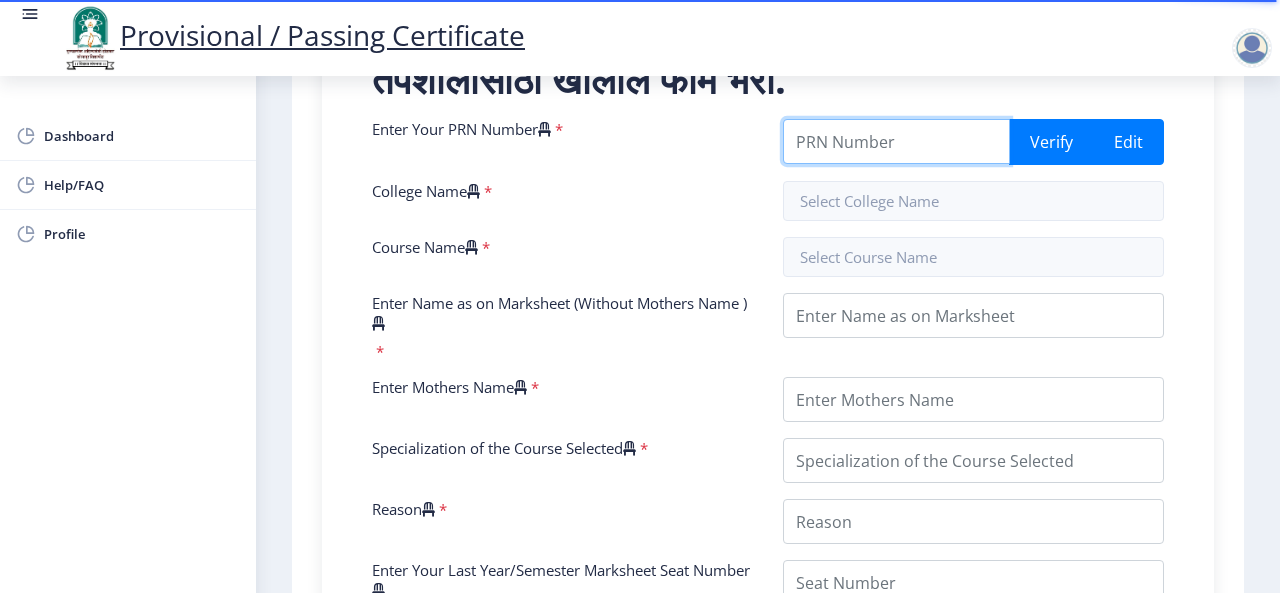 type on "2015032500148374" 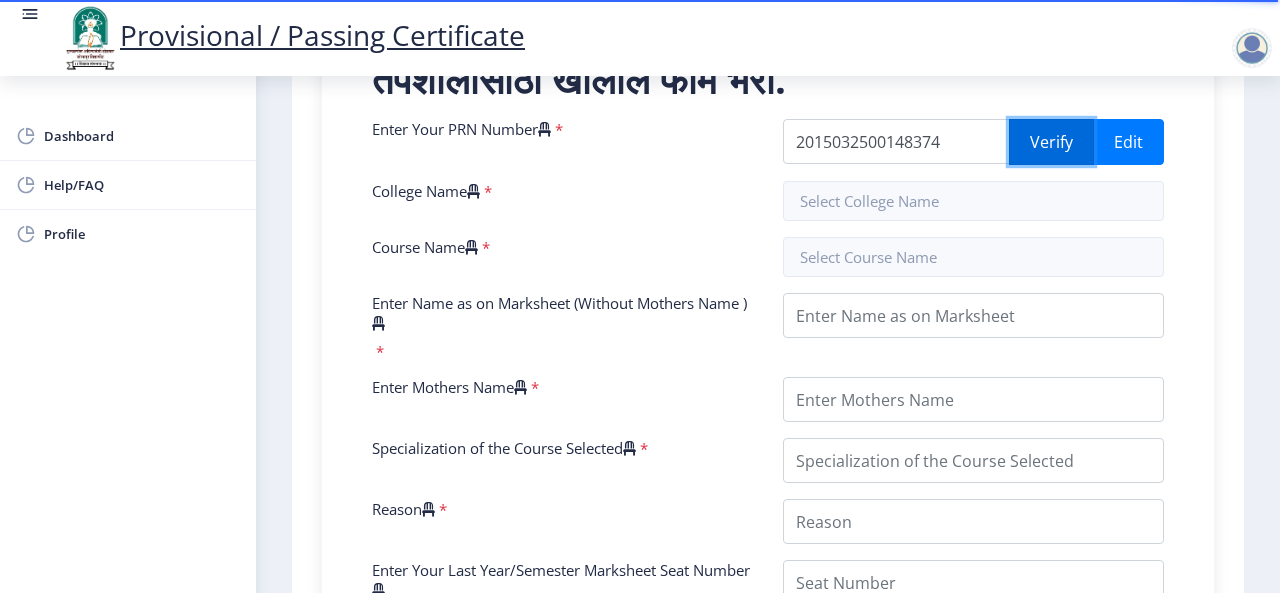 click on "Verify" at bounding box center (1051, 142) 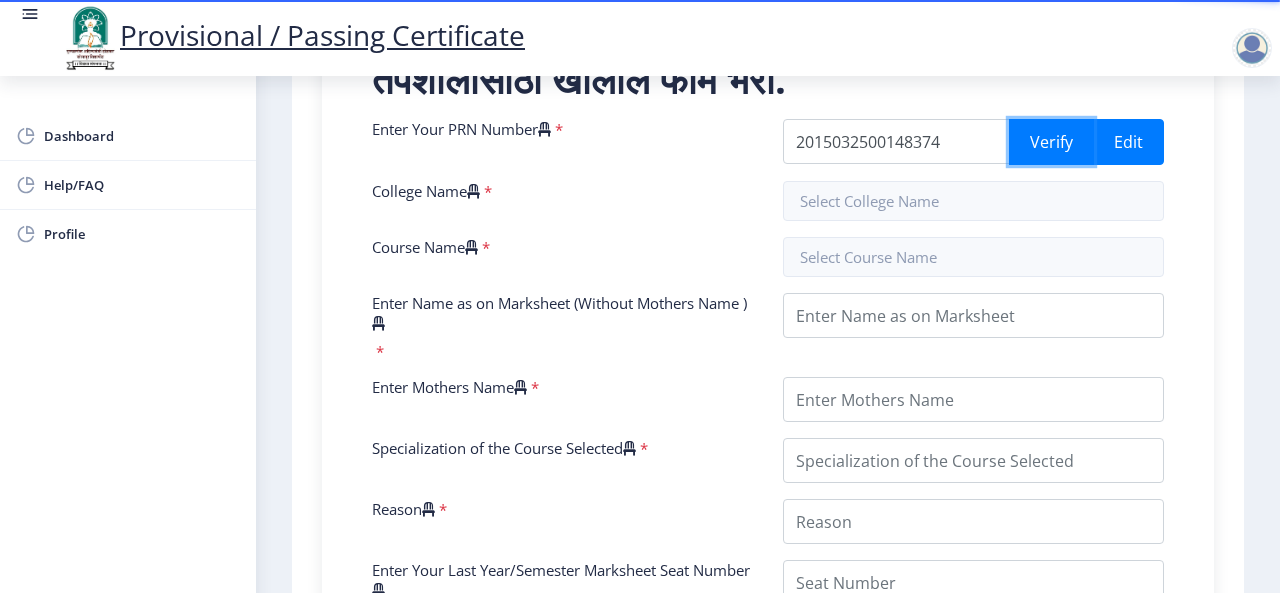 scroll, scrollTop: 0, scrollLeft: 0, axis: both 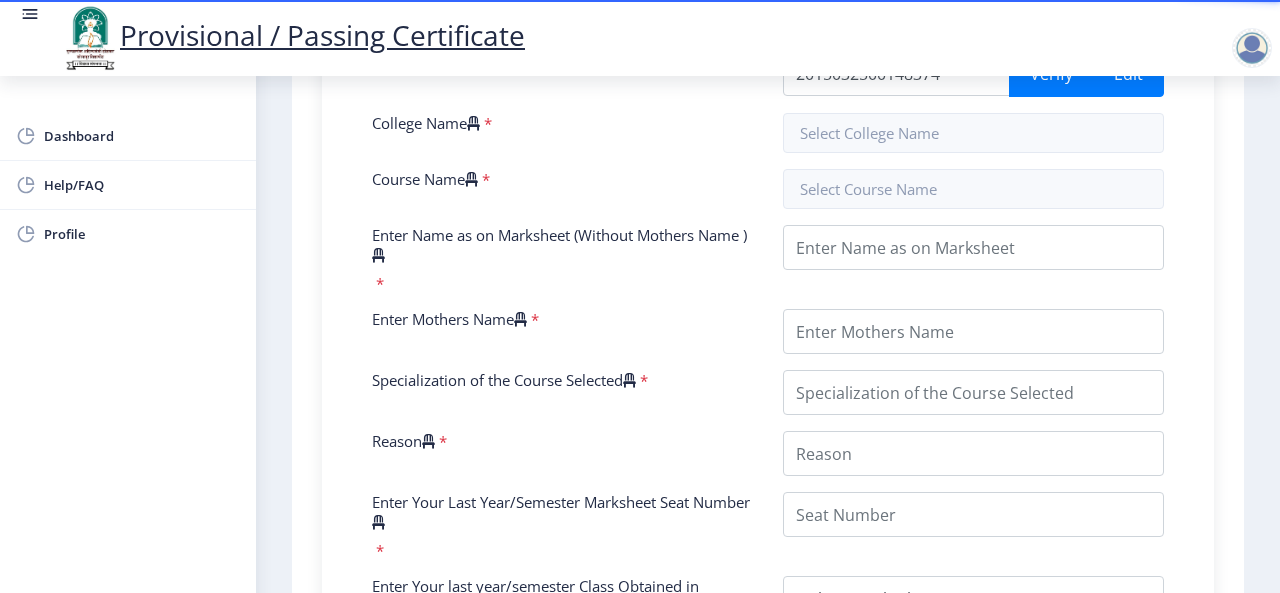 click 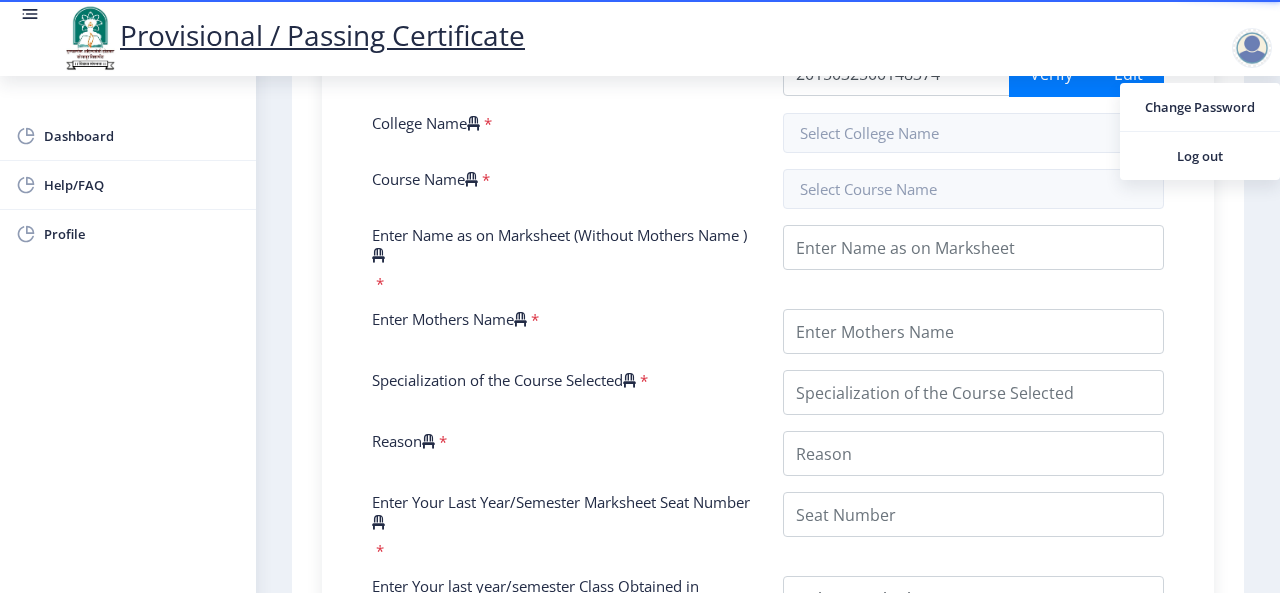 click on "1 First Step 2 Second Step सूचना  1. * सह चिन्हांकित फील्ड अनिवार्य आहेत. 2. आसन क्रमांक प्रविष्ट करा (Input the seat Number) - तुमच्या शेवटच्या वर्षाच्या/सेमिस्टरच्या मार्कशीटनुसार.  3. तुमच्या मार्कशीट/हॉल तिकिटावर आसन (Seat) क्रमांक नमूद केलेला (Mentioned) आहे.  4. कृपया तुमच्या अंतिम वर्ष/सेमिस्टरच्या मार्कशीटमधील योग्य वर्ग निवडा.  6. महाविद्यालयाच्या नावाची चुकीची निवड केल्यास अर्ज नाकारला जाईल.  Need Help? Email Us on   su.sfc@studentscenter.in  Enter Your PRN Number    * Verify" 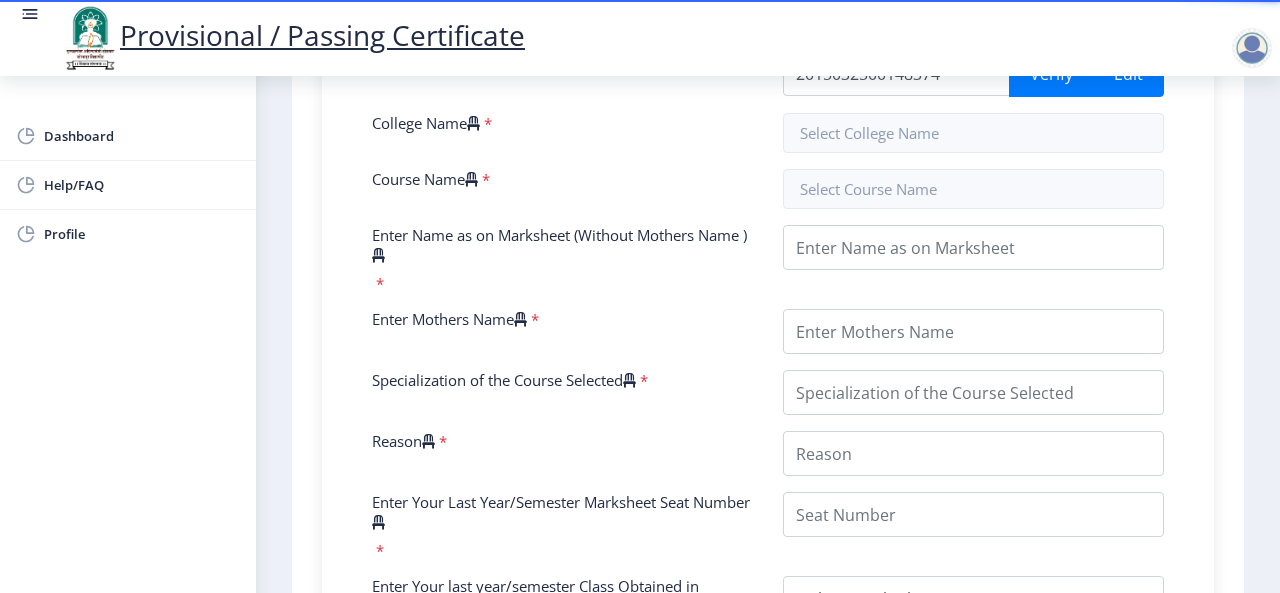 scroll, scrollTop: 1038, scrollLeft: 0, axis: vertical 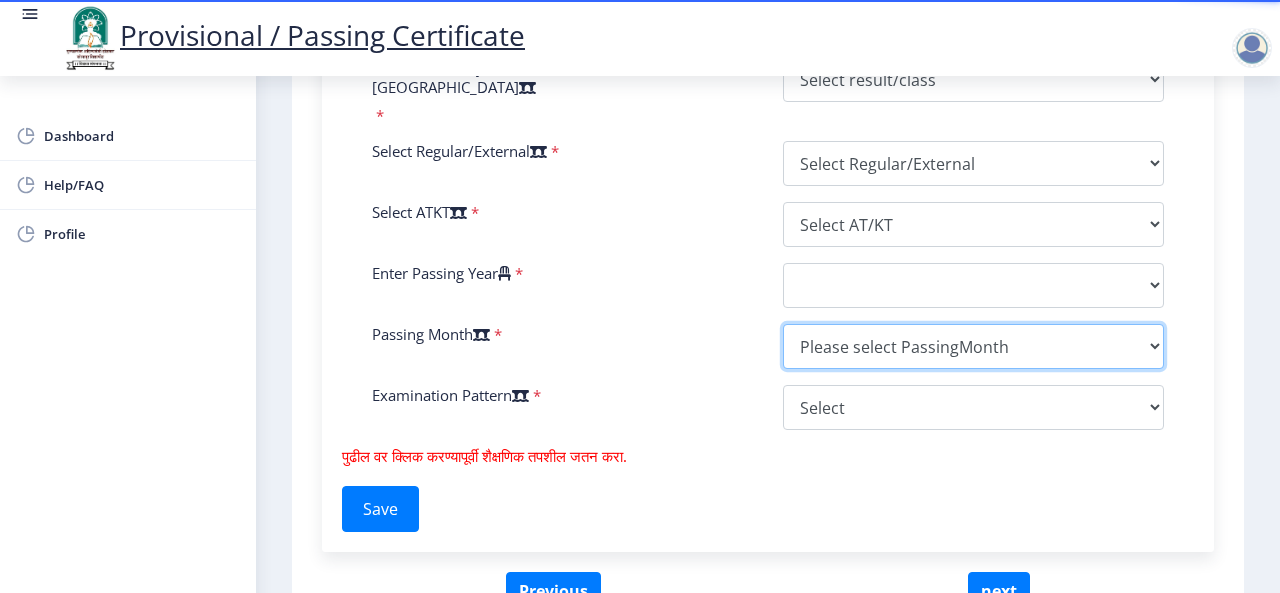 click on "Please select PassingMonth  (01) January (02) February (03) March (04) April (05) May (06) June (07) July (08) August (09) September (10) October (11) November (12) December" at bounding box center (973, 346) 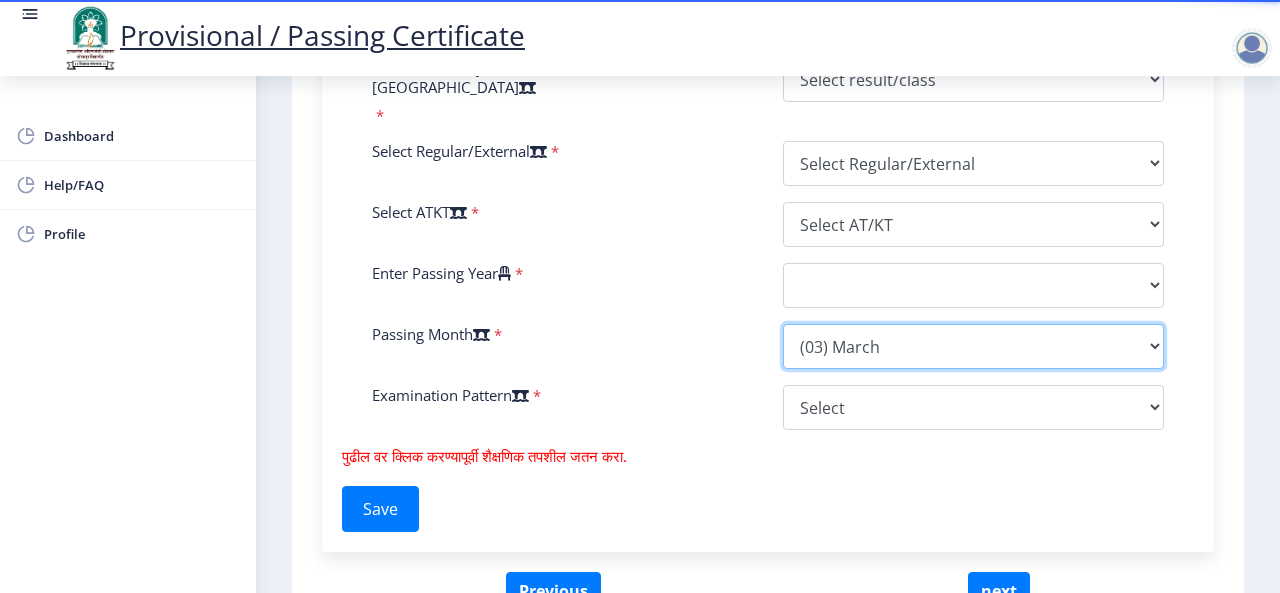 click on "Please select PassingMonth  (01) January (02) February (03) March (04) April (05) May (06) June (07) July (08) August (09) September (10) October (11) November (12) December" at bounding box center (973, 346) 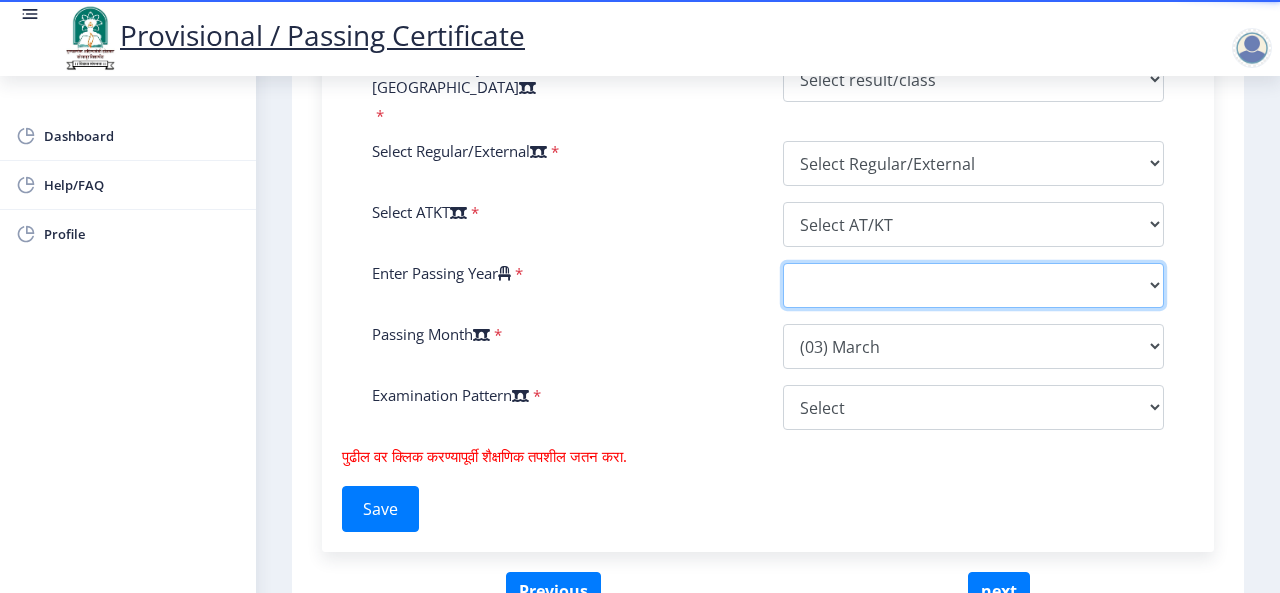 click on "2025   2024   2023   2022   2021   2020   2019   2018   2017   2016   2015   2014   2013   2012   2011   2010   2009   2008   2007   2006   2005   2004   2003   2002   2001   2000   1999   1998   1997   1996   1995   1994   1993   1992   1991   1990   1989   1988   1987   1986   1985   1984   1983   1982   1981   1980   1979   1978   1977   1976   1975   1974   1973   1972   1971   1970   1969   1968   1967" at bounding box center [973, 285] 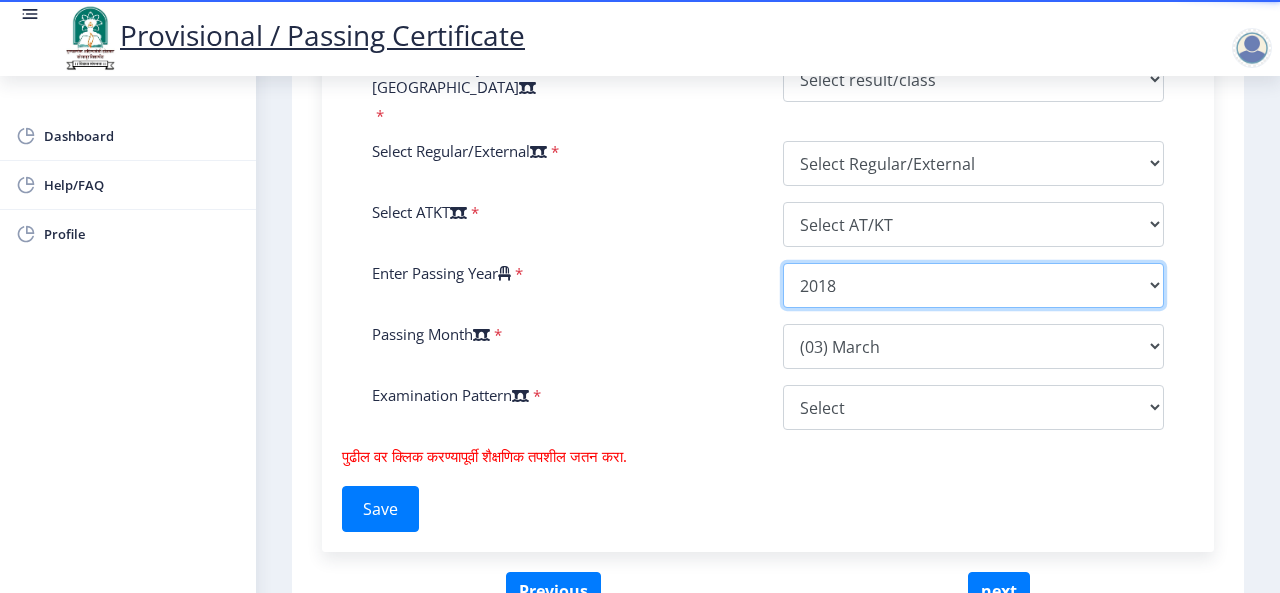 click on "2025   2024   2023   2022   2021   2020   2019   2018   2017   2016   2015   2014   2013   2012   2011   2010   2009   2008   2007   2006   2005   2004   2003   2002   2001   2000   1999   1998   1997   1996   1995   1994   1993   1992   1991   1990   1989   1988   1987   1986   1985   1984   1983   1982   1981   1980   1979   1978   1977   1976   1975   1974   1973   1972   1971   1970   1969   1968   1967" at bounding box center (973, 285) 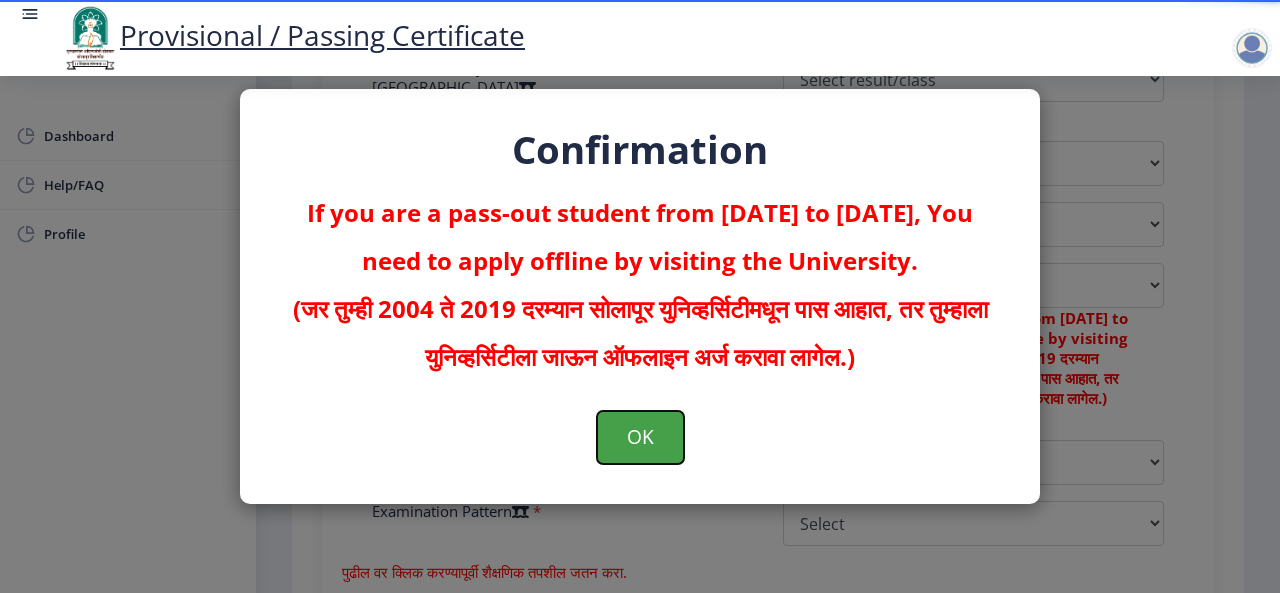click on "OK" 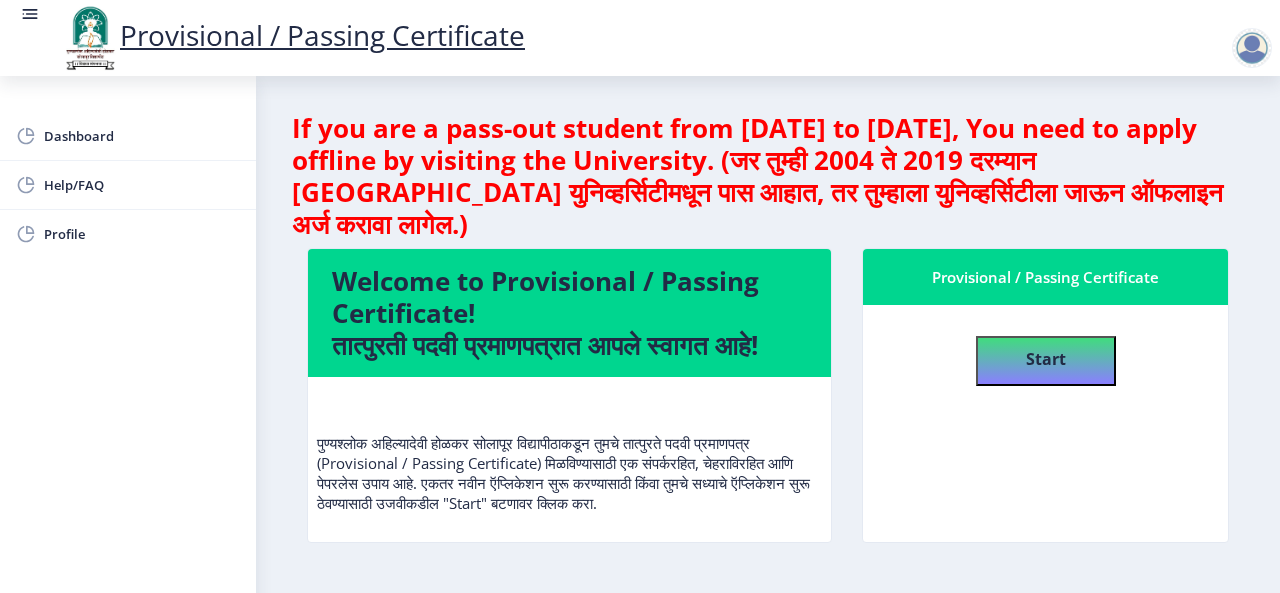 scroll, scrollTop: 444, scrollLeft: 0, axis: vertical 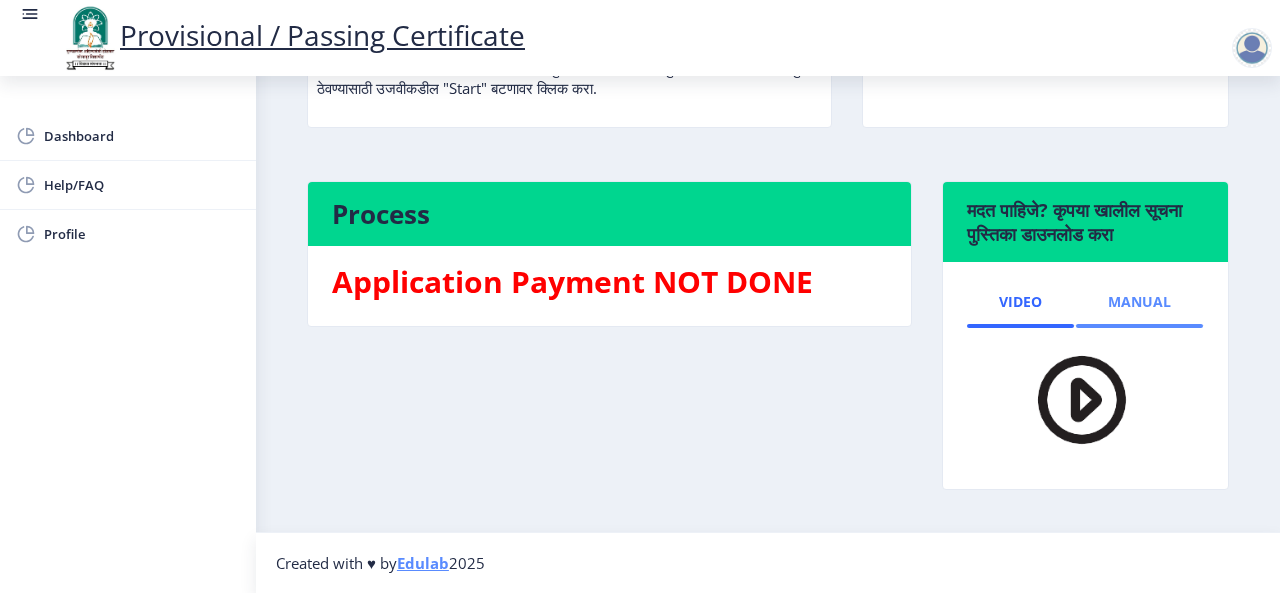 click on "Manual" 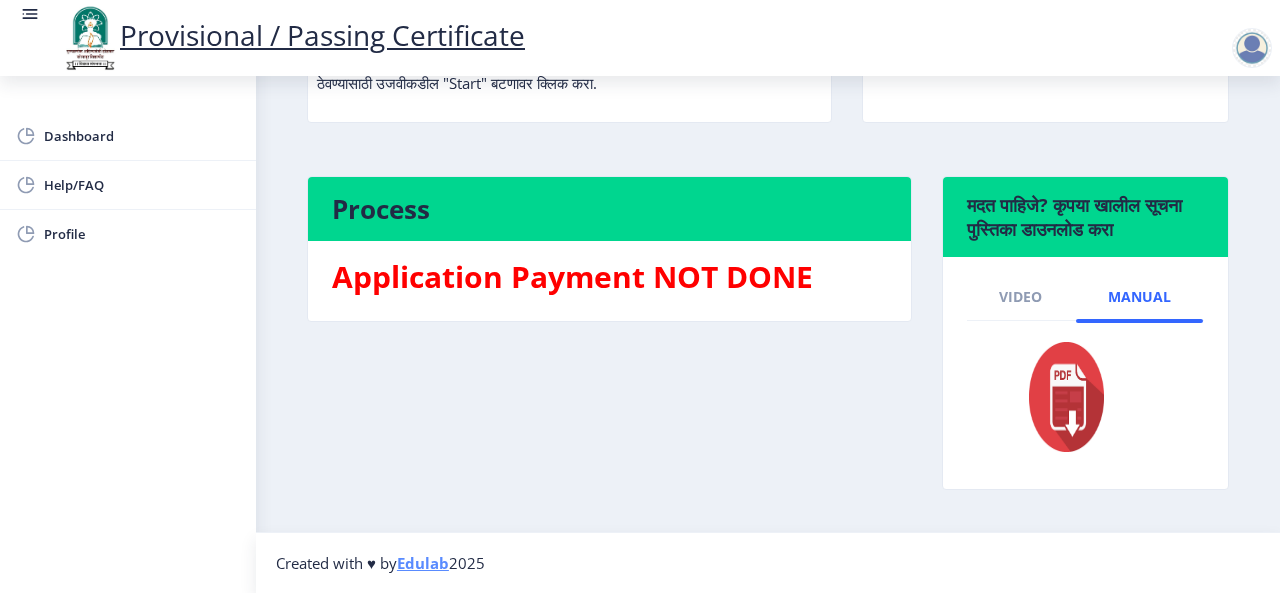 click 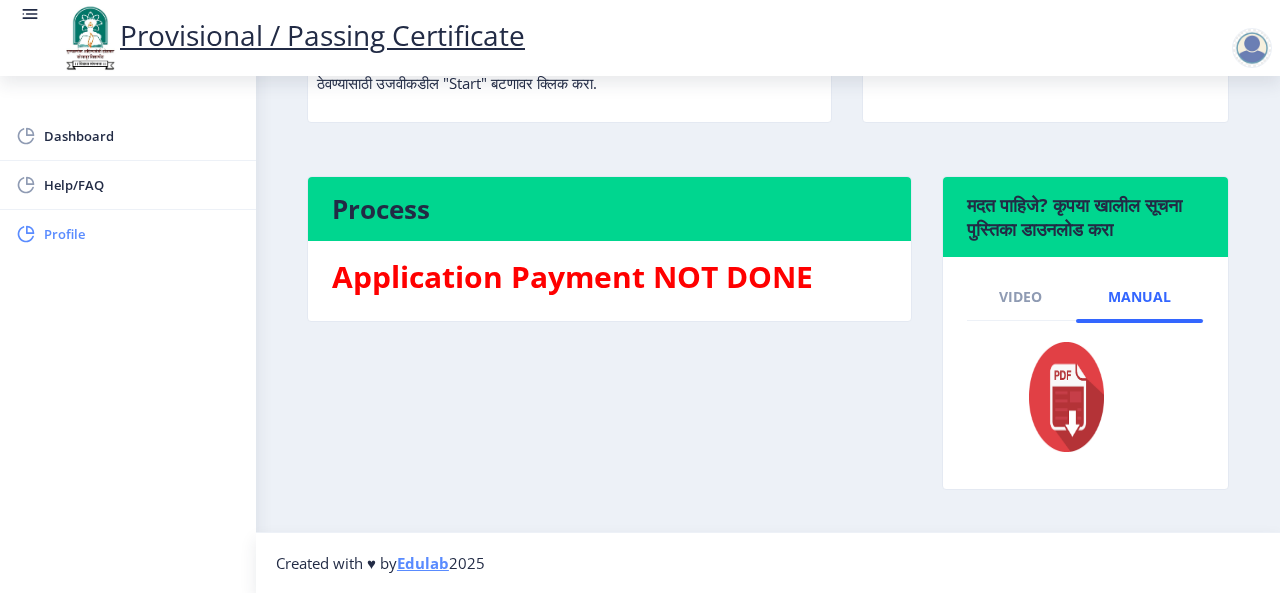 click on "Profile" 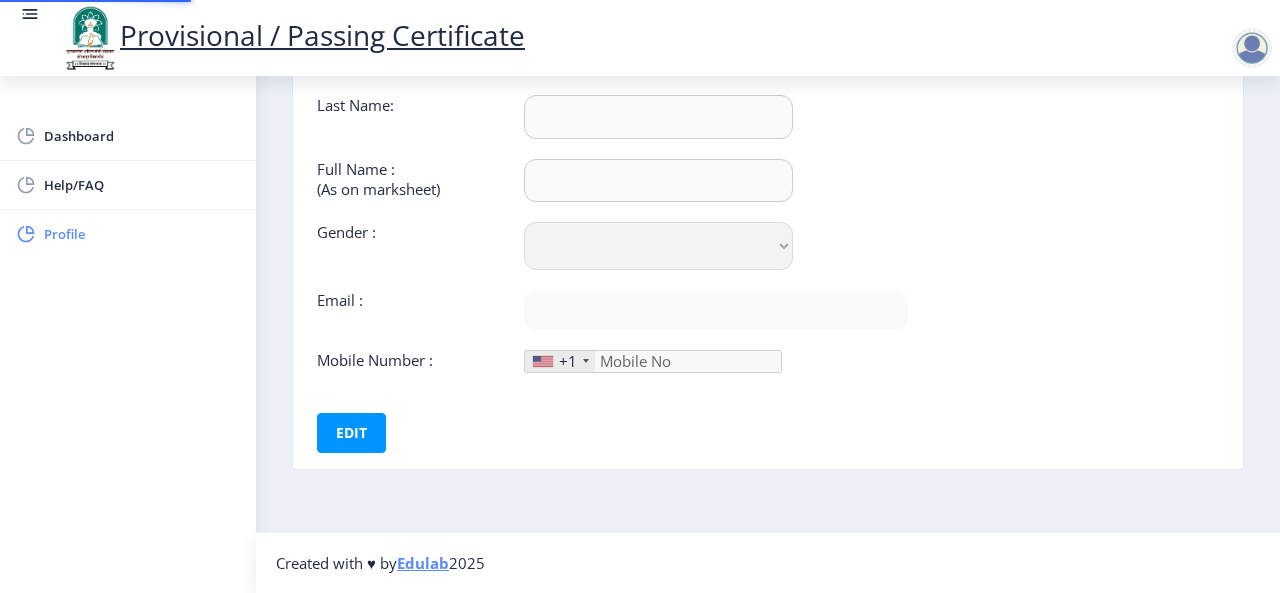 scroll, scrollTop: 0, scrollLeft: 0, axis: both 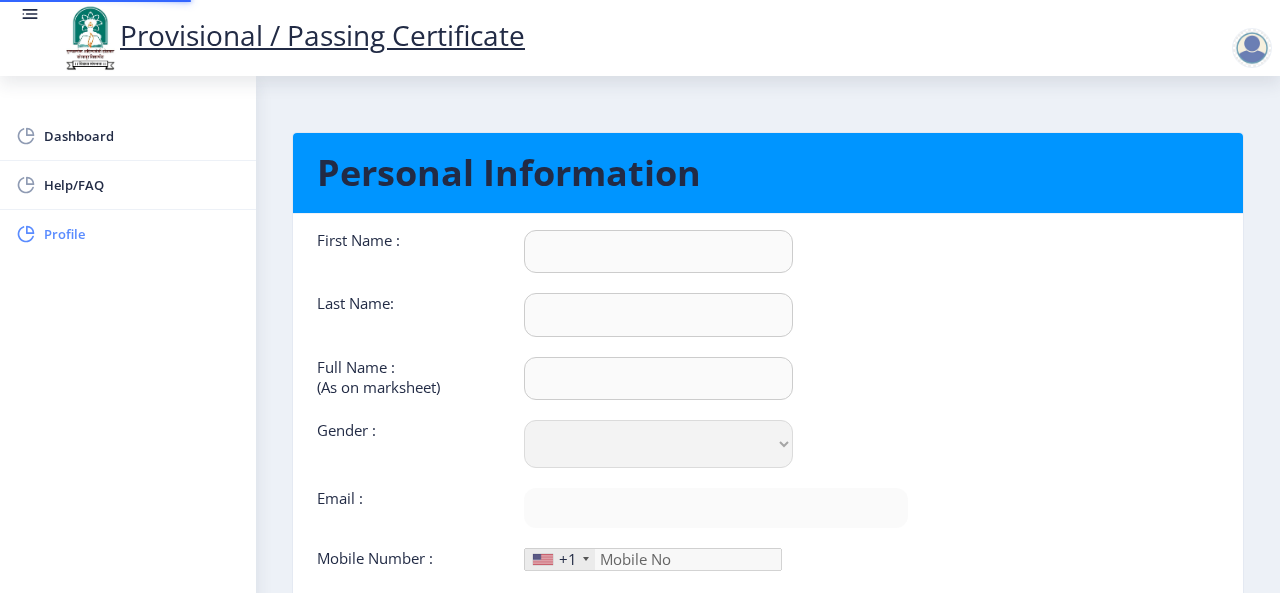type on "Dipak" 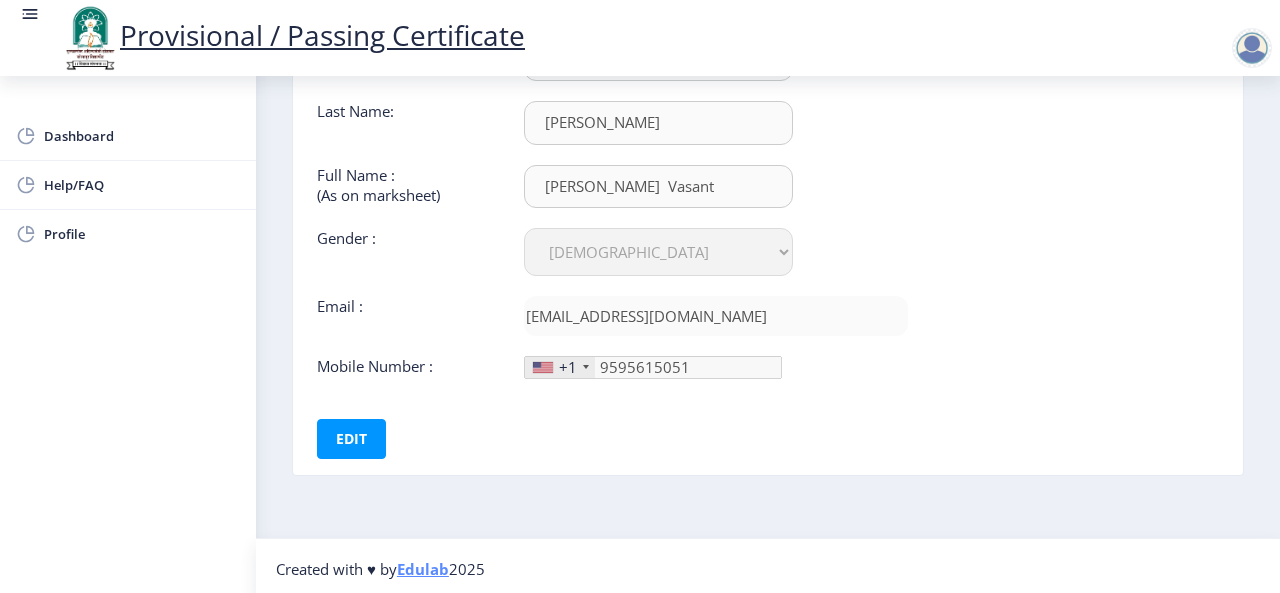 scroll, scrollTop: 193, scrollLeft: 0, axis: vertical 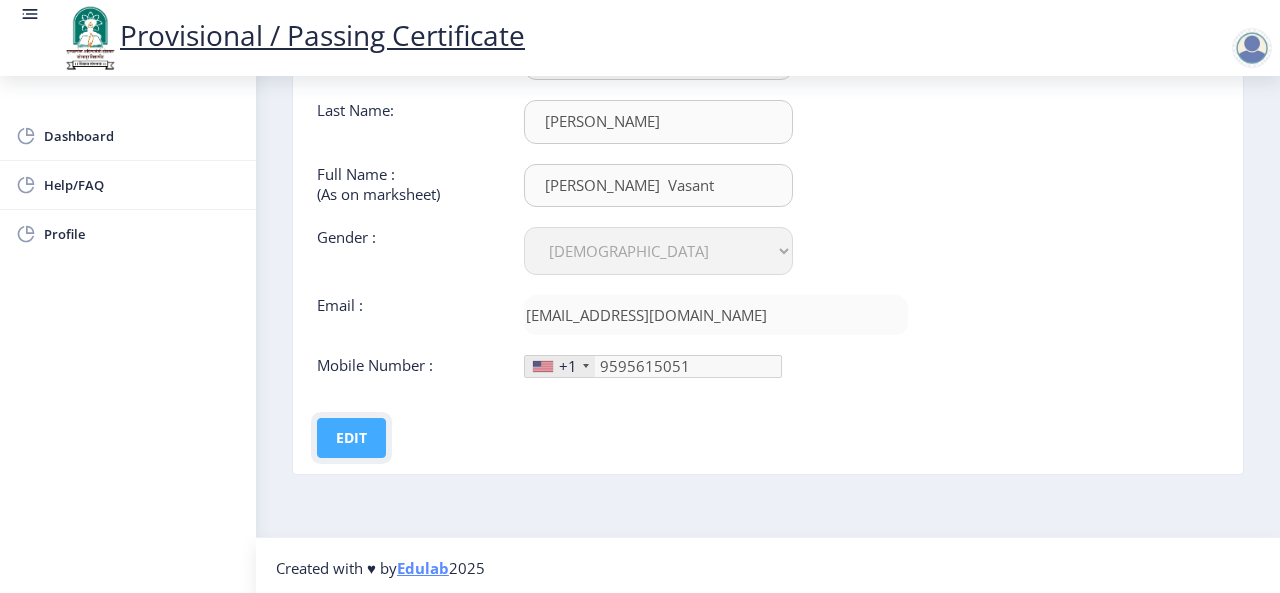 click on "Edit" 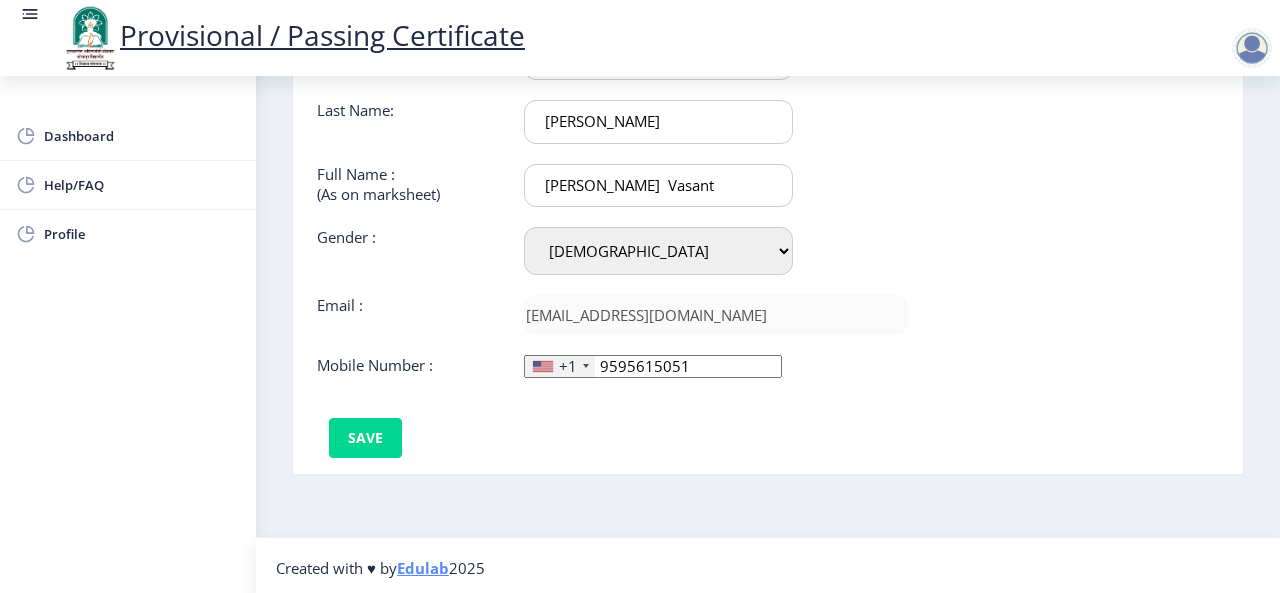 click on "+1" 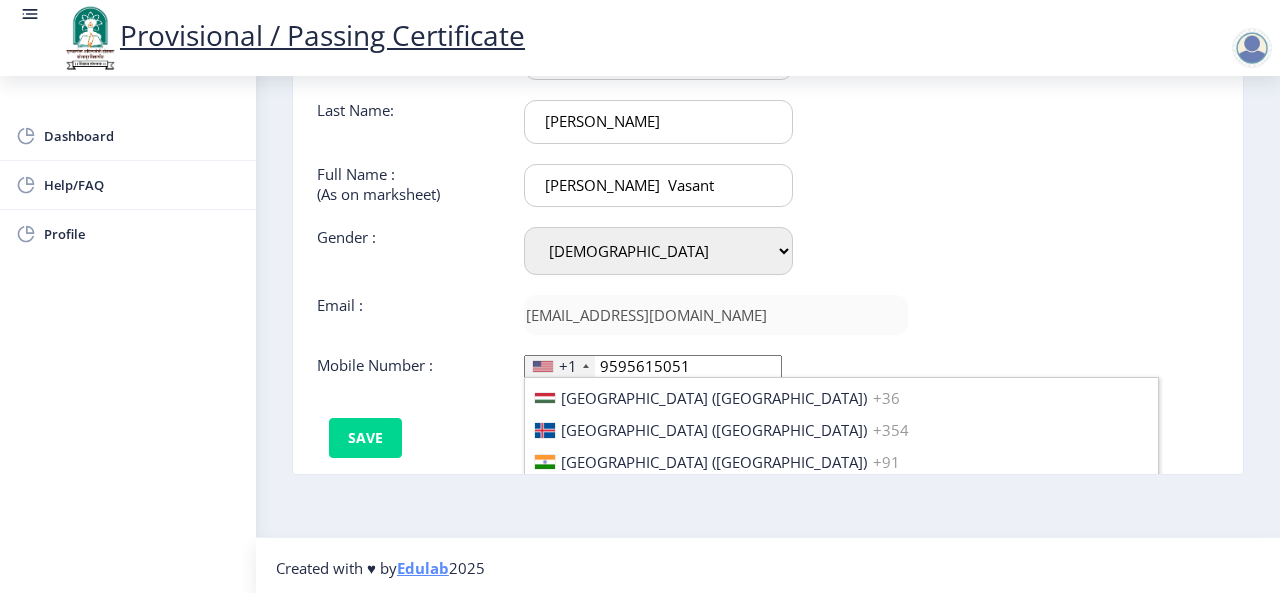 scroll, scrollTop: 3076, scrollLeft: 0, axis: vertical 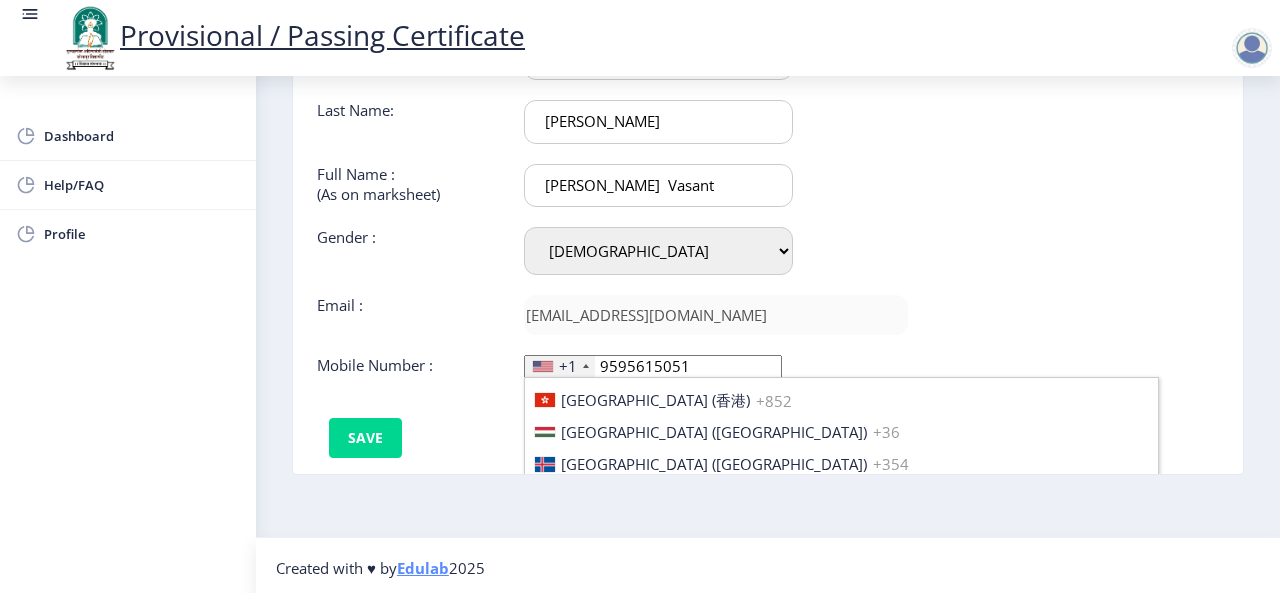 click on "India (भारत) +91" at bounding box center [841, 495] 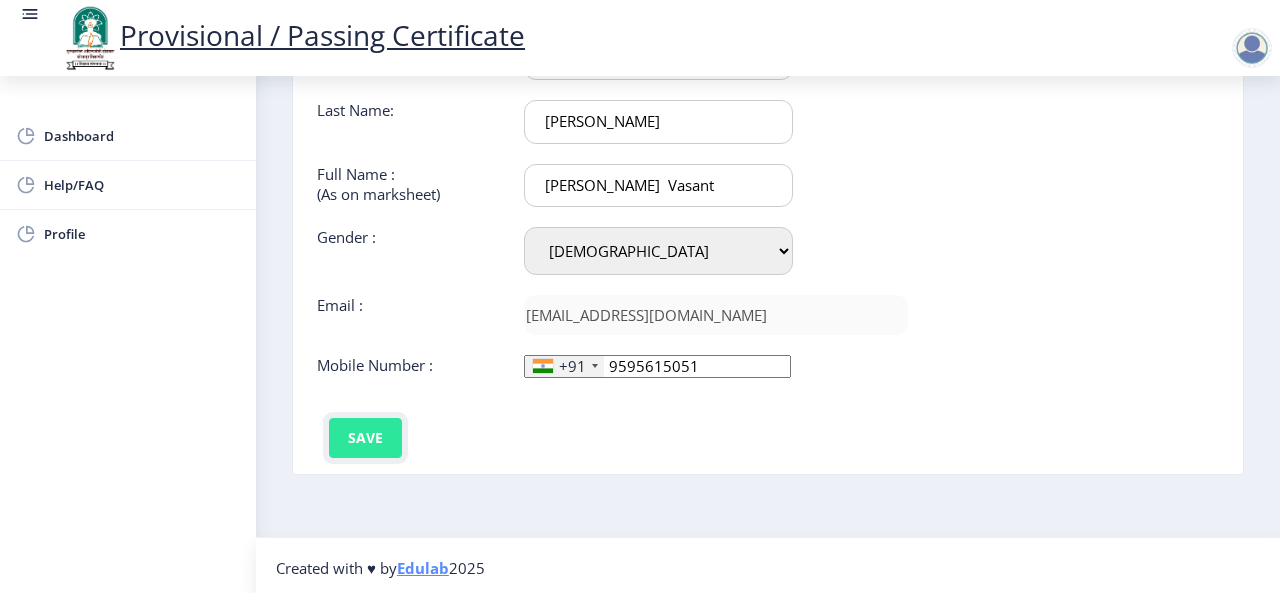 click on "Save" 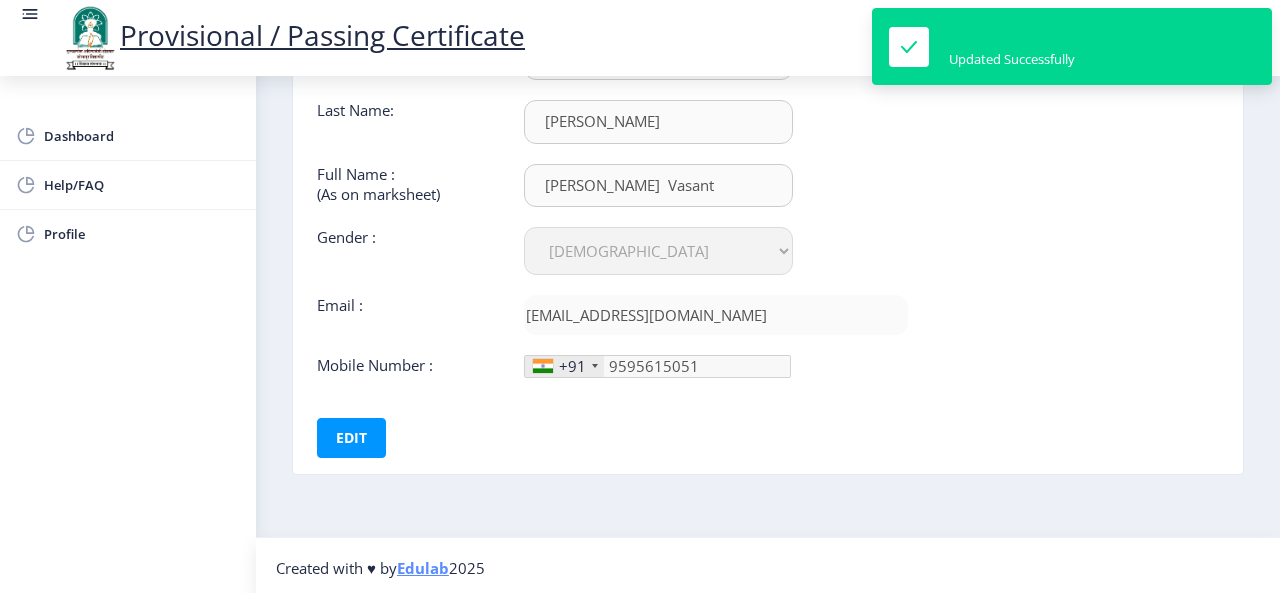click on "First Name :  Dipak Last Name:  Salunke Full Name : (As on marksheet) Salunke Dipak  Vasant Gender : Select Gender Male Female Other  Email :  salunkedipak208@gmail.com  Mobile Number :  +91 United States +1 United Kingdom +44 Afghanistan (‫افغانستان‬‎) +93 Albania (Shqipëri) +355 Algeria (‫الجزائر‬‎) +213 American Samoa +1 Andorra +376 Angola +244 Anguilla +1 Antigua and Barbuda +1 Argentina +54 Armenia (Հայաստան) +374 Aruba +297 Australia +61 Austria (Österreich) +43 Azerbaijan (Azərbaycan) +994 Bahamas +1 Bahrain (‫البحرين‬‎) +973 Bangladesh (বাংলাদেশ) +880 Barbados +1 Belarus (Беларусь) +375 Belgium (België) +32 Belize +501 Benin (Bénin) +229 Bermuda +1 Bhutan (འབྲུག) +975 Bolivia +591 Bosnia and Herzegovina (Босна и Херцеговина) +387 Botswana +267 Brazil (Brasil) +55 British Indian Ocean Territory +246 British Virgin Islands +1 Brunei +673 Bulgaria (България) +359 Burkina Faso +226 +257 +855" 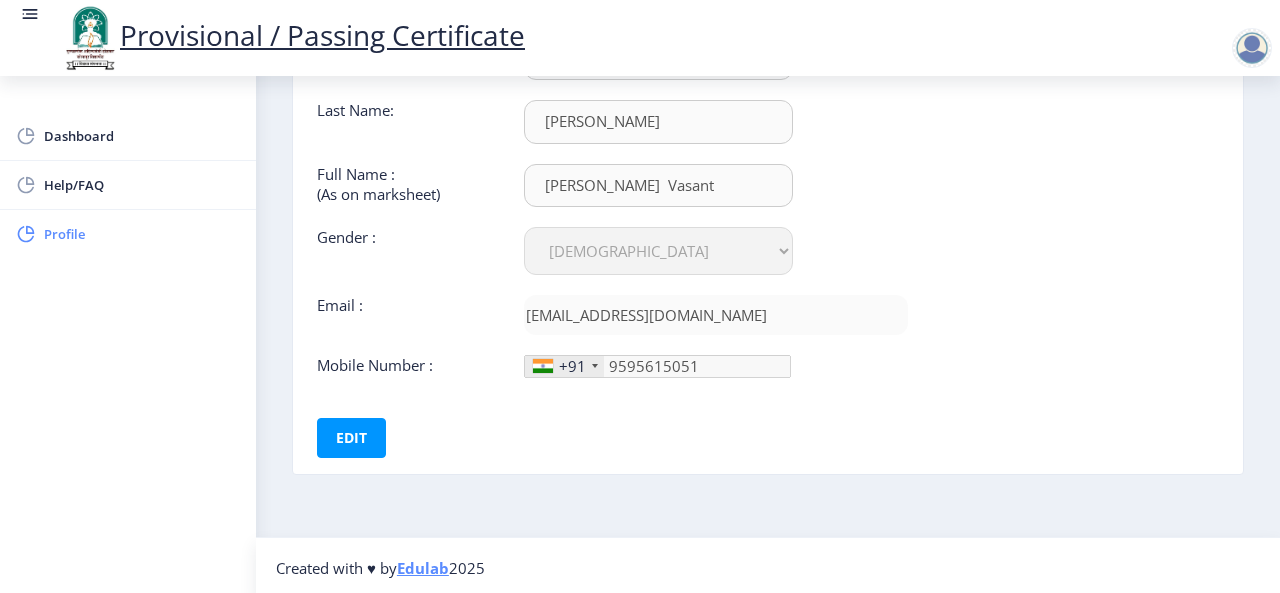 click on "Profile" 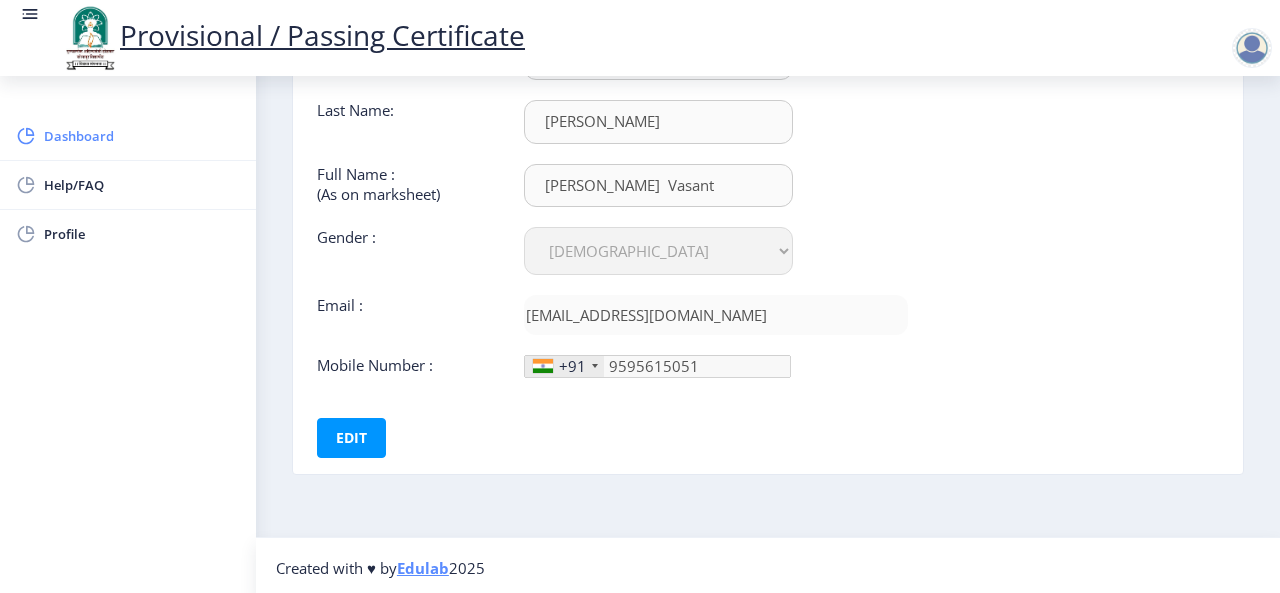 click on "Dashboard" 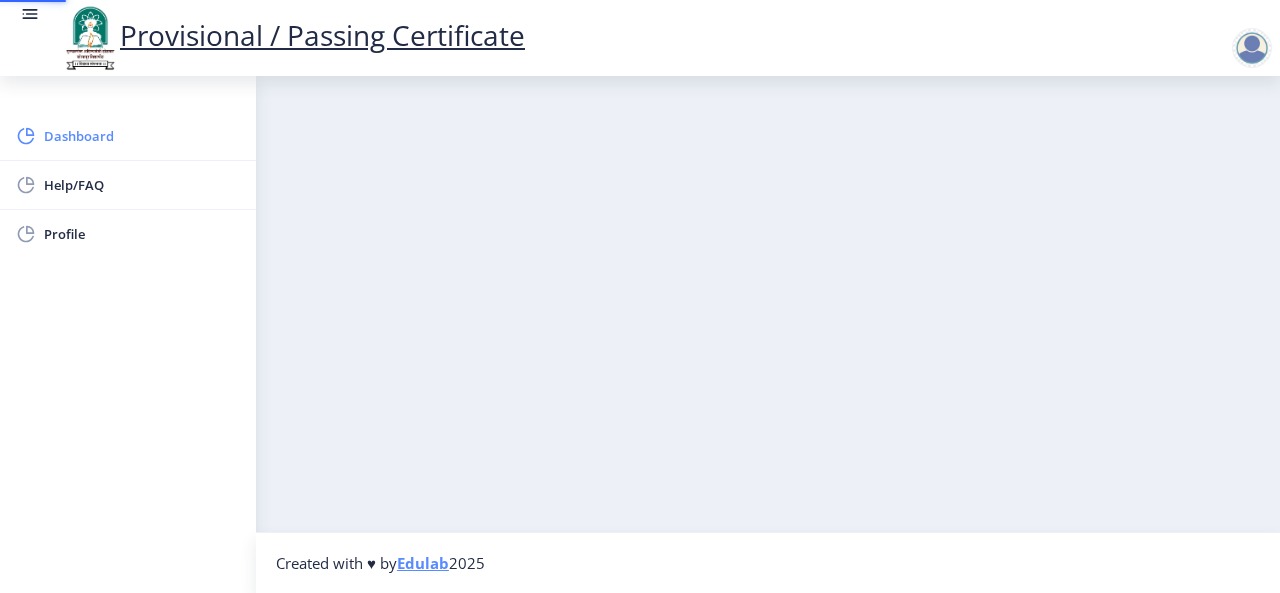 scroll, scrollTop: 0, scrollLeft: 0, axis: both 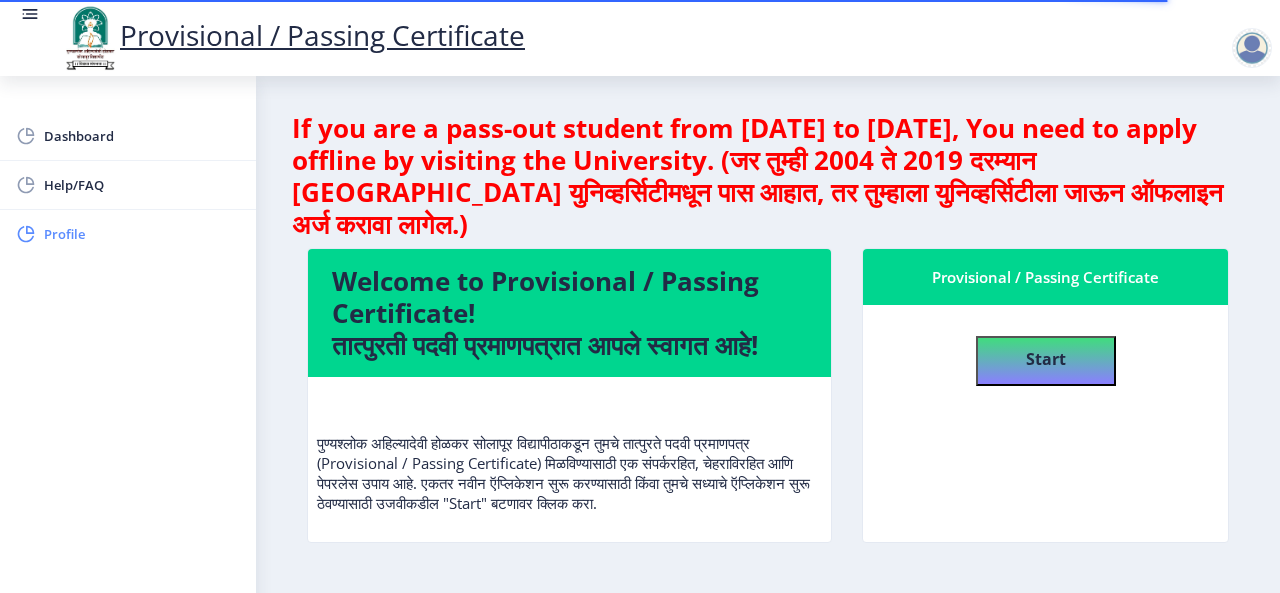 click on "Profile" 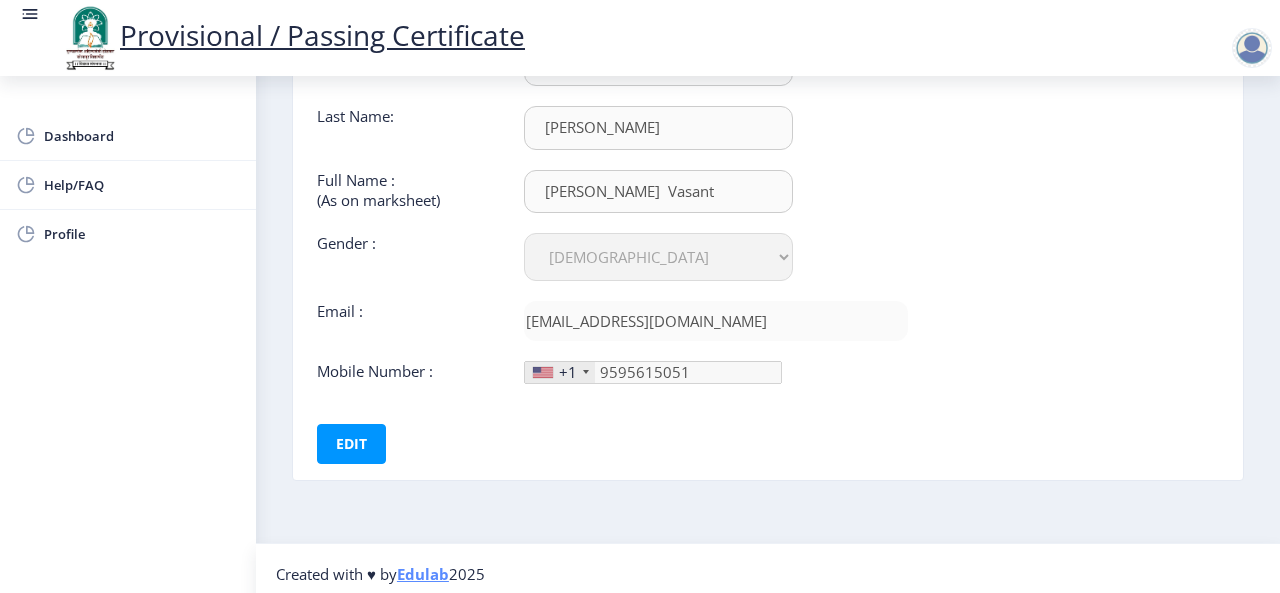 scroll, scrollTop: 193, scrollLeft: 0, axis: vertical 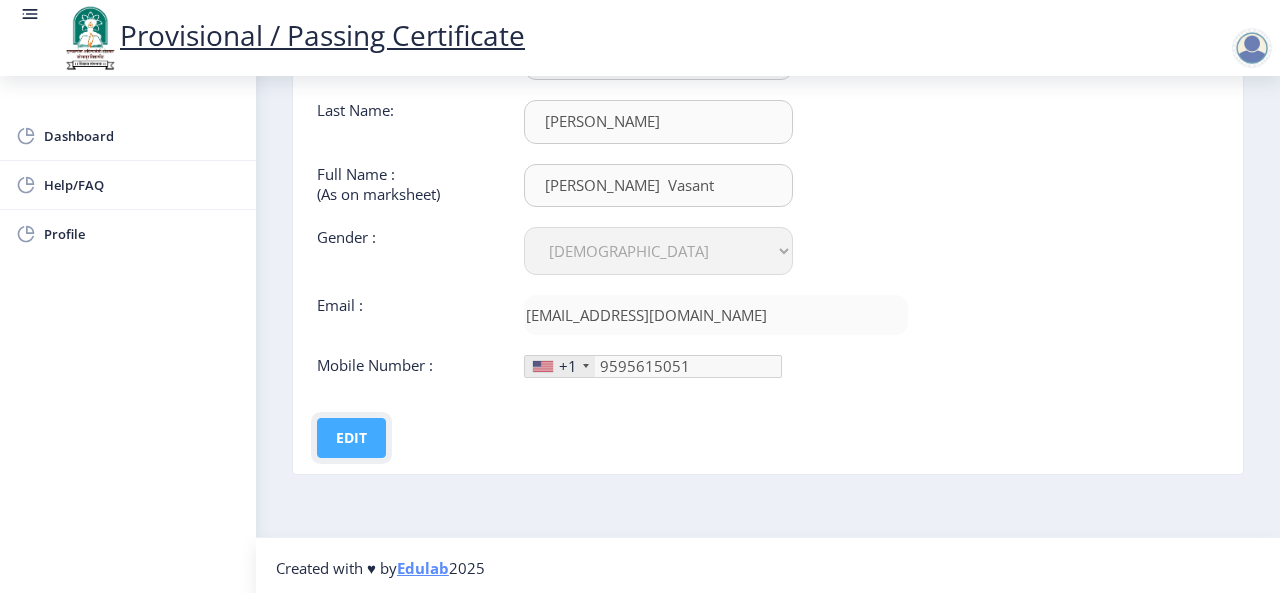 click on "Edit" 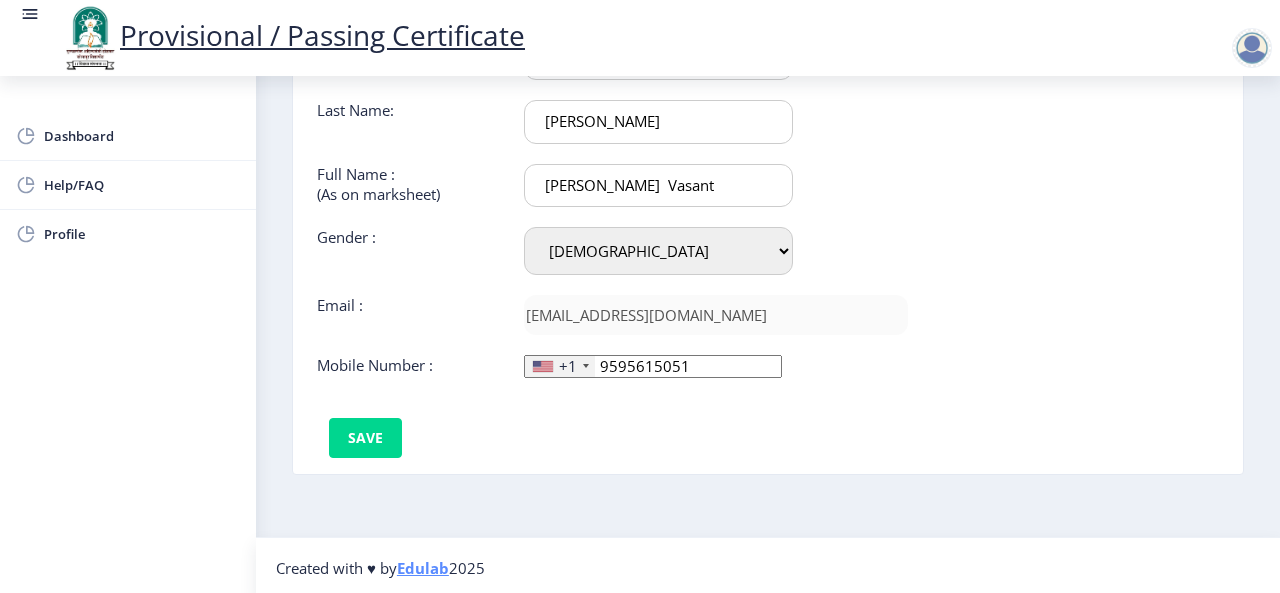 click 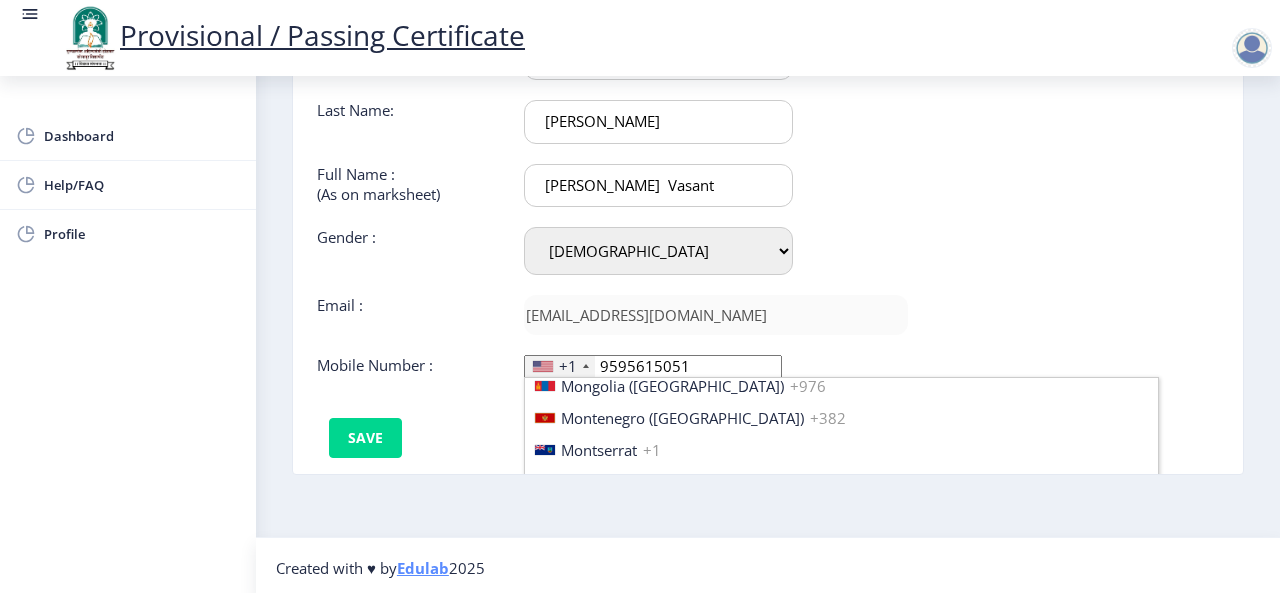 scroll, scrollTop: 2996, scrollLeft: 0, axis: vertical 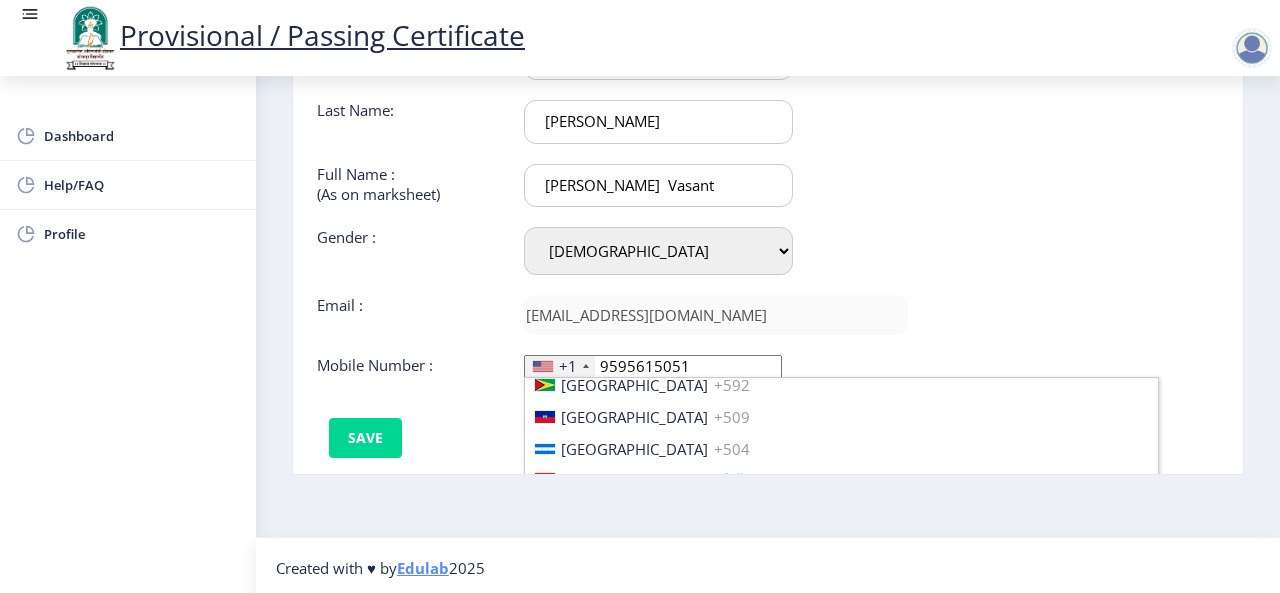 type 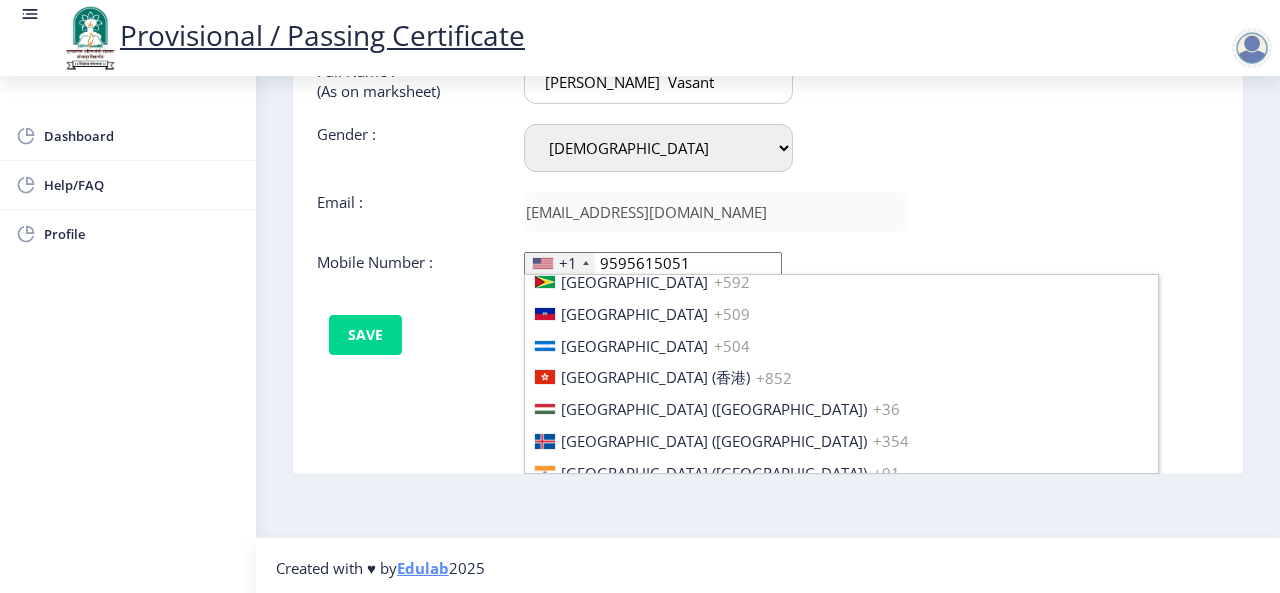 type 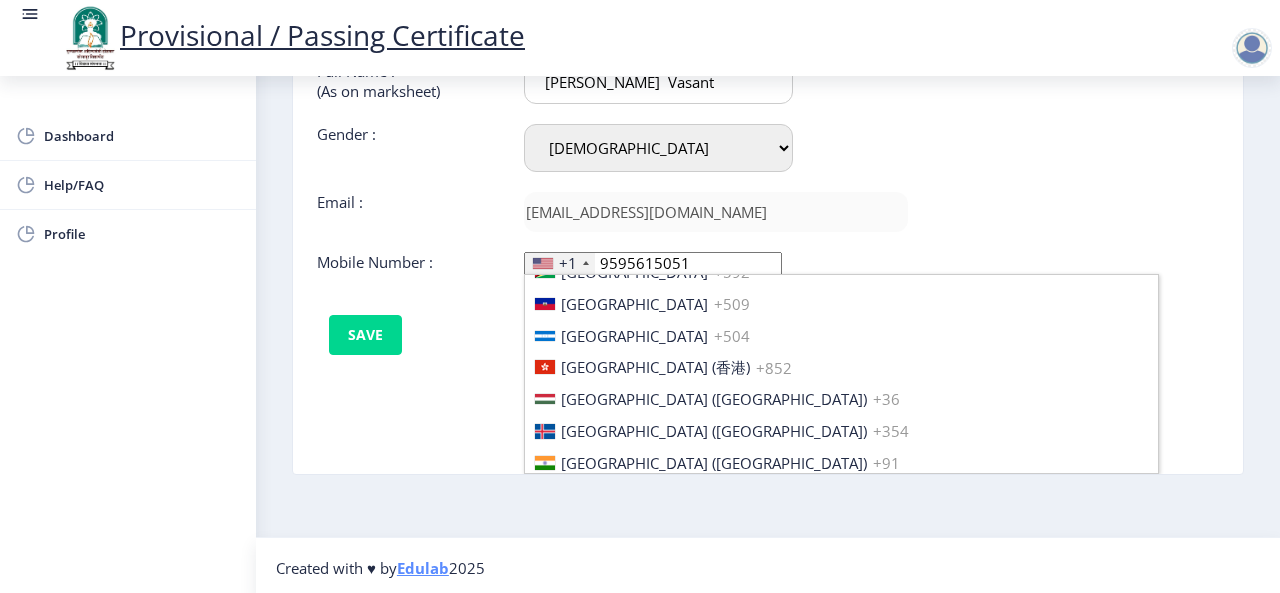 type 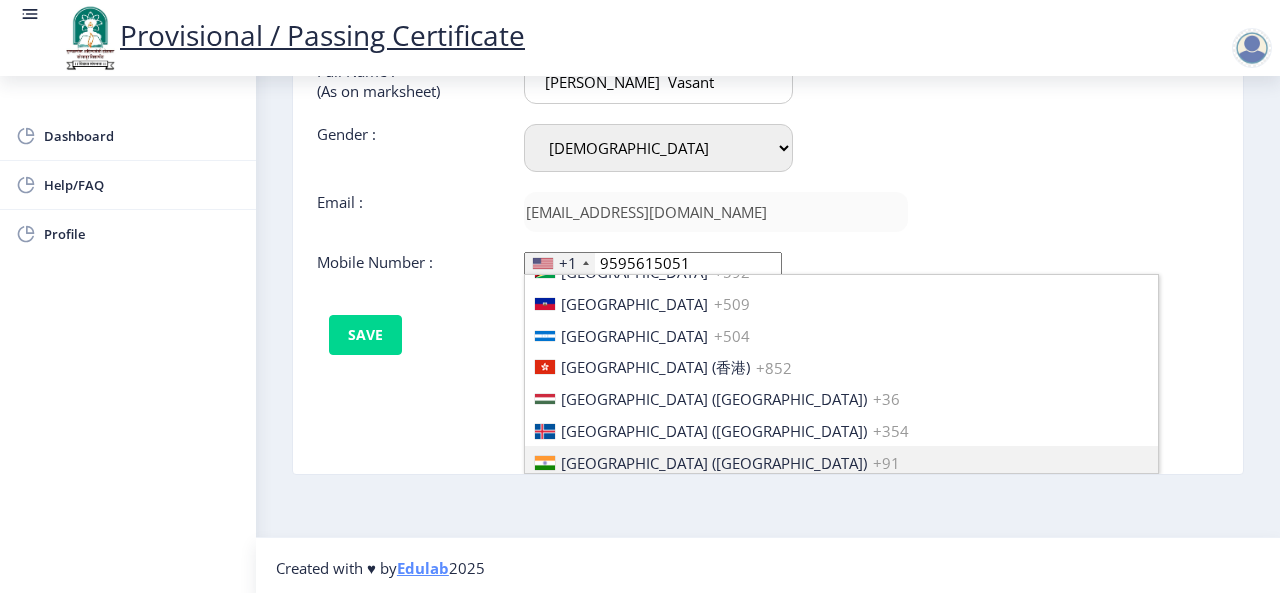 scroll, scrollTop: 0, scrollLeft: 0, axis: both 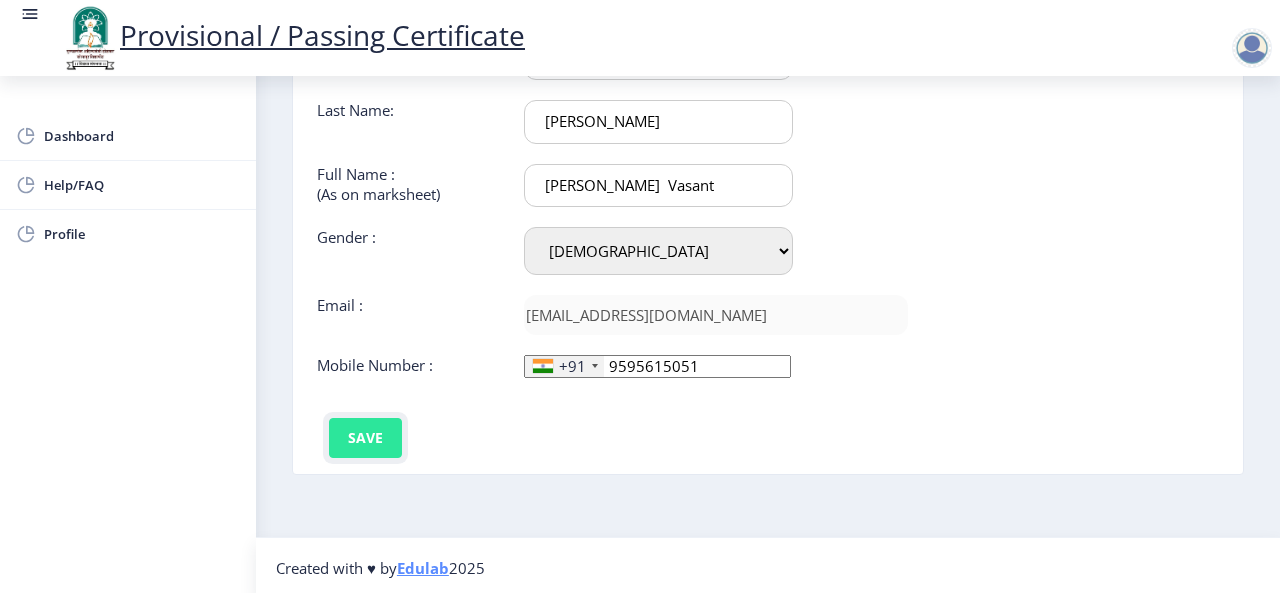 click on "Save" 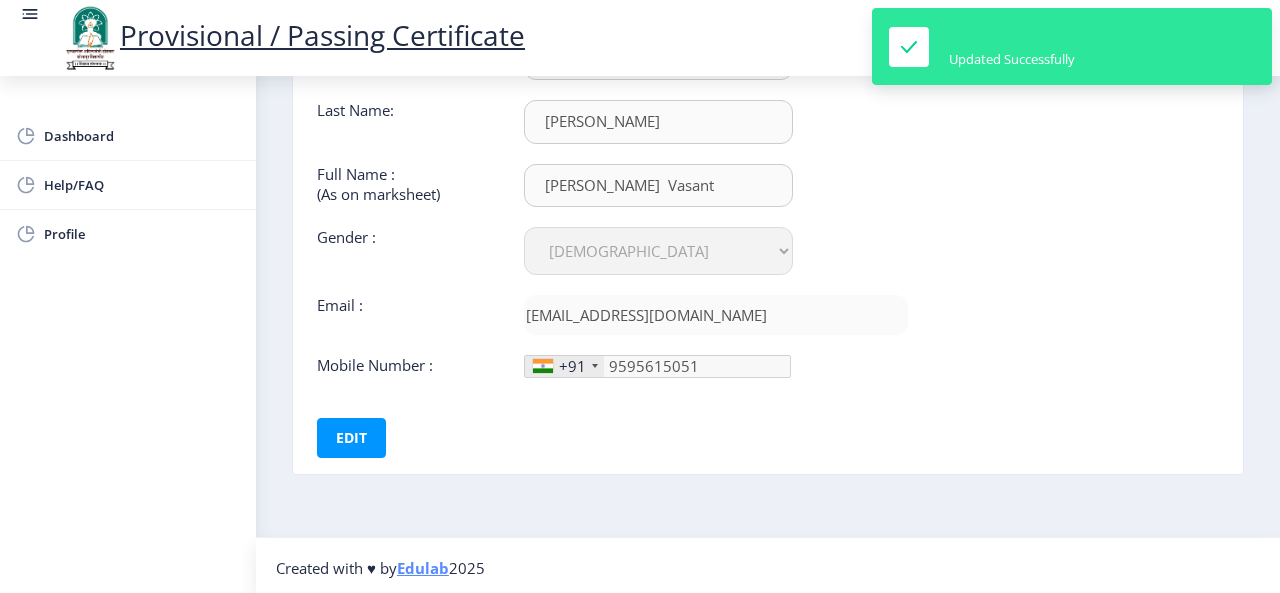 click 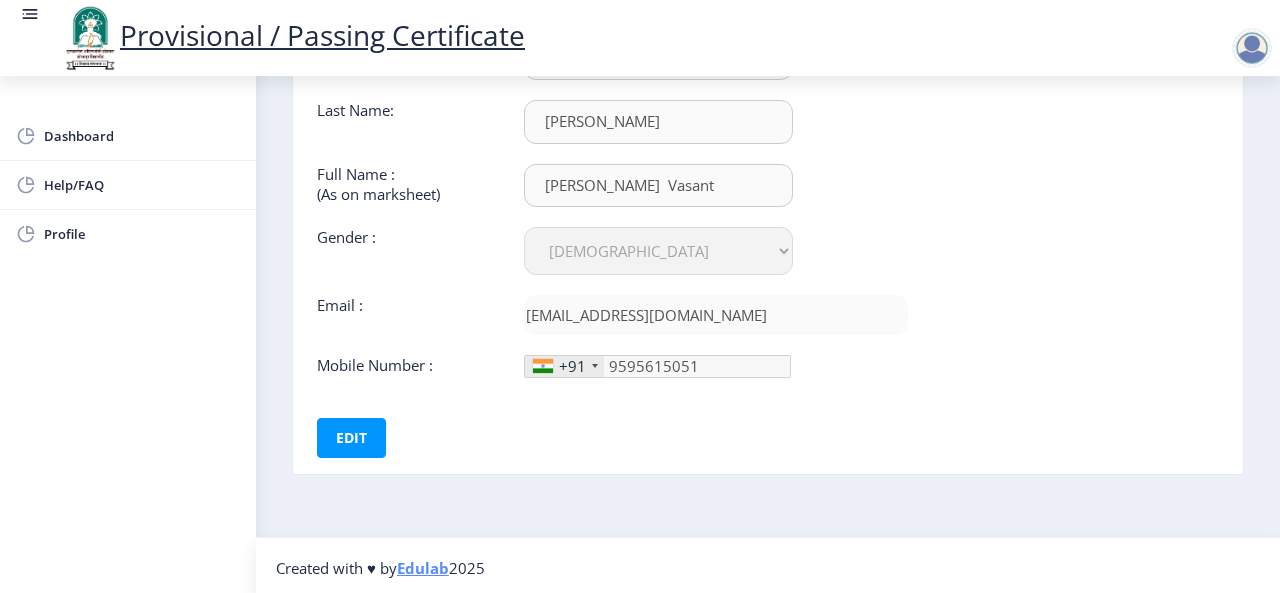 scroll, scrollTop: 0, scrollLeft: 0, axis: both 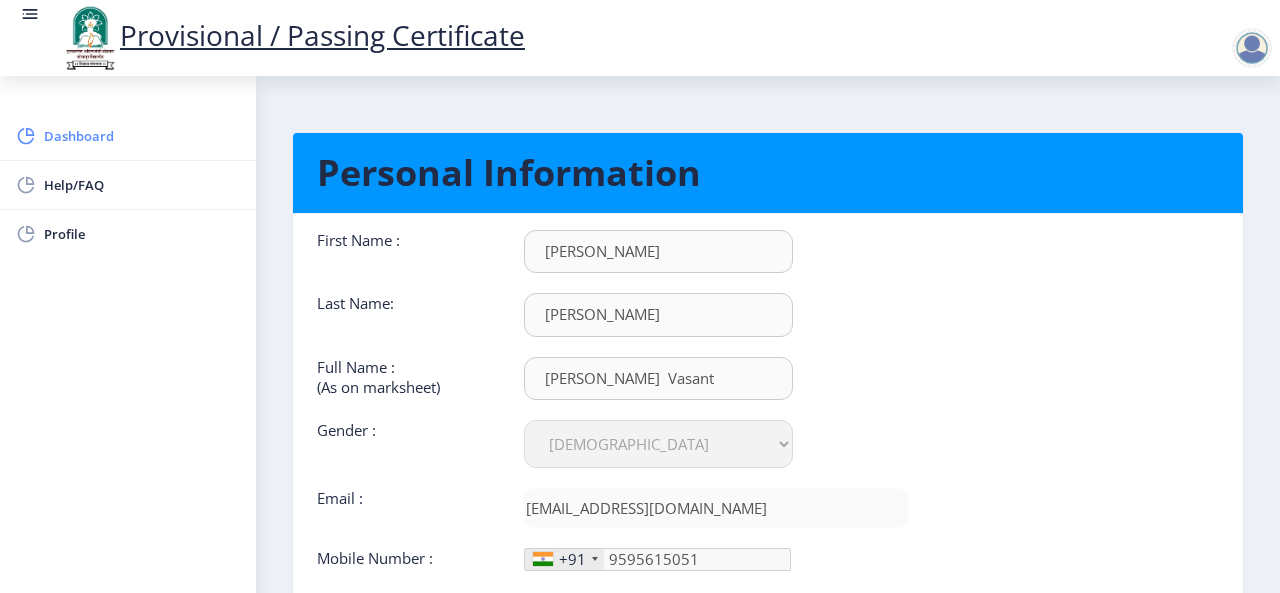 click on "Dashboard" 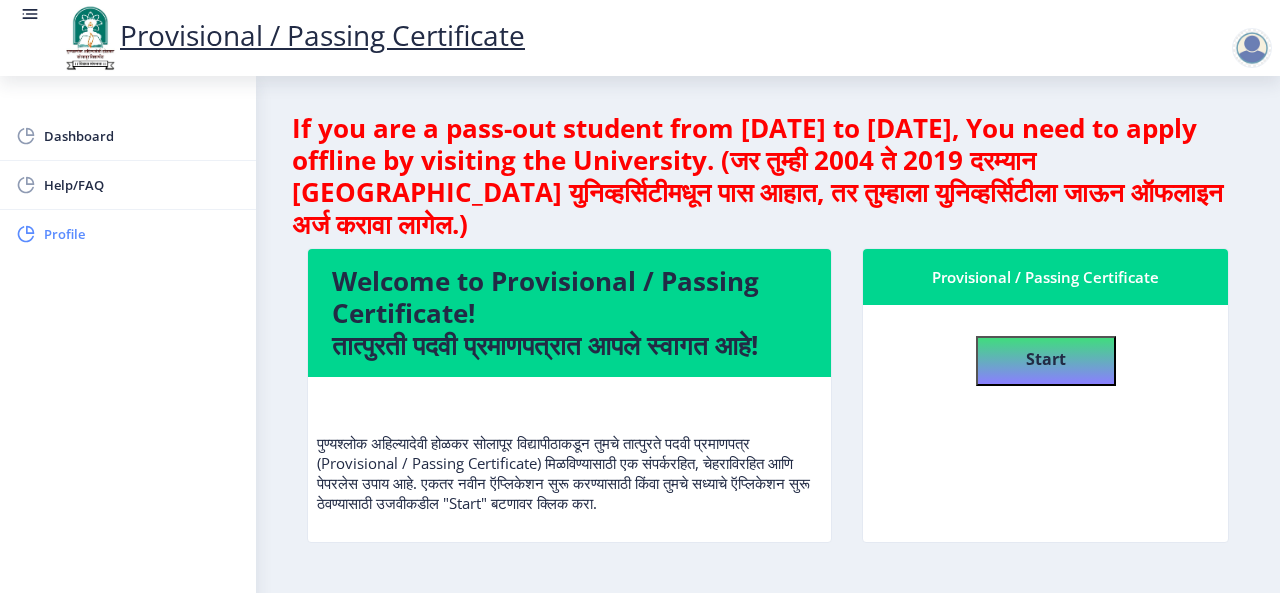 click on "Profile" 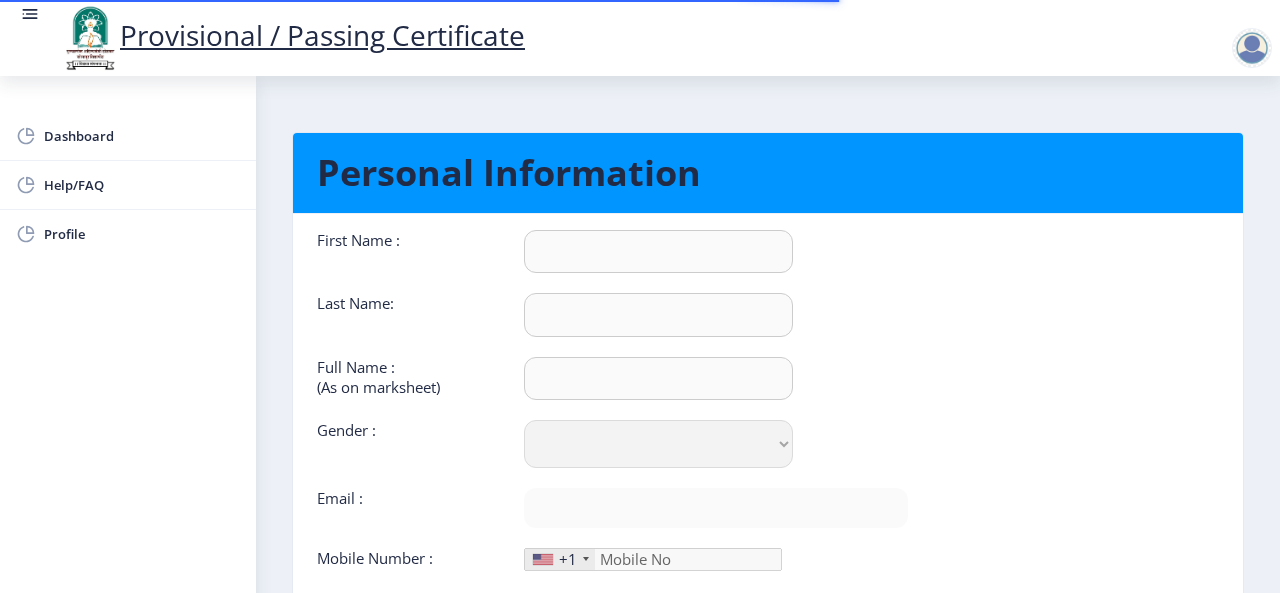 type on "Dipak" 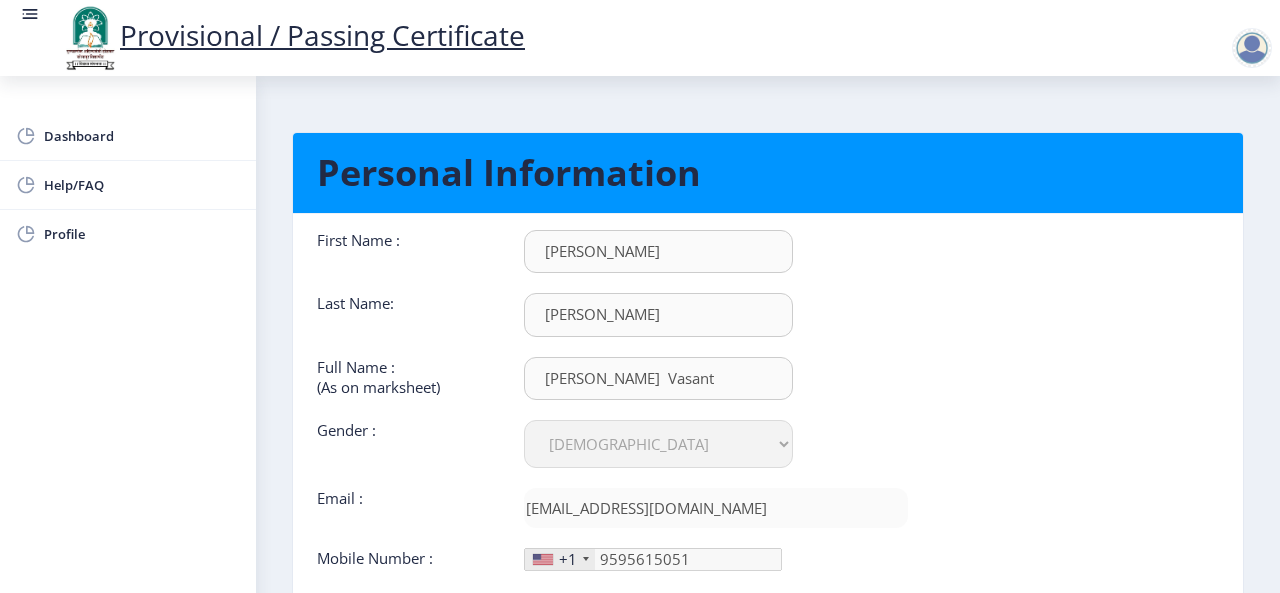 click 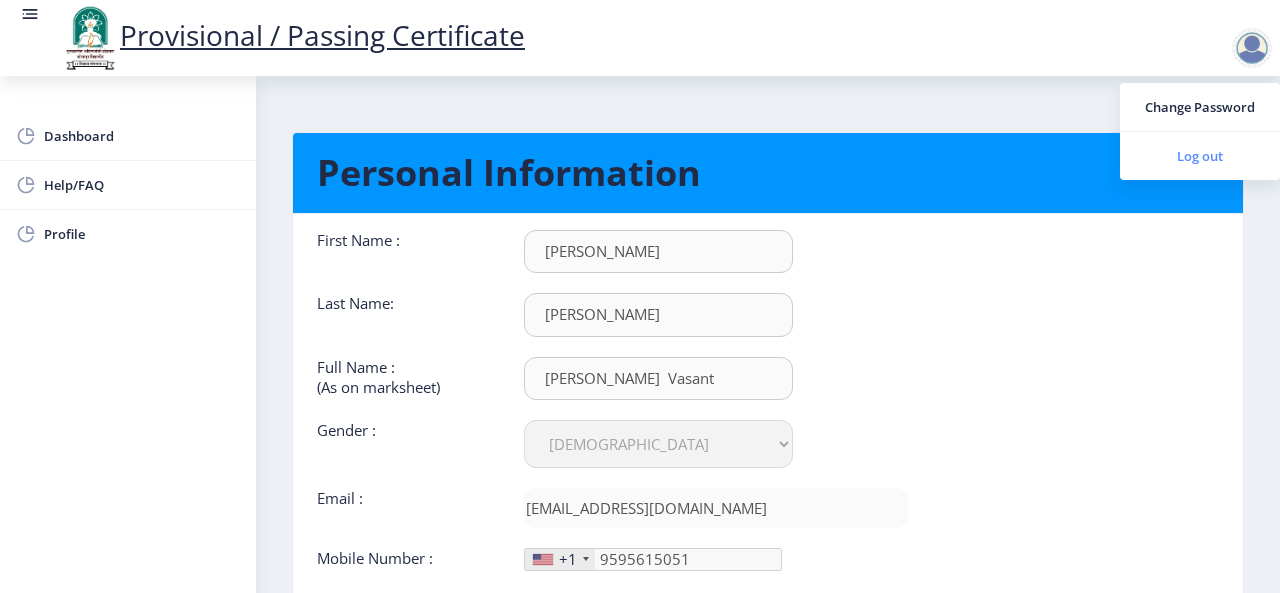 click on "Log out" at bounding box center [1200, 156] 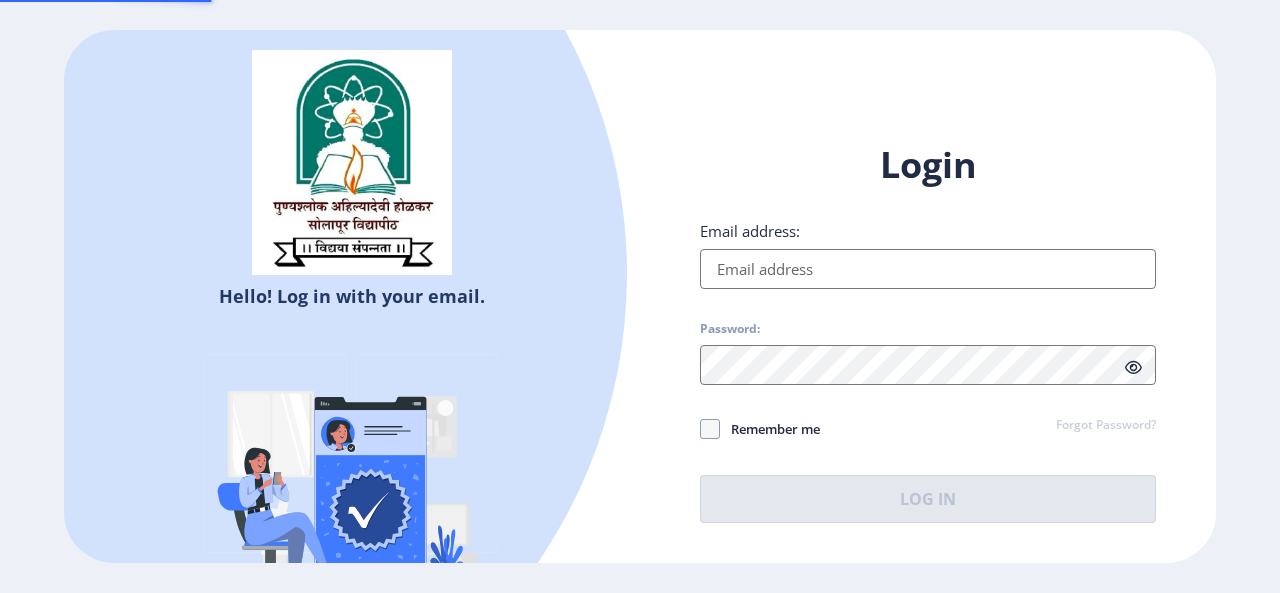 type on "[EMAIL_ADDRESS][DOMAIN_NAME]" 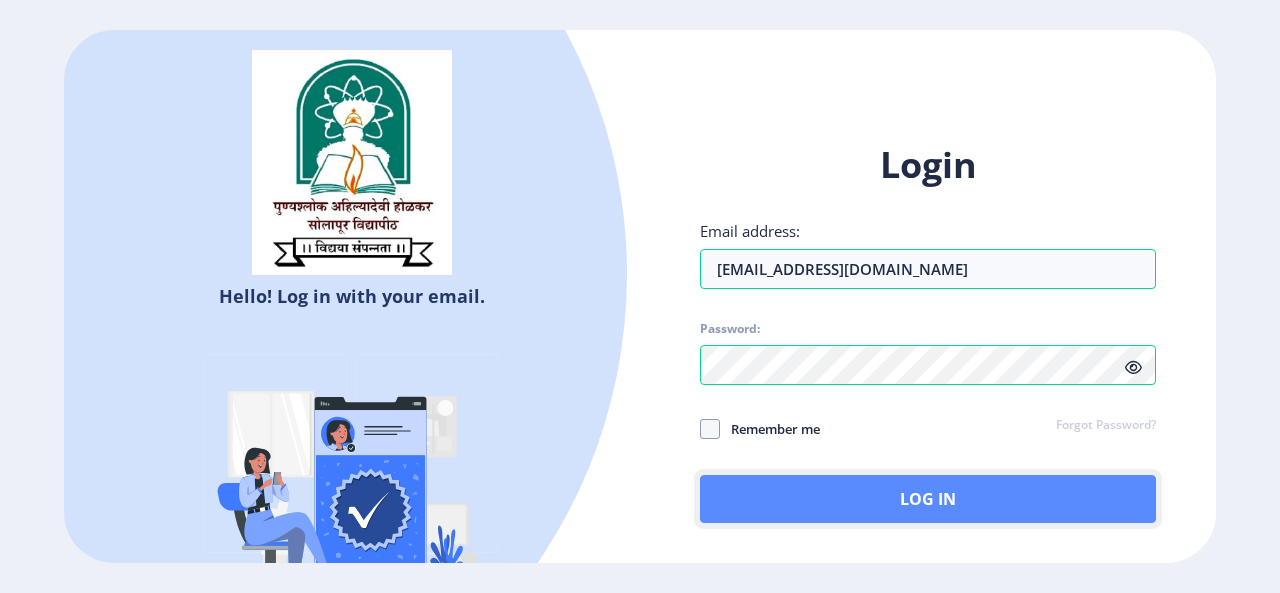 click on "Log In" 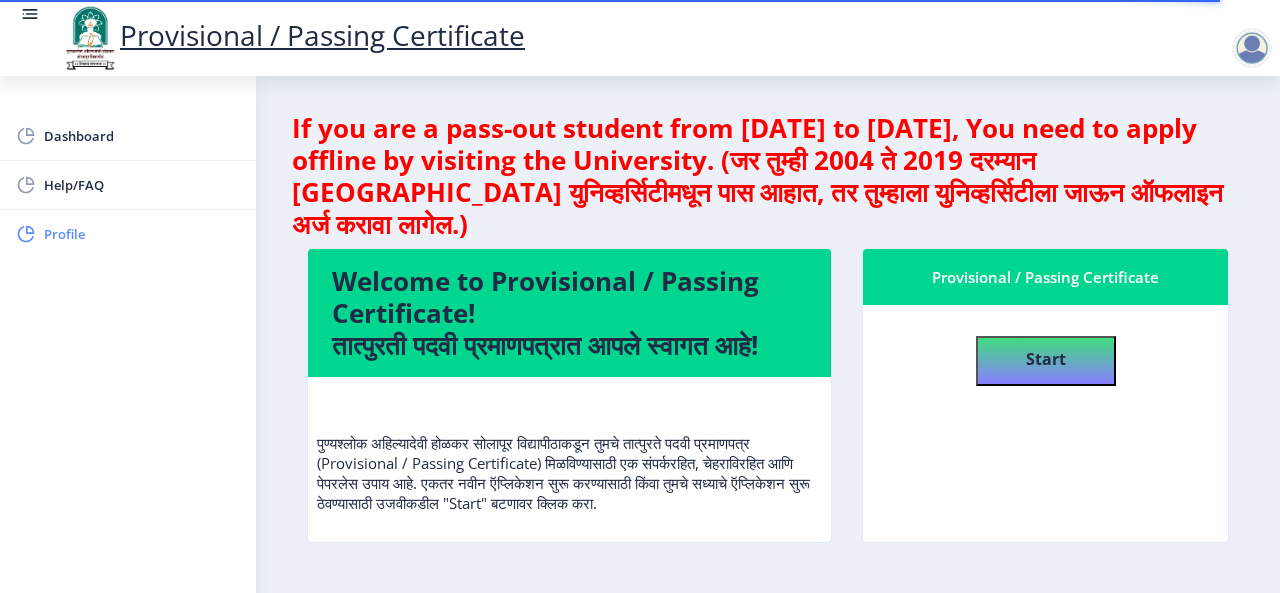 click on "Profile" 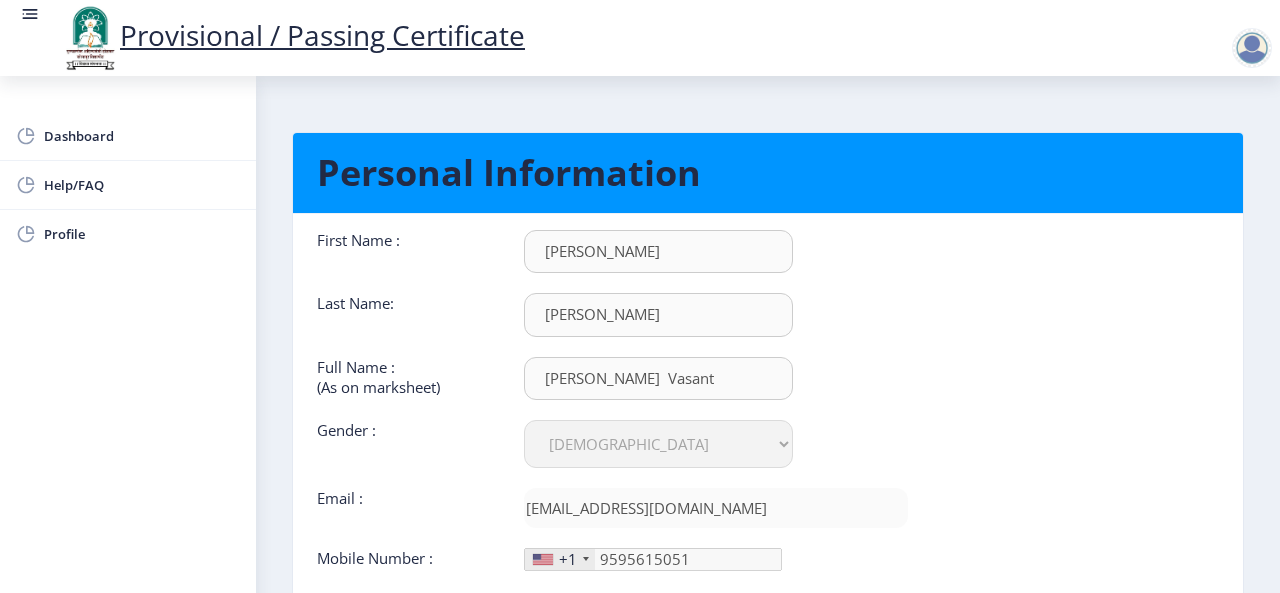 click 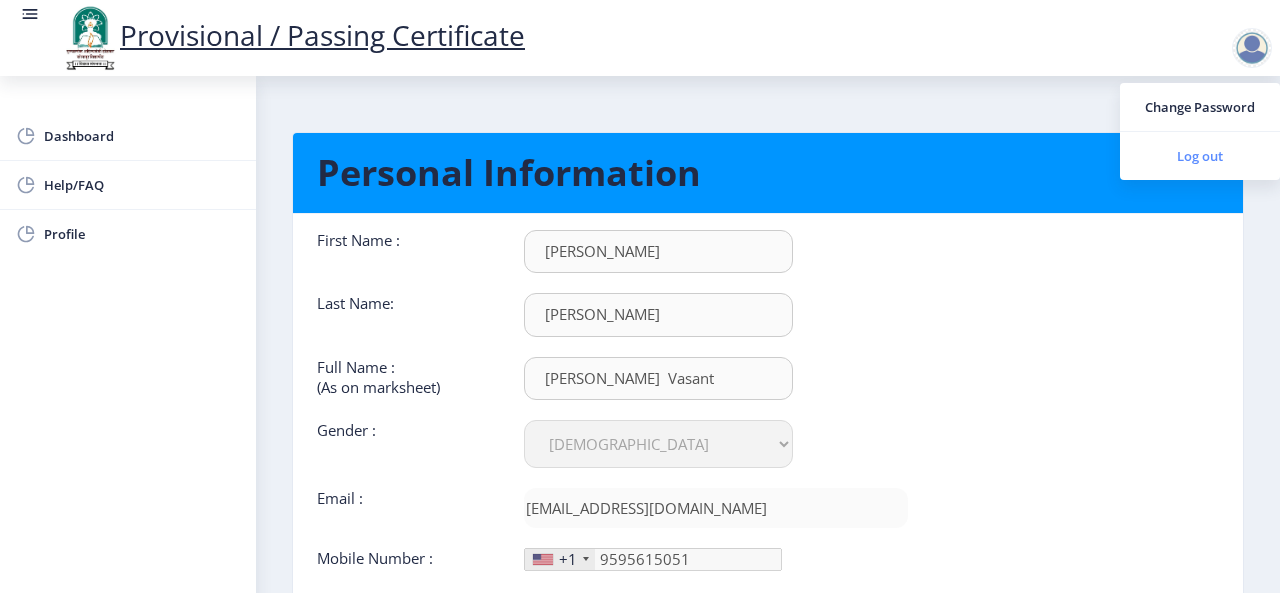 click on "Log out" at bounding box center [1200, 156] 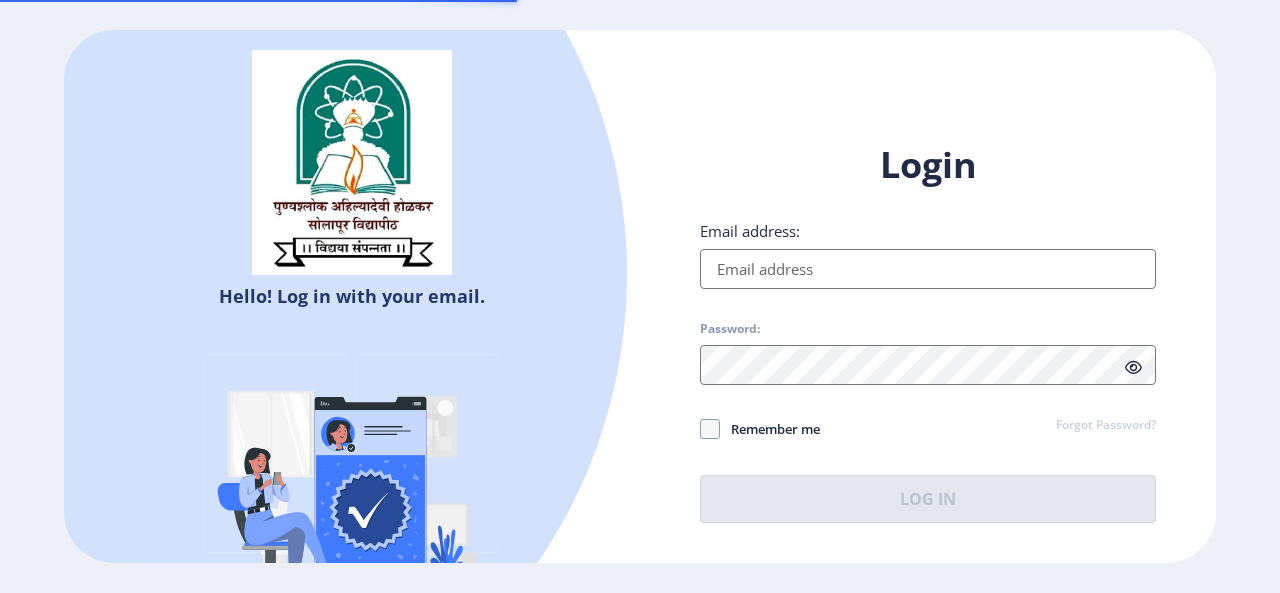 type on "[EMAIL_ADDRESS][DOMAIN_NAME]" 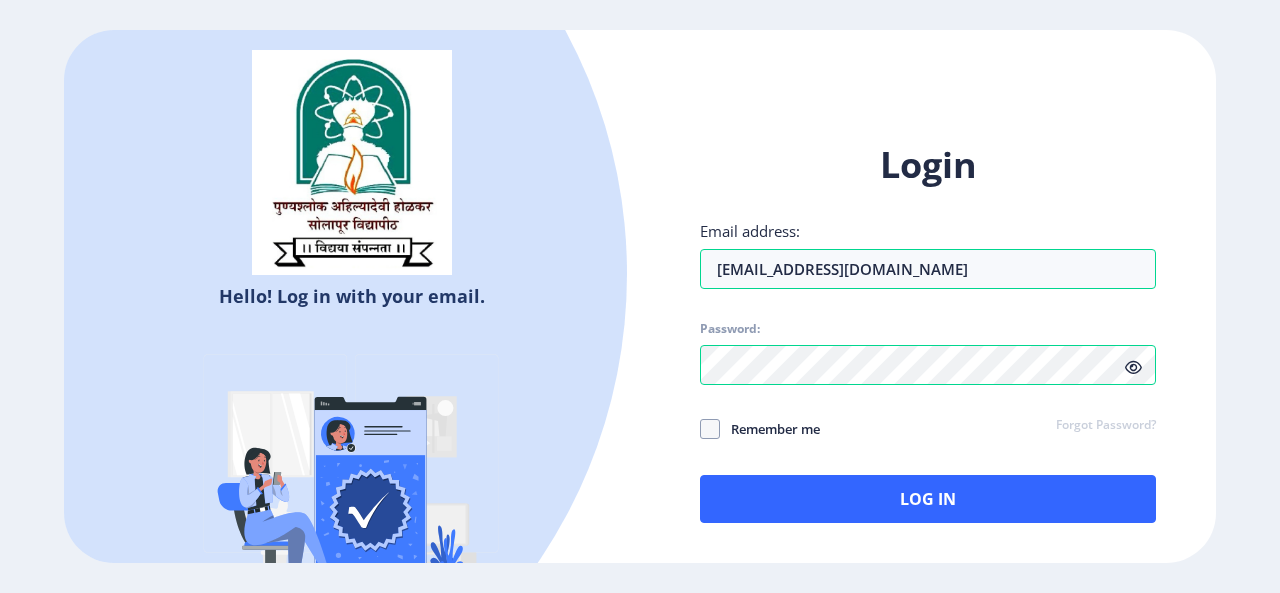 click 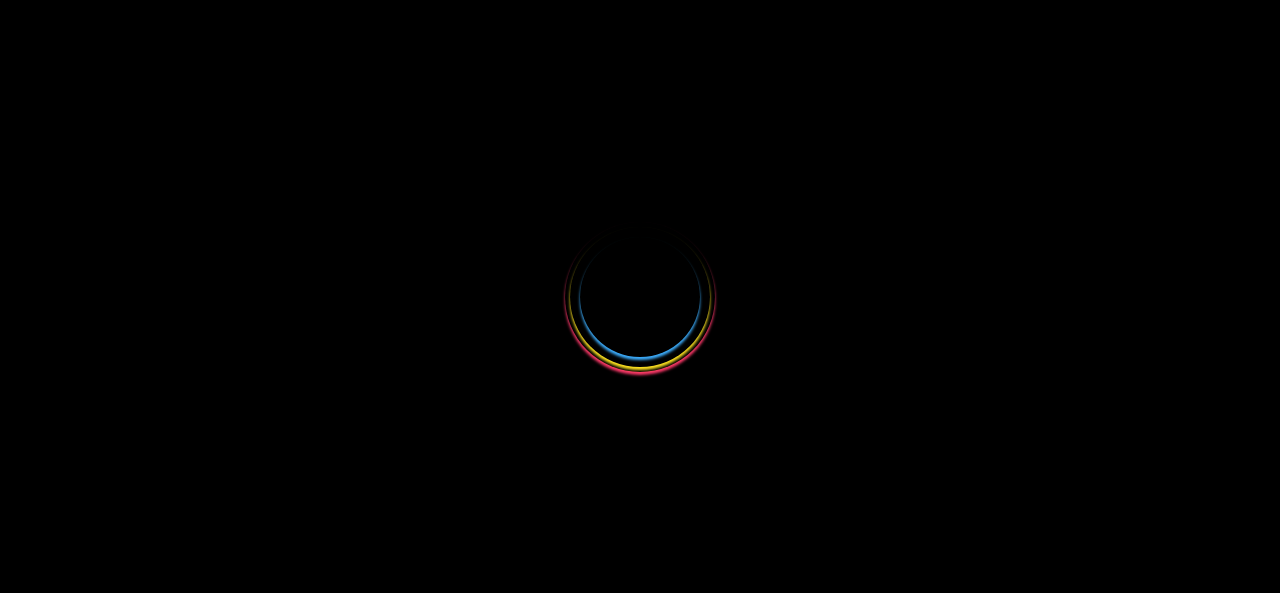 scroll, scrollTop: 0, scrollLeft: 0, axis: both 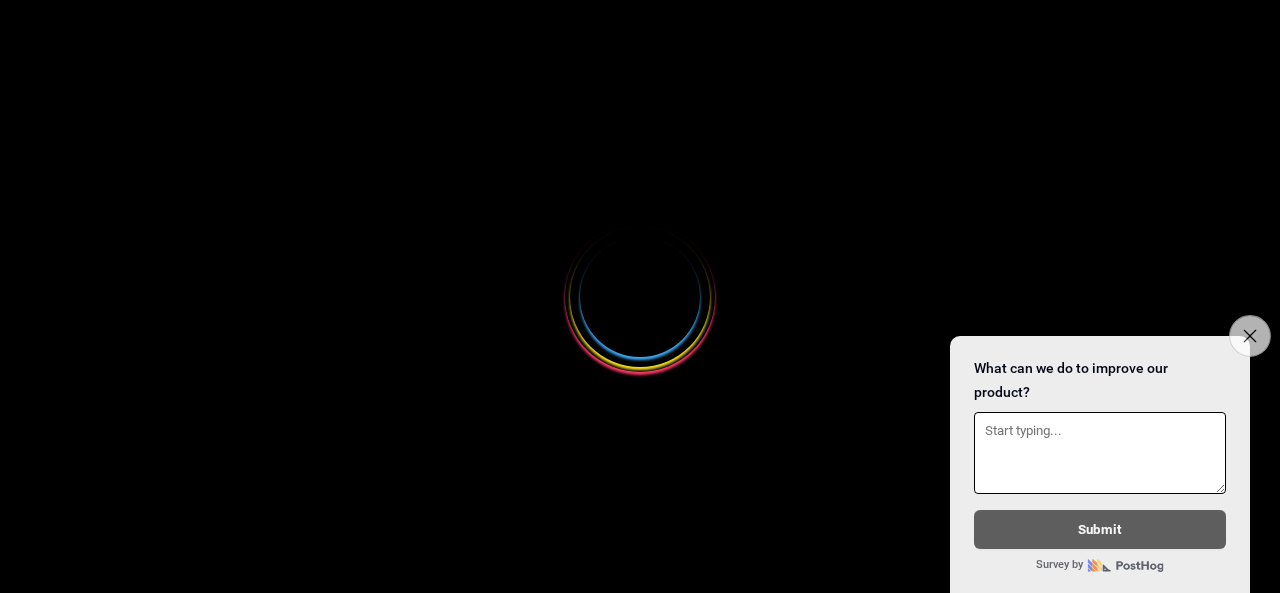 click on "Close survey" at bounding box center [1250, 336] 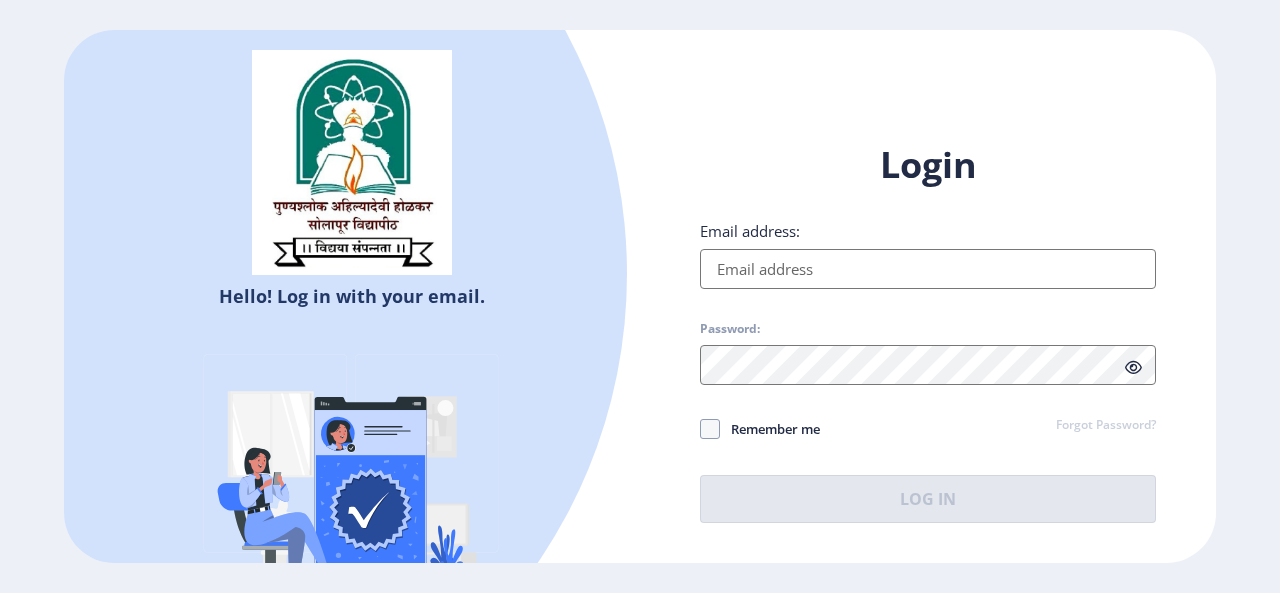 click on "Email address:" at bounding box center (928, 269) 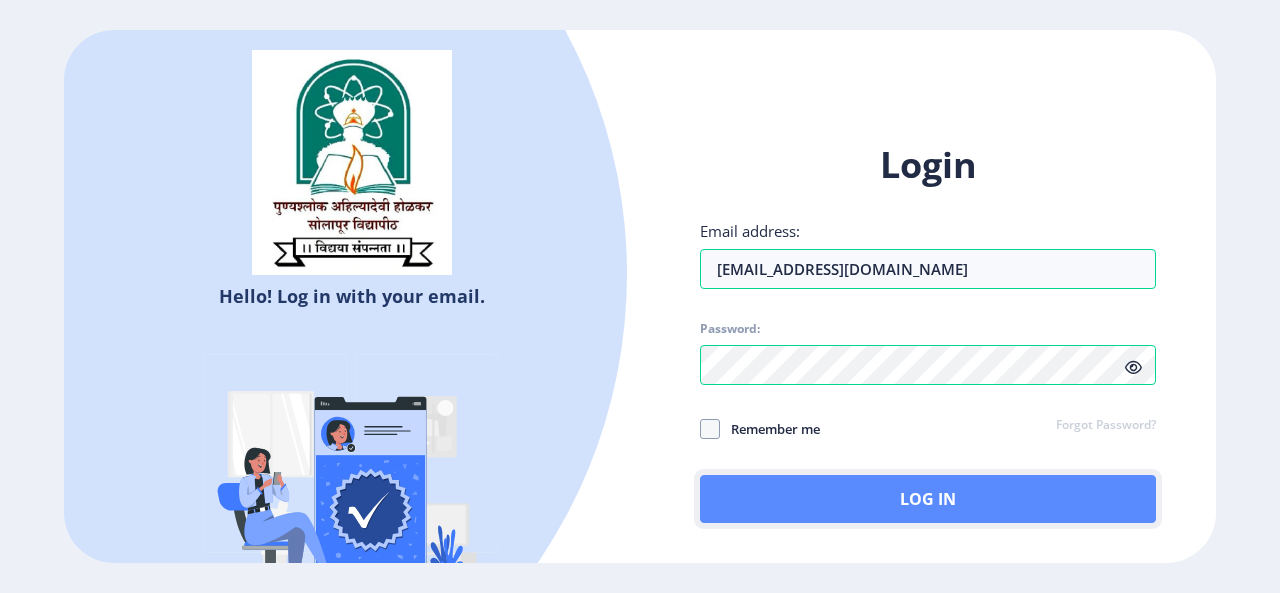 click on "Log In" 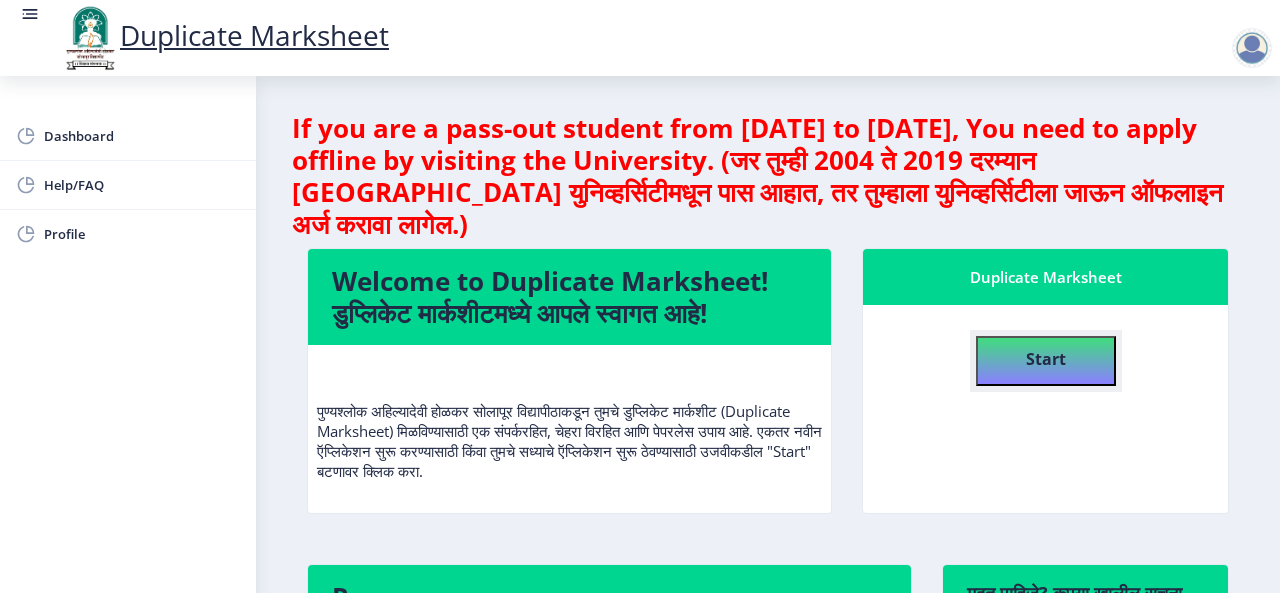 click on "Start" 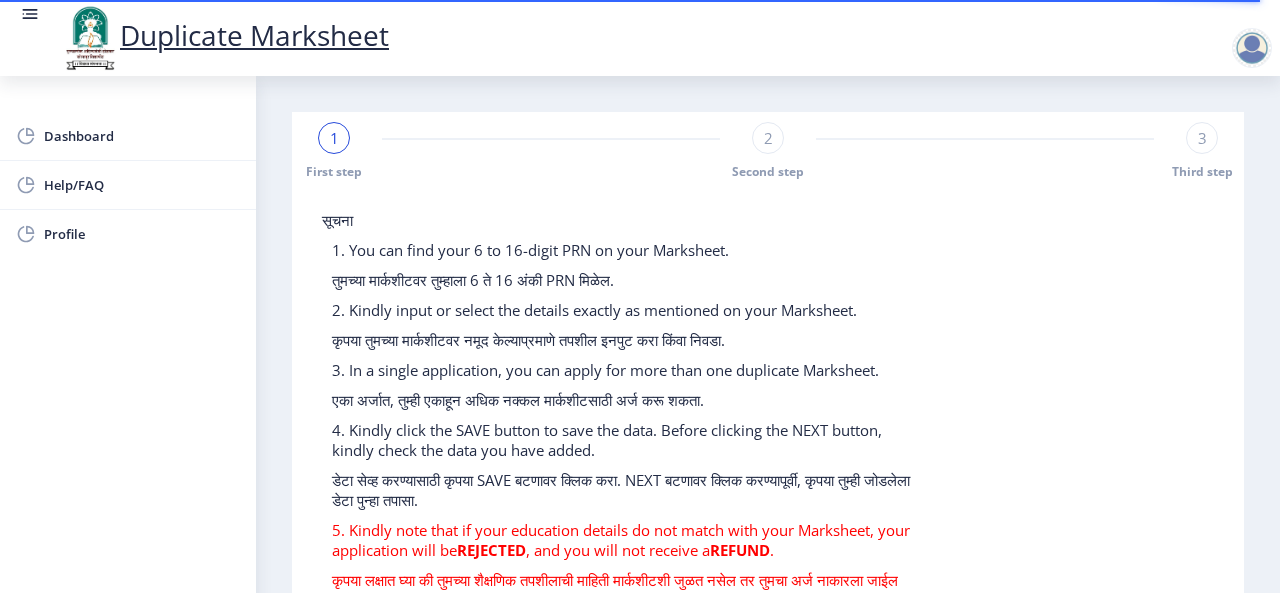 scroll, scrollTop: 519, scrollLeft: 0, axis: vertical 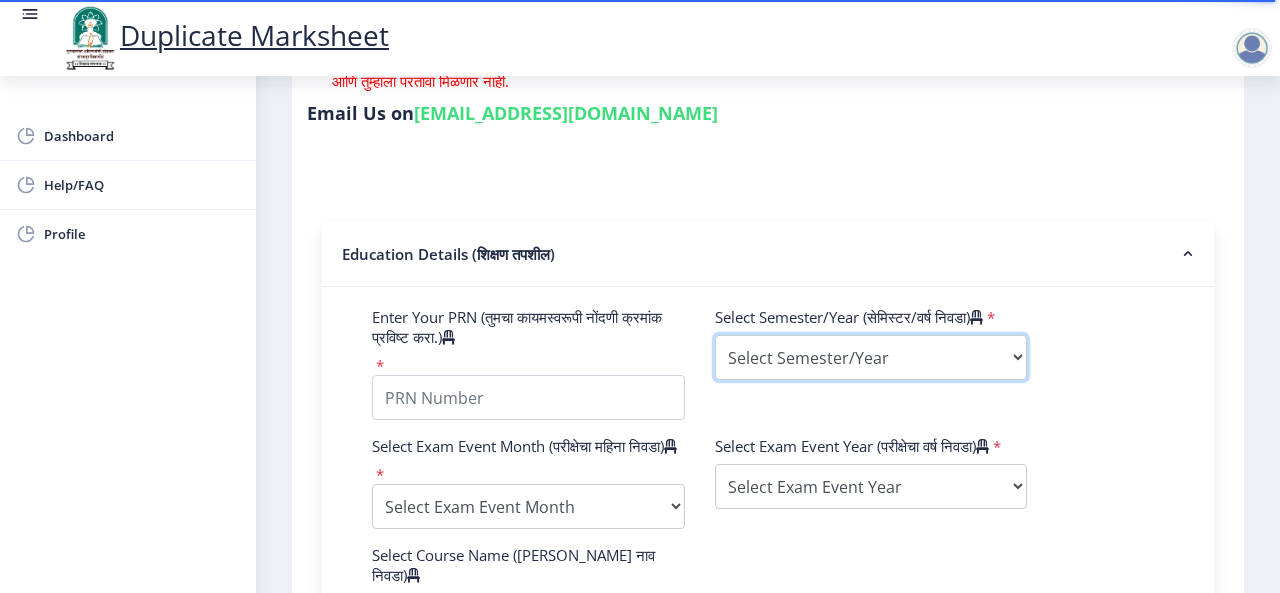 click on "Select Semester/Year Semester I Semester II Semester III Semester IV Semester V Semester VI Semester VII Semester VIII Semester IX Semester X First Year Seccond Year Third Year Fourth Year Fifth Year Sixth Year Seventh Year Eighth Year Nine Year Ten Year" at bounding box center (871, 357) 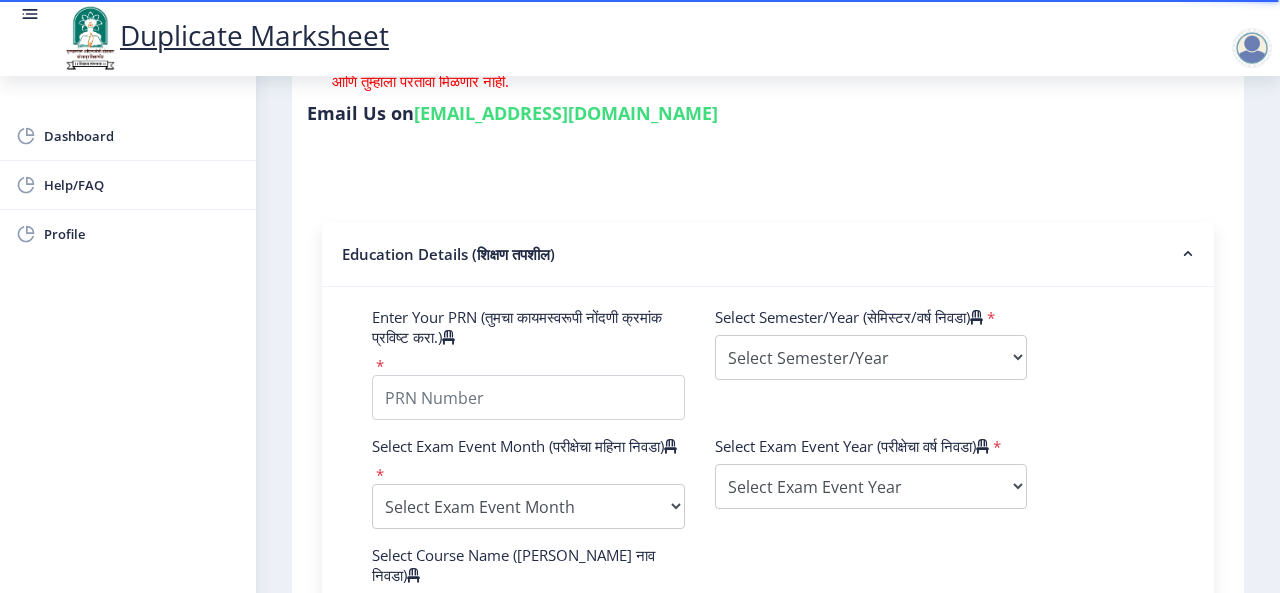 click on "Enter Your PRN (तुमचा कायमस्वरूपी नोंदणी क्रमांक प्रविष्ट करा.)   *  Select Semester/Year (सेमिस्टर/वर्ष निवडा)    * Select Semester/Year Semester I Semester II Semester III Semester IV Semester V Semester VI Semester VII Semester VIII Semester IX Semester X First Year Seccond Year Third Year Fourth Year Fifth Year Sixth Year Seventh Year Eighth Year Nine Year Ten Year" 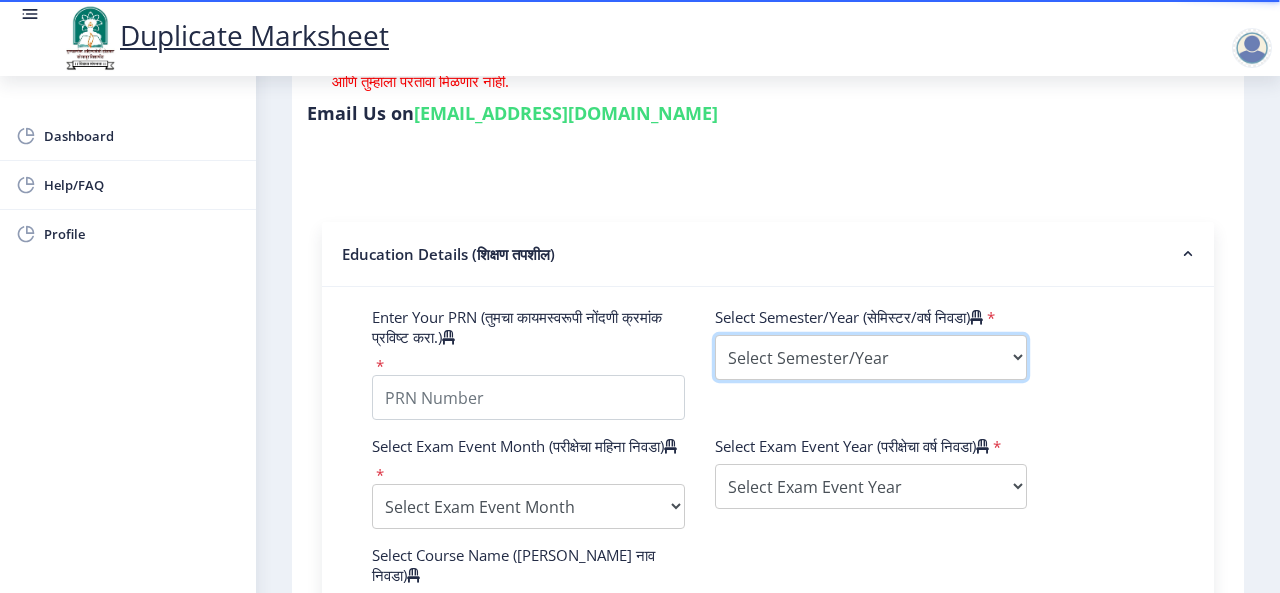 click on "Select Semester/Year Semester I Semester II Semester III Semester IV Semester V Semester VI Semester VII Semester VIII Semester IX Semester X First Year Seccond Year Third Year Fourth Year Fifth Year Sixth Year Seventh Year Eighth Year Nine Year Ten Year" at bounding box center (871, 357) 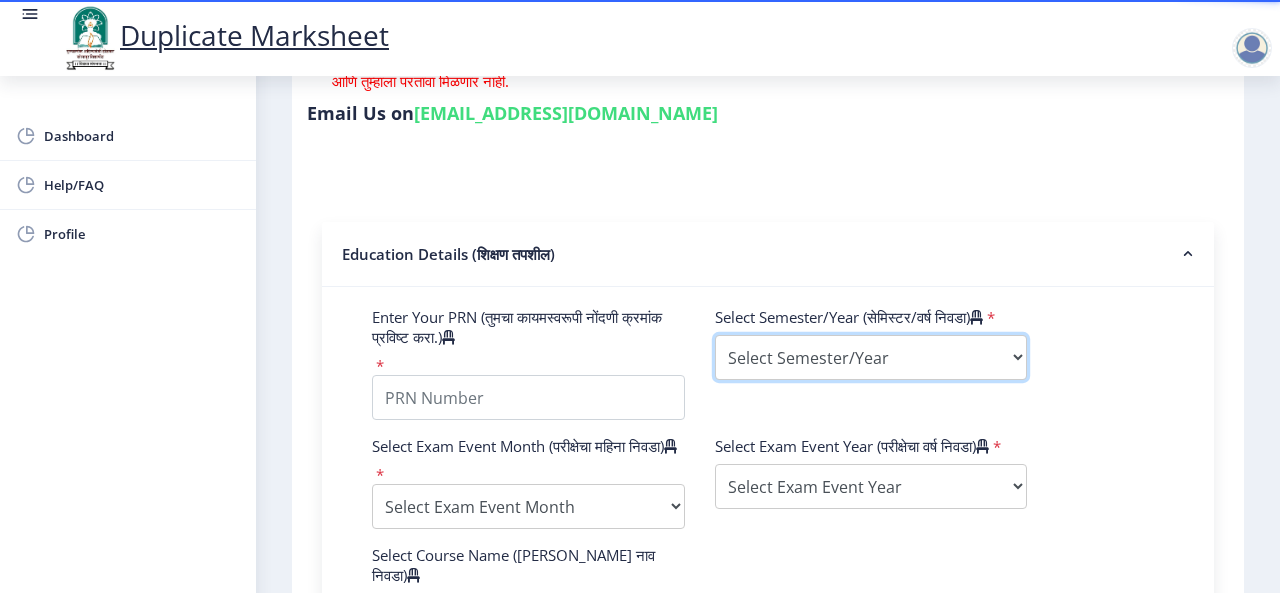 select on "First Year" 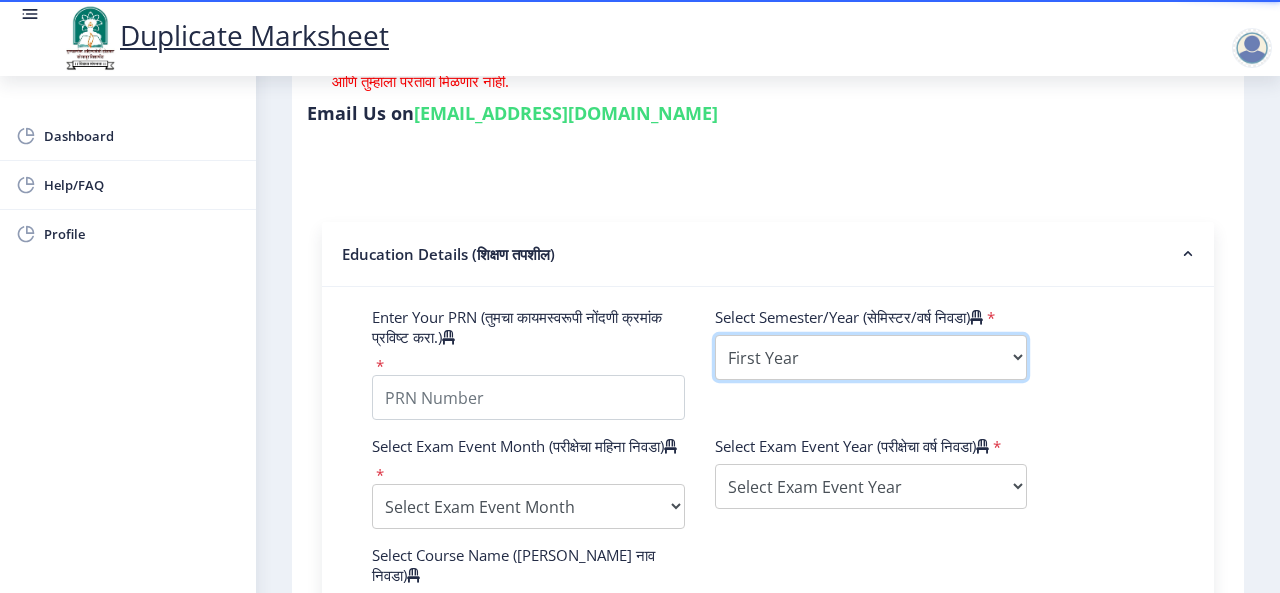 click on "Select Semester/Year Semester I Semester II Semester III Semester IV Semester V Semester VI Semester VII Semester VIII Semester IX Semester X First Year Seccond Year Third Year Fourth Year Fifth Year Sixth Year Seventh Year Eighth Year Nine Year Ten Year" at bounding box center (871, 357) 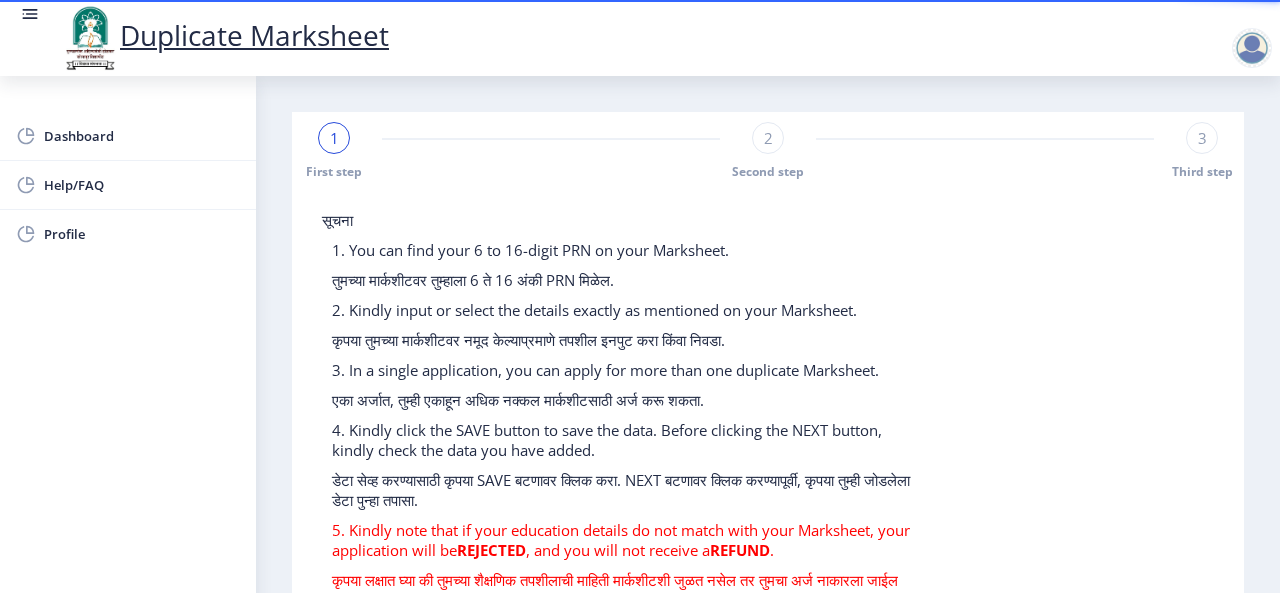 scroll, scrollTop: 519, scrollLeft: 0, axis: vertical 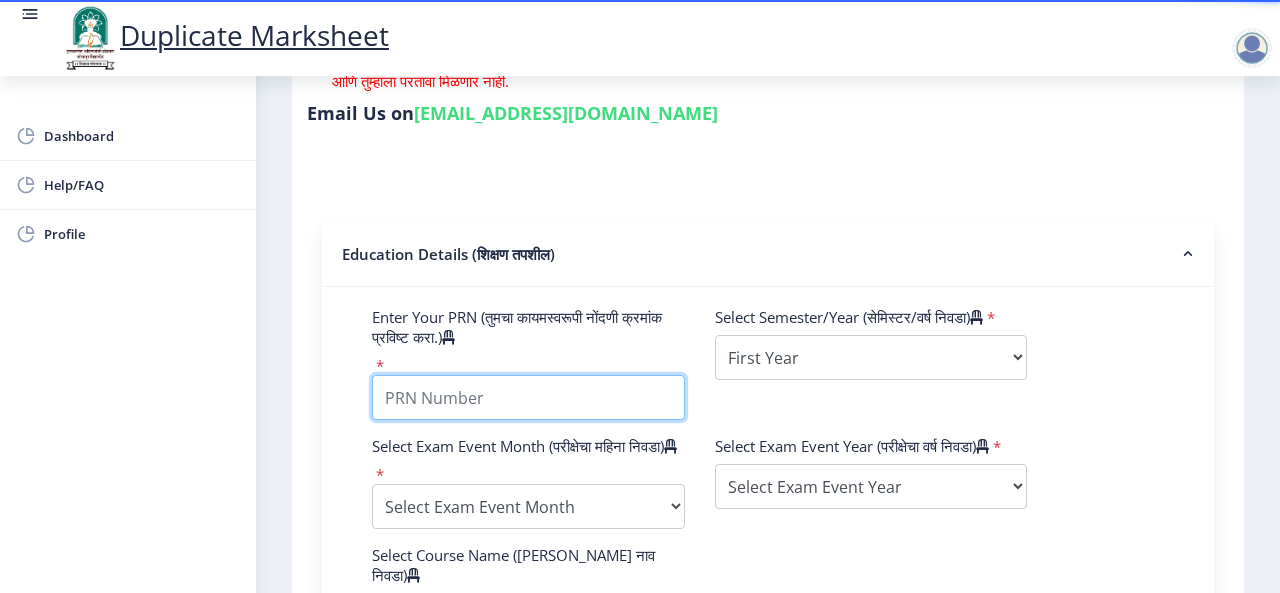 click on "Enter Your PRN (तुमचा कायमस्वरूपी नोंदणी क्रमांक प्रविष्ट करा.)" at bounding box center [528, 397] 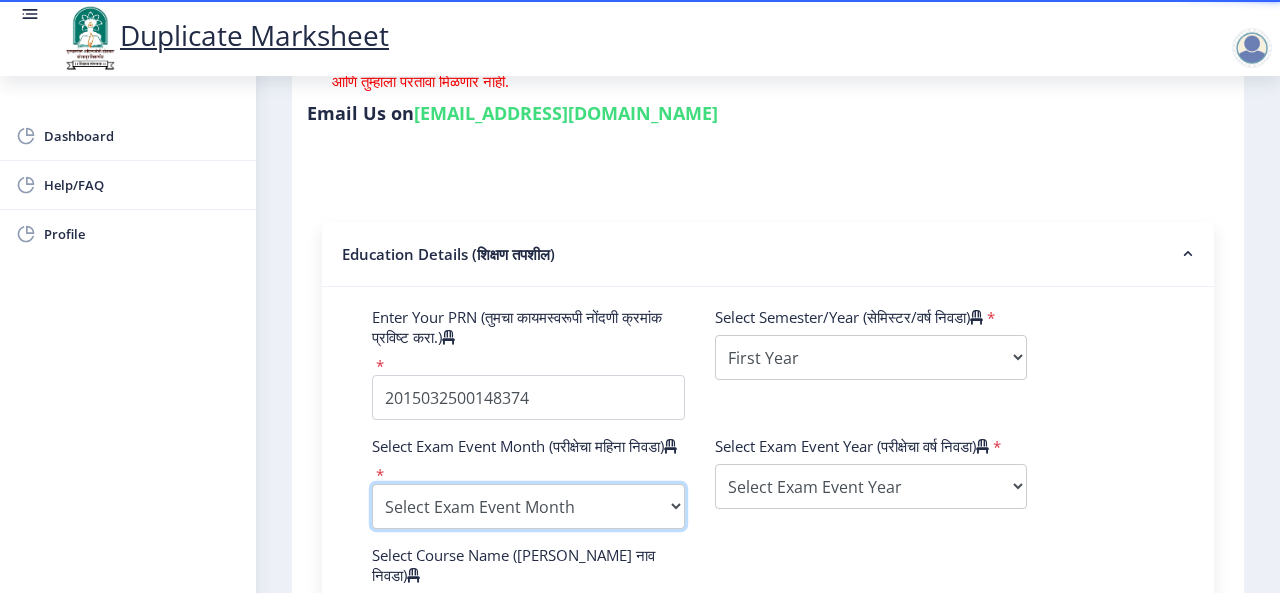 click on "Select Exam Event Month October March" at bounding box center (528, 506) 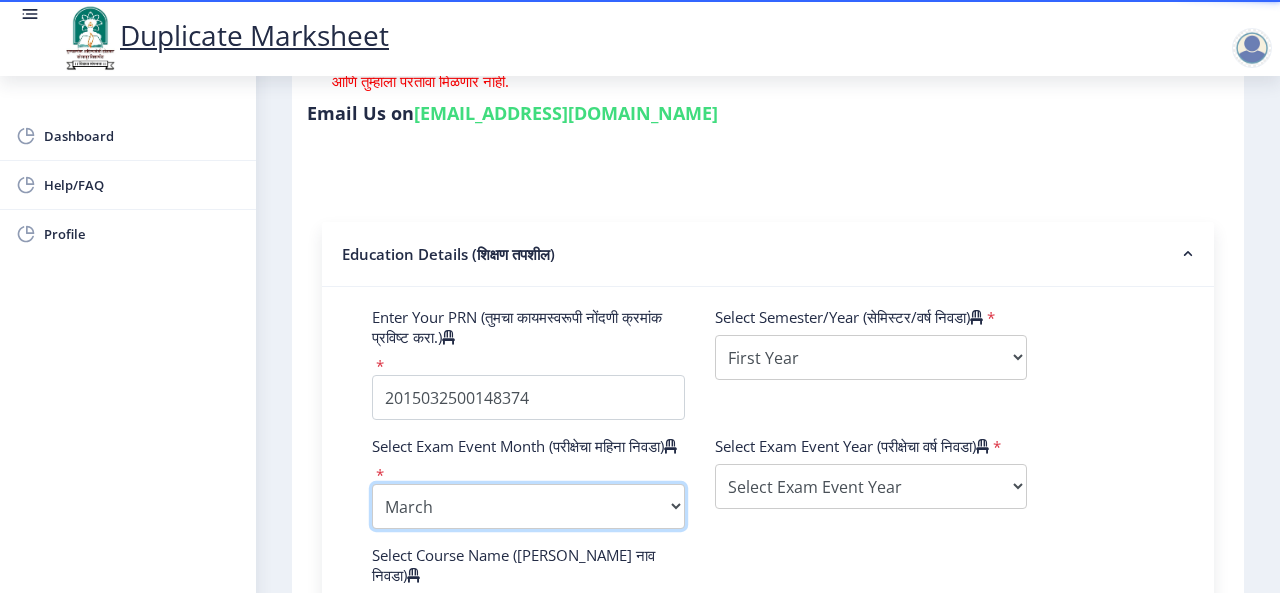 click on "Select Exam Event Month October March" at bounding box center (528, 506) 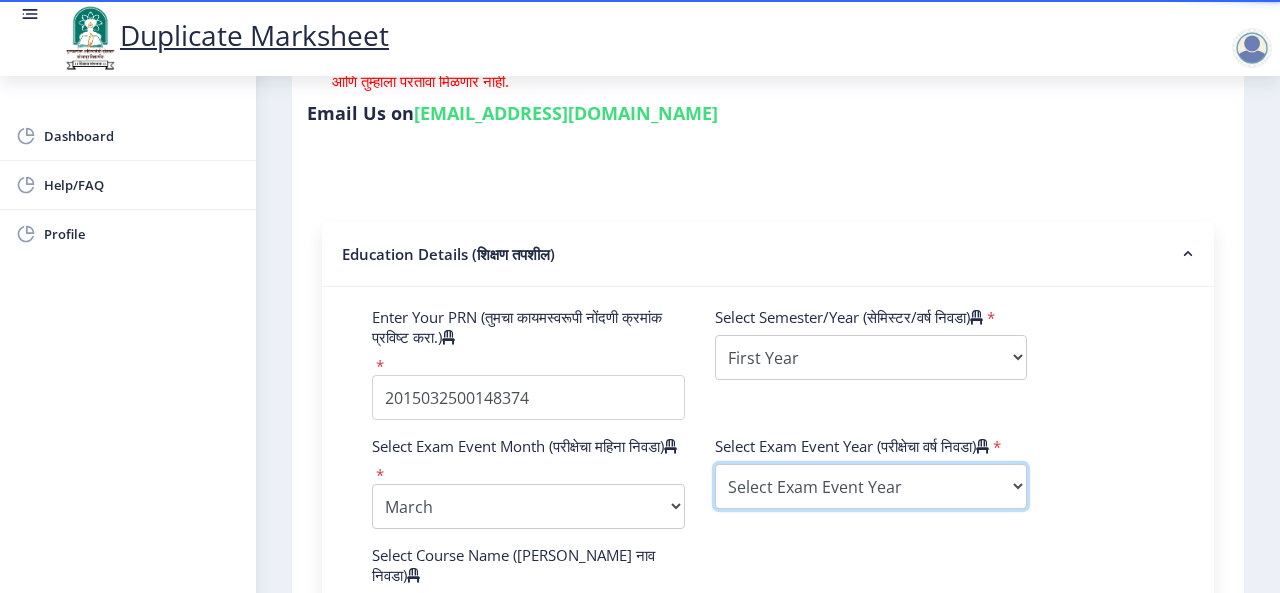 click on "Select Exam Event Year  [DATE]   2024   2023   2022   2021   2020   2019   2018   2017   2016   2015   2014   2013   2012   2011   2010   2009   2008   2007   2006   2005   2004   2003   2002   2001   2000   1999   1998   1997   1996   1995   1994   1993   1992   1991   1990   1989   1988   1987   1986   1985   1984   1983   1982   1981   1980   1979   1978   1977   1976" at bounding box center (871, 486) 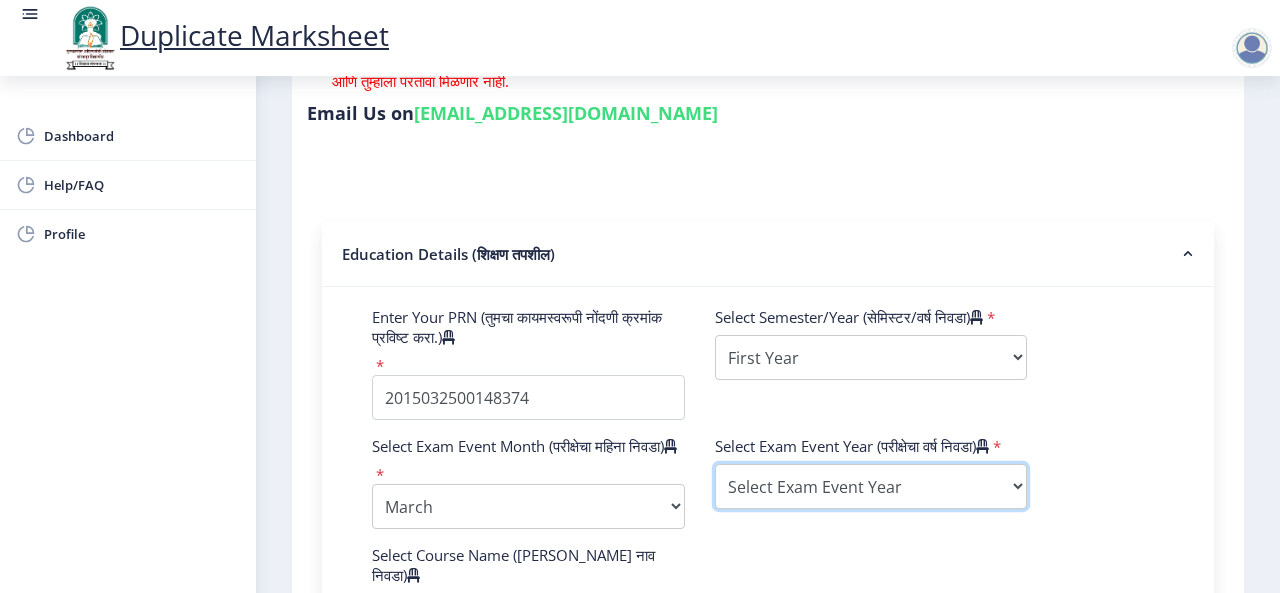 select on "2015" 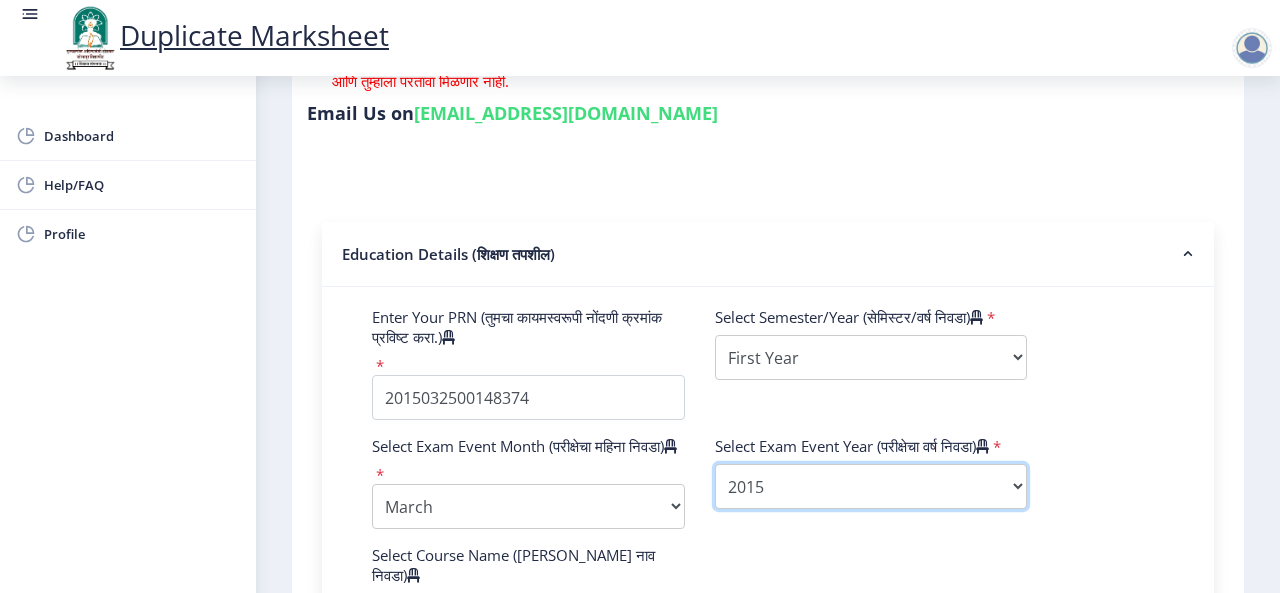 click on "Select Exam Event Year  [DATE]   2024   2023   2022   2021   2020   2019   2018   2017   2016   2015   2014   2013   2012   2011   2010   2009   2008   2007   2006   2005   2004   2003   2002   2001   2000   1999   1998   1997   1996   1995   1994   1993   1992   1991   1990   1989   1988   1987   1986   1985   1984   1983   1982   1981   1980   1979   1978   1977   1976" at bounding box center (871, 486) 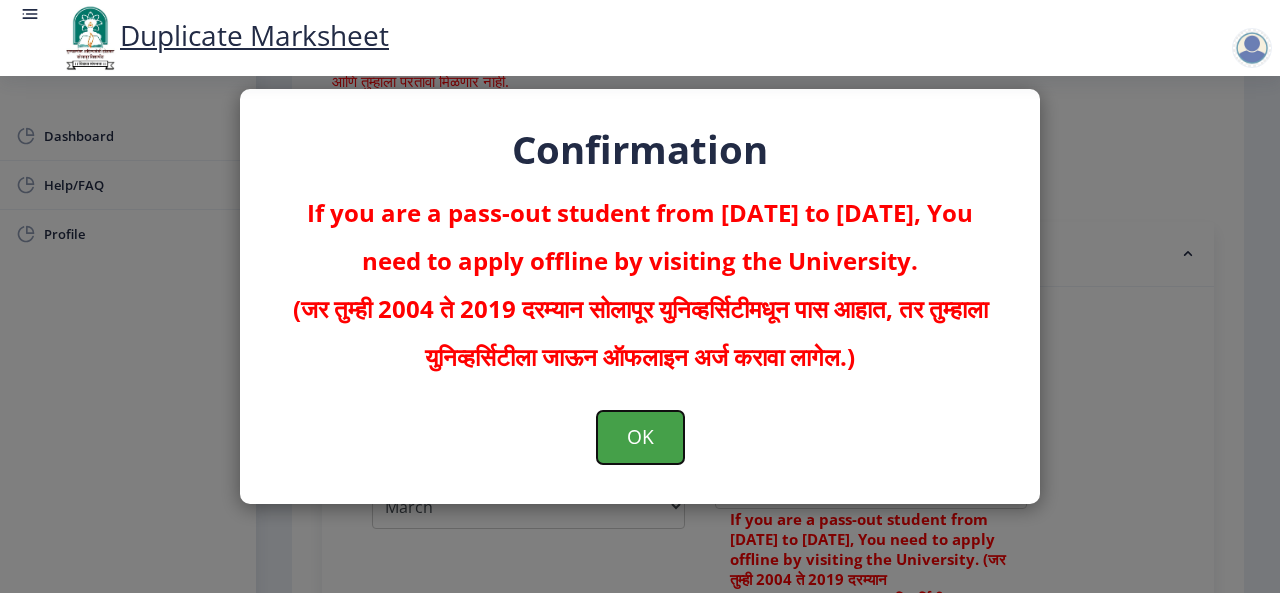 click on "OK" 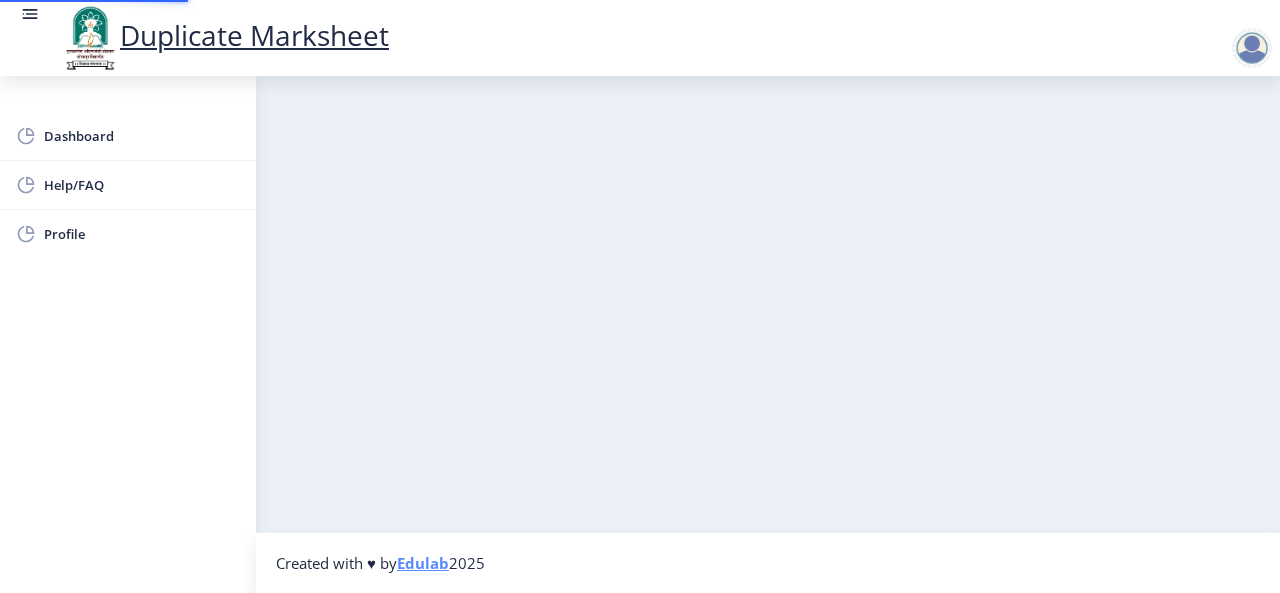 scroll, scrollTop: 0, scrollLeft: 0, axis: both 